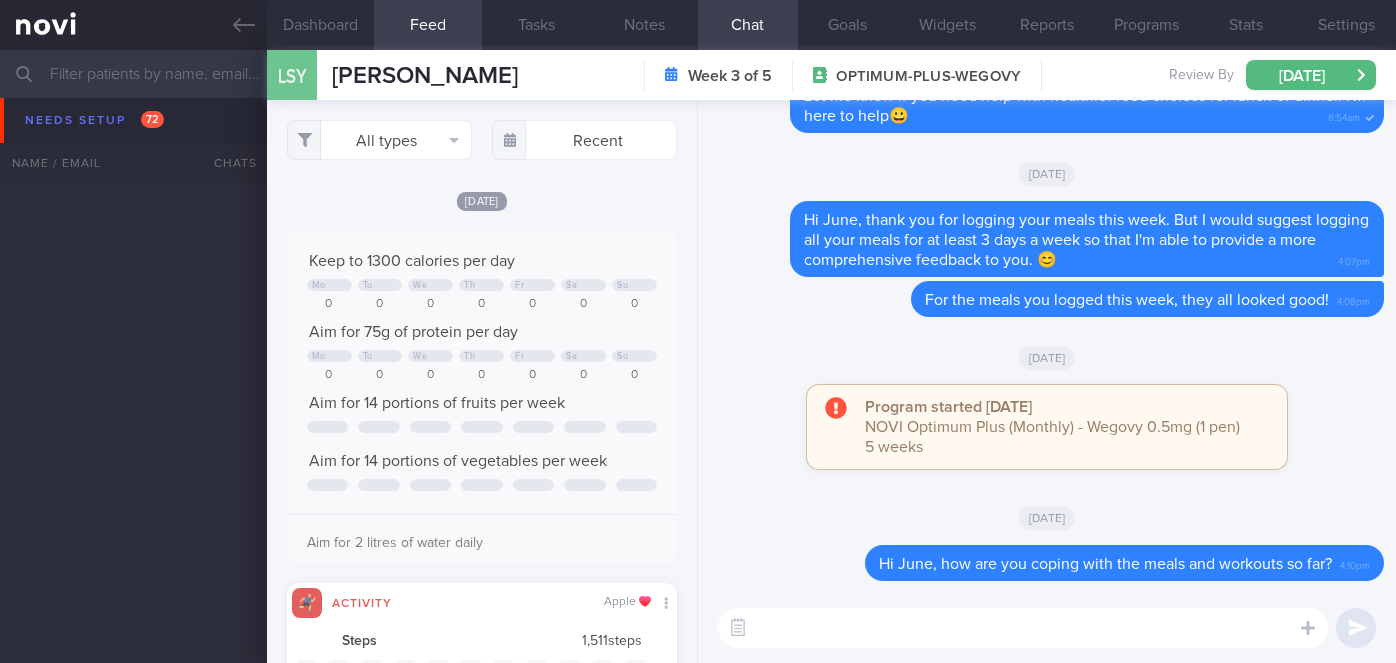 select on "7" 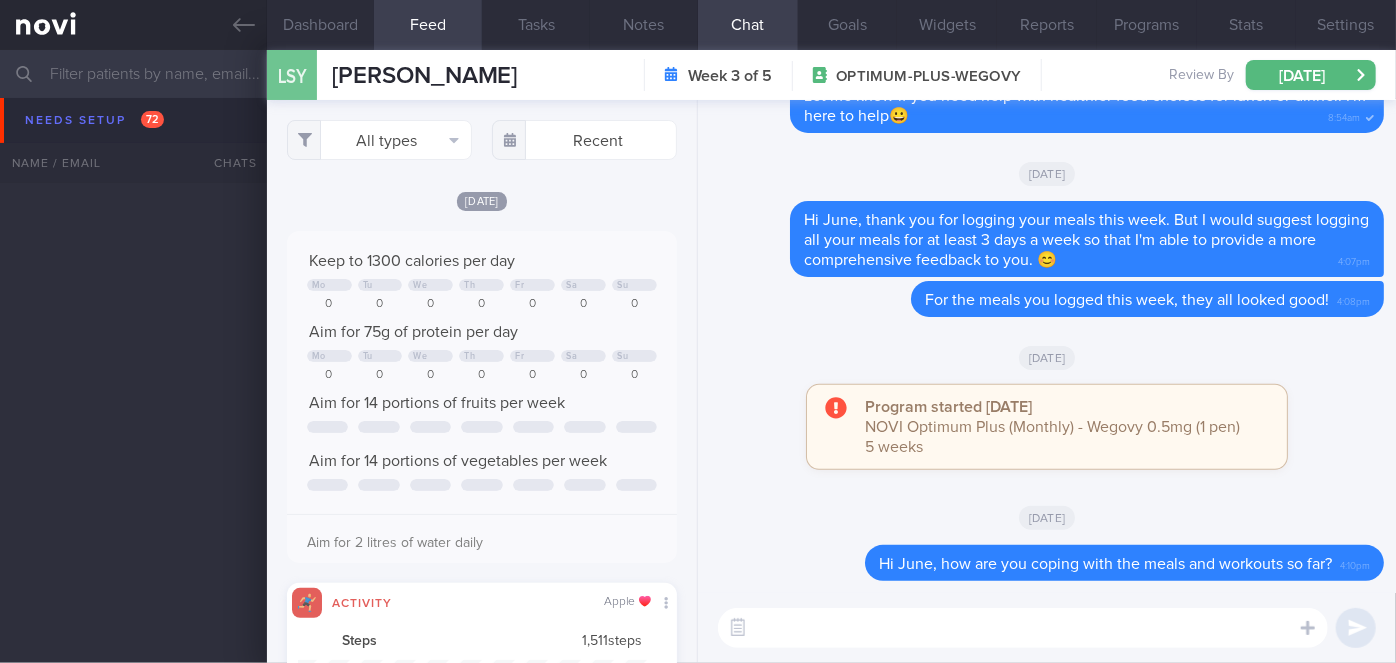 scroll, scrollTop: 4174, scrollLeft: 0, axis: vertical 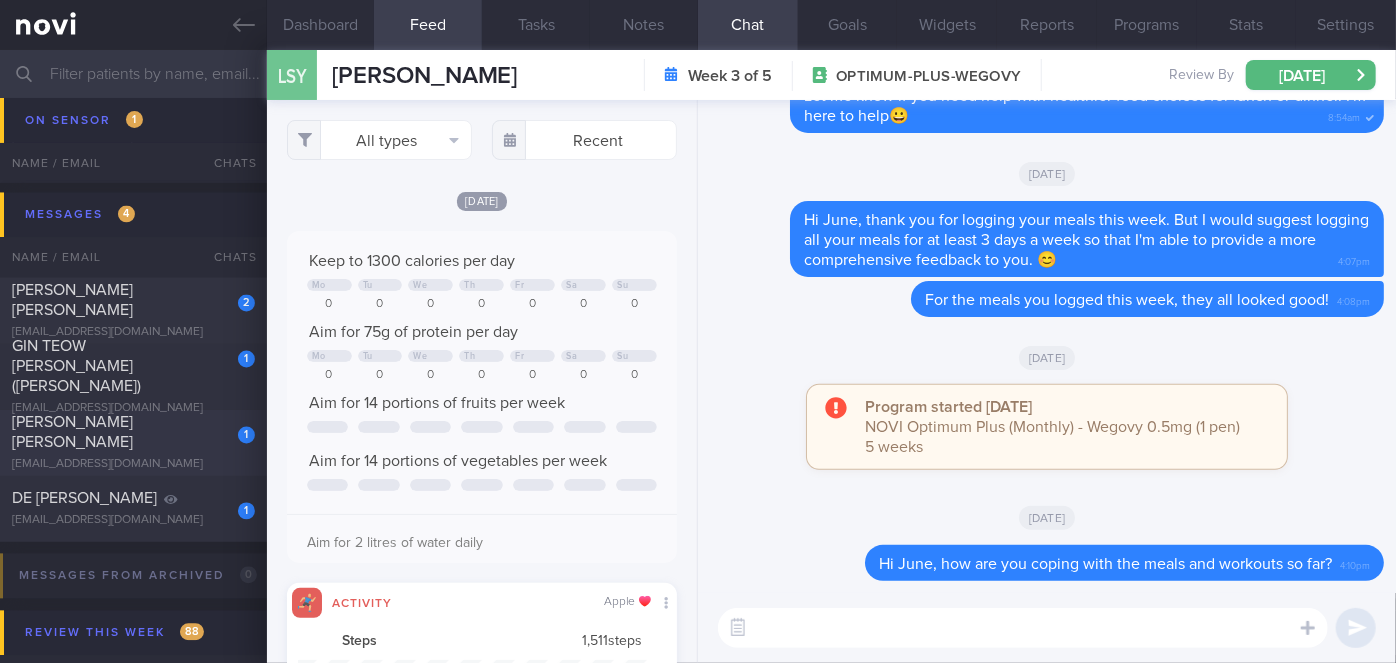 click on "[PERSON_NAME] [PERSON_NAME]" at bounding box center [131, 433] 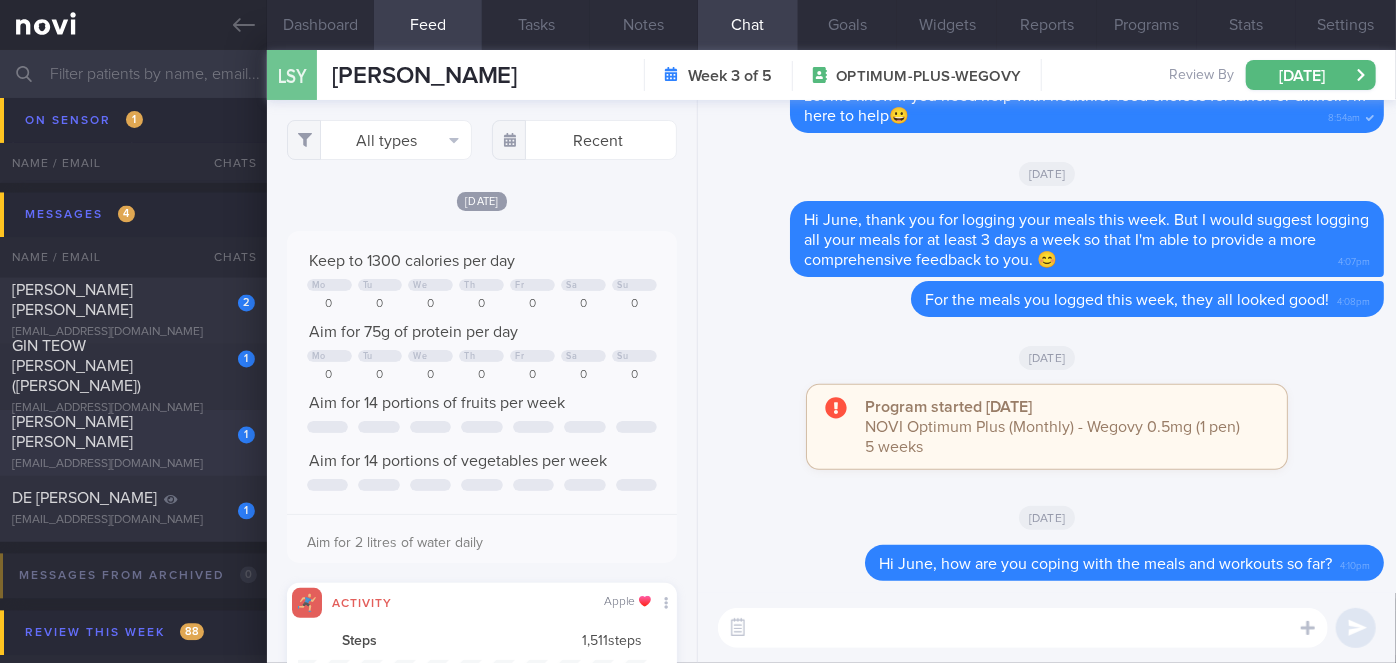 type on "[DATE]" 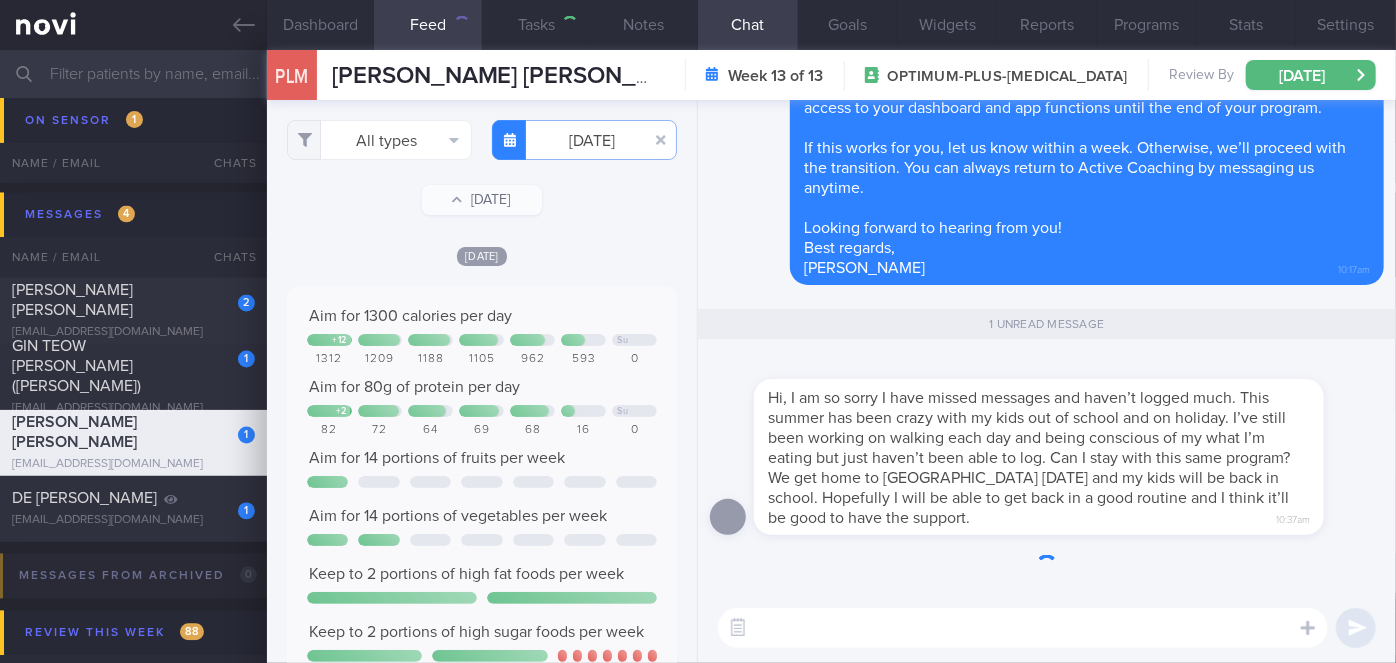 scroll, scrollTop: 0, scrollLeft: 0, axis: both 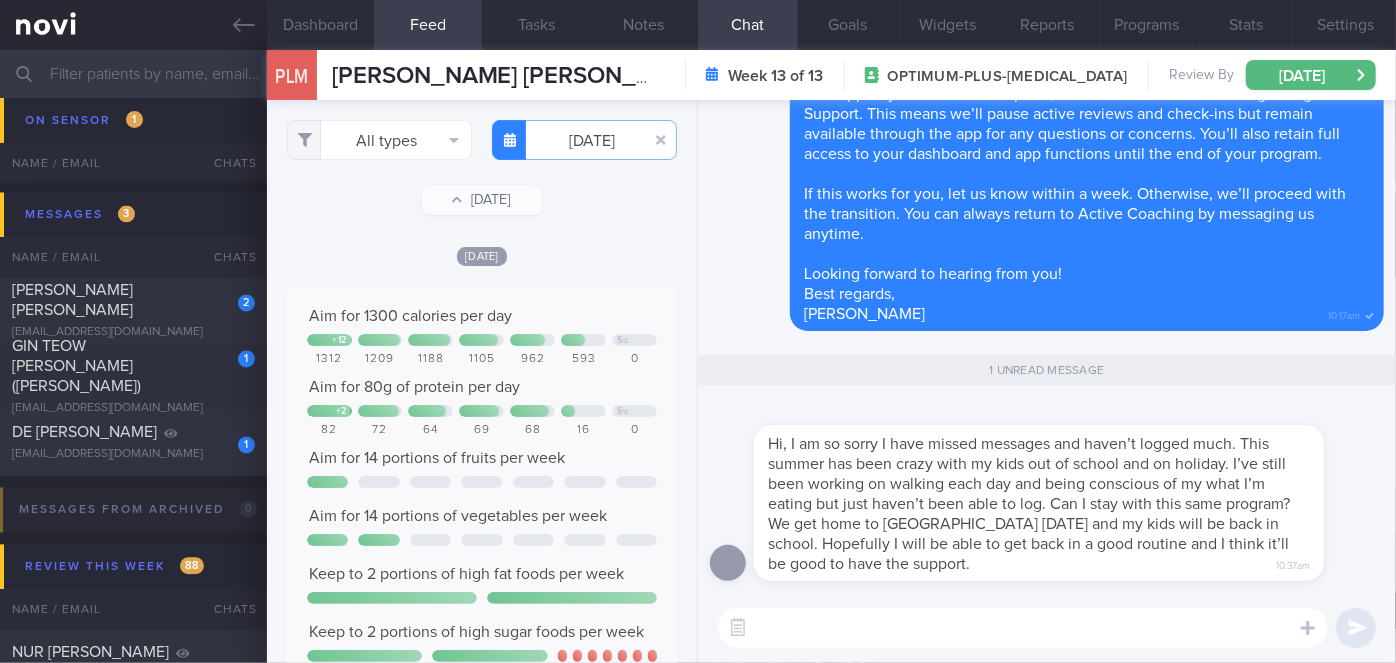 click at bounding box center (1023, 628) 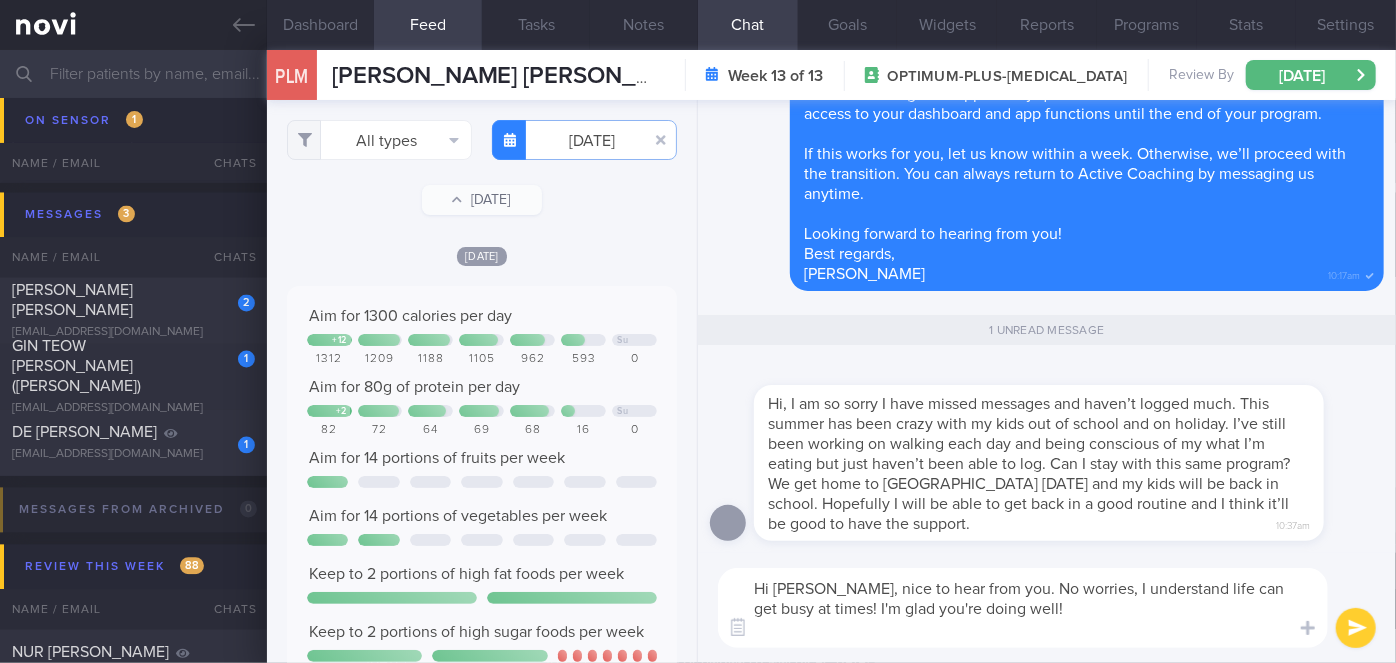 scroll, scrollTop: 0, scrollLeft: 0, axis: both 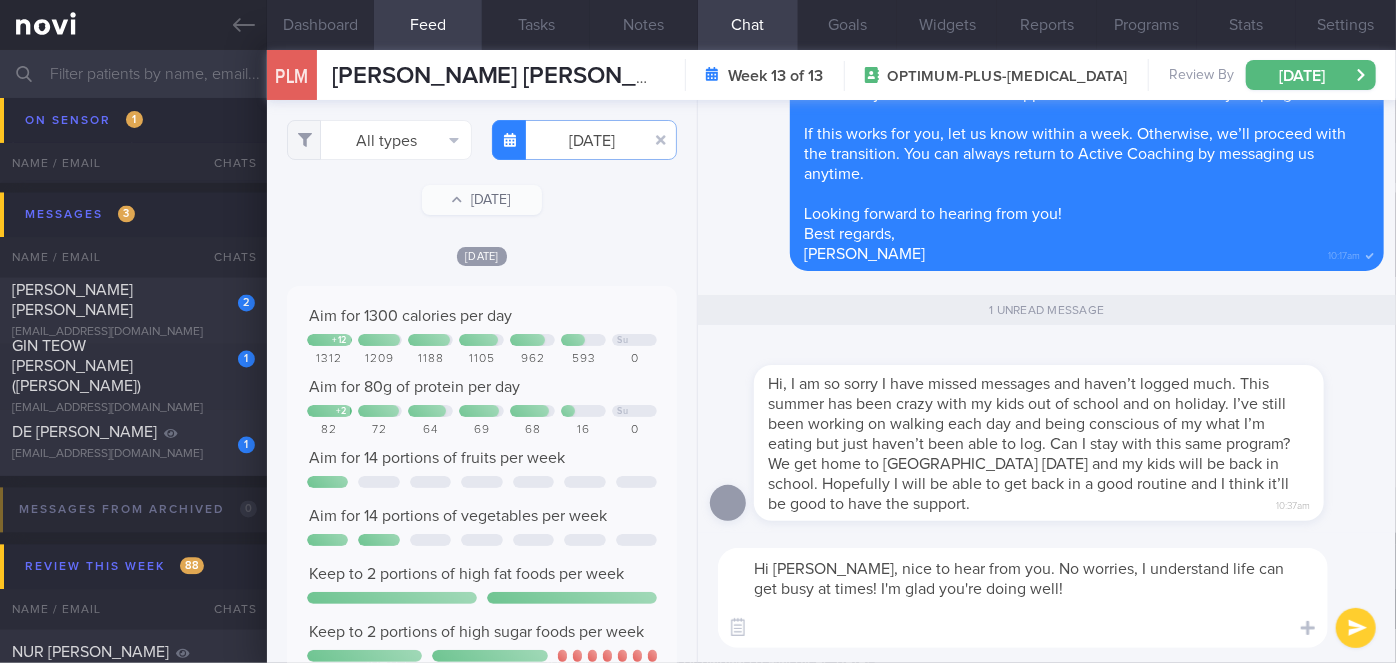 type on "Hi [PERSON_NAME], nice to hear from you. No worries, I understand life can get busy at times! I'm glad you're doing well!" 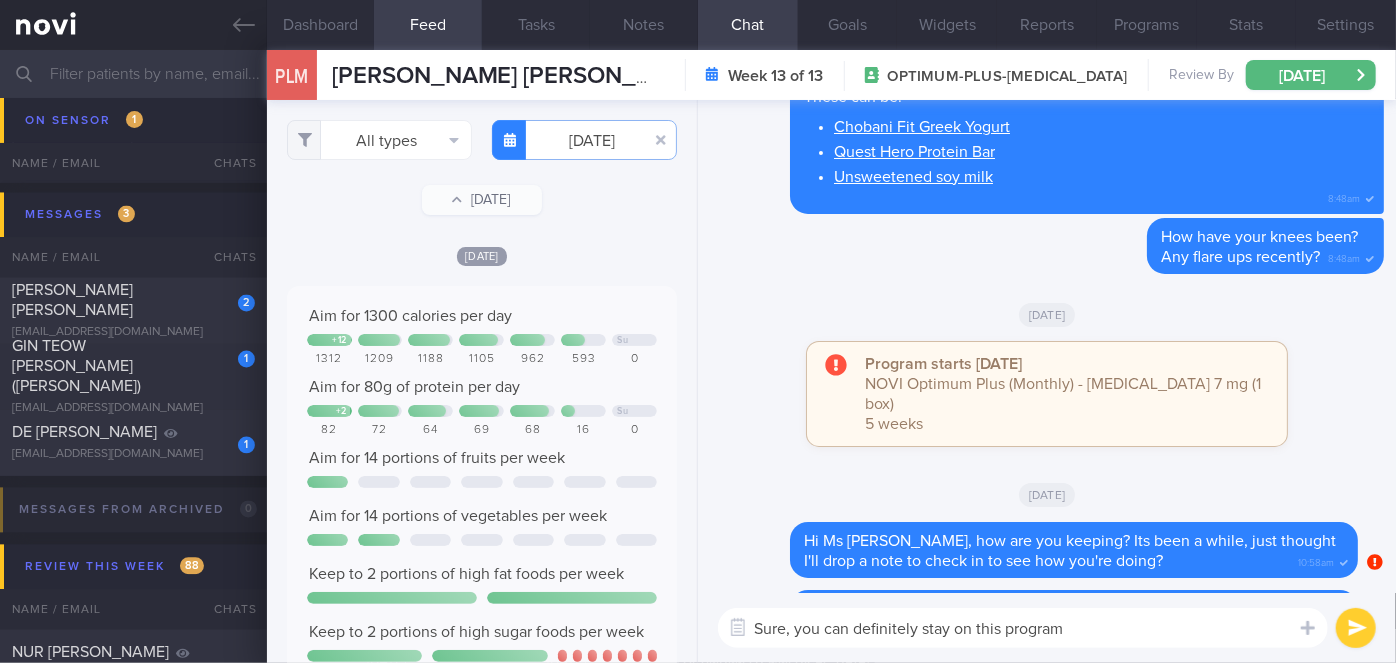 scroll, scrollTop: 0, scrollLeft: 0, axis: both 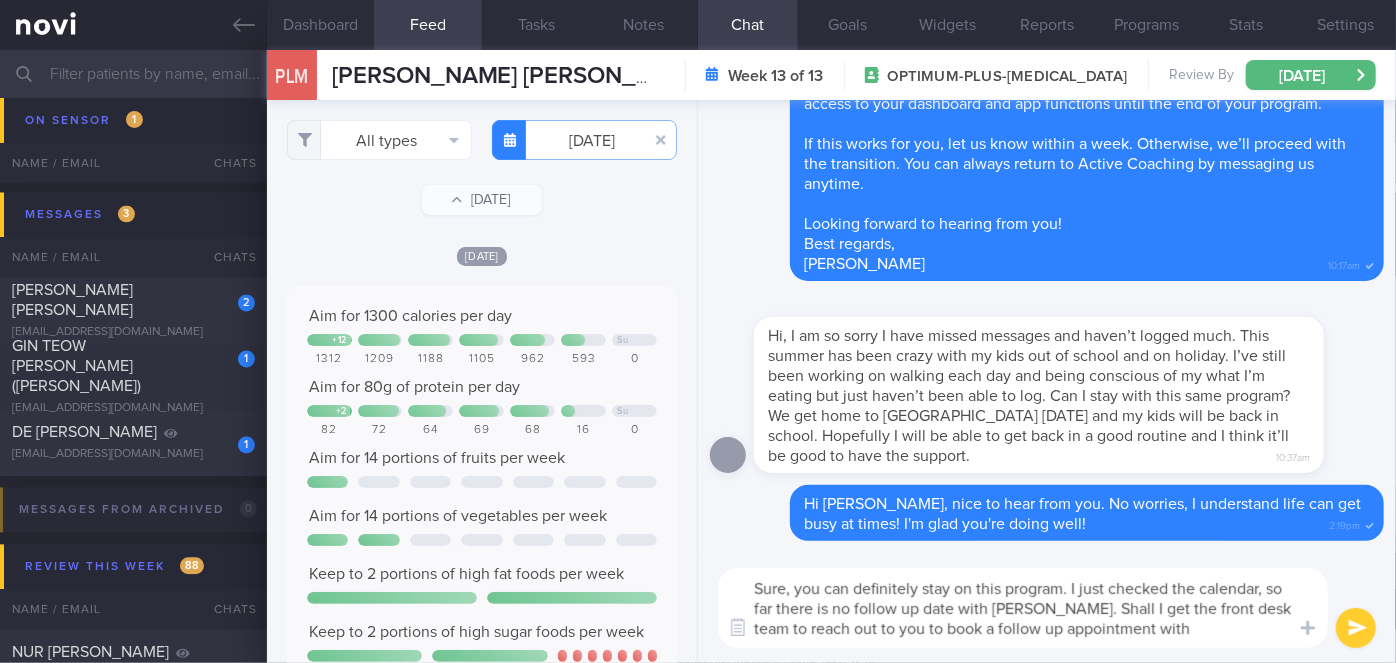 type on "Sure, you can definitely stay on this program. I just checked the calendar, so far there is no follow up date with [PERSON_NAME]. Shall I get the front desk team to reach out to you to book a follow up appointment with [PERSON_NAME]?" 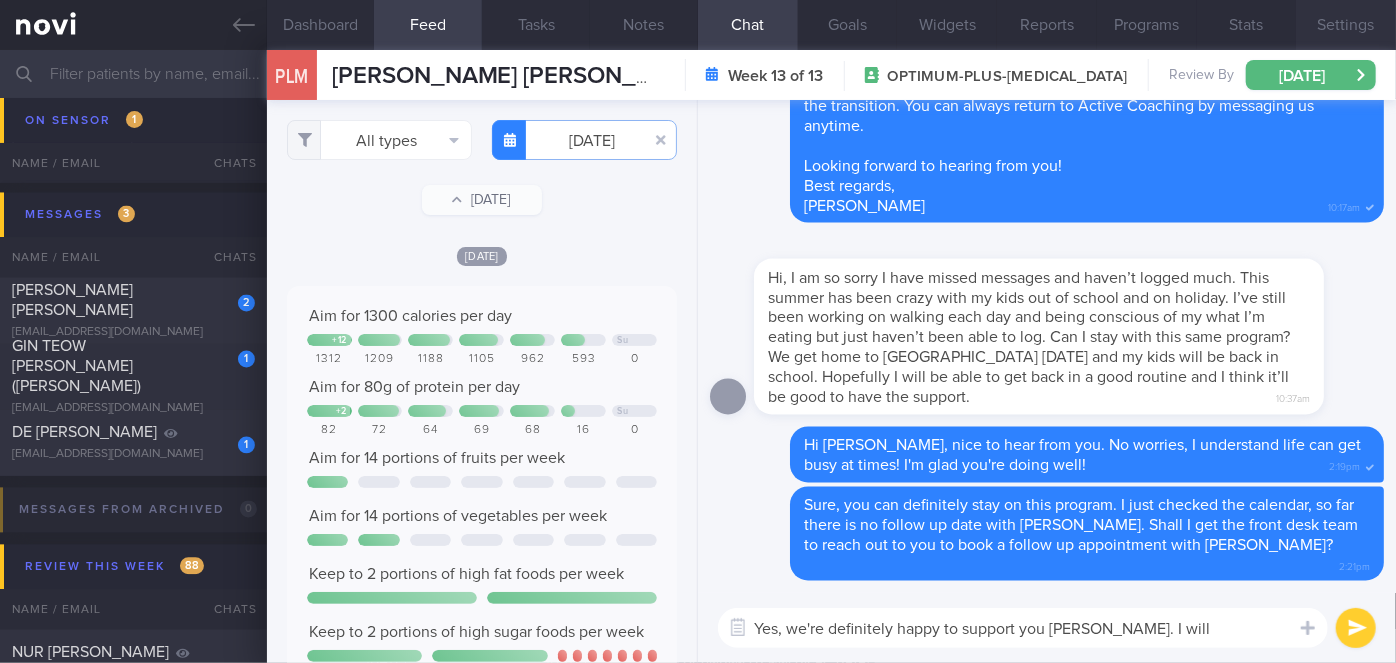 click on "Settings" at bounding box center (1346, 25) 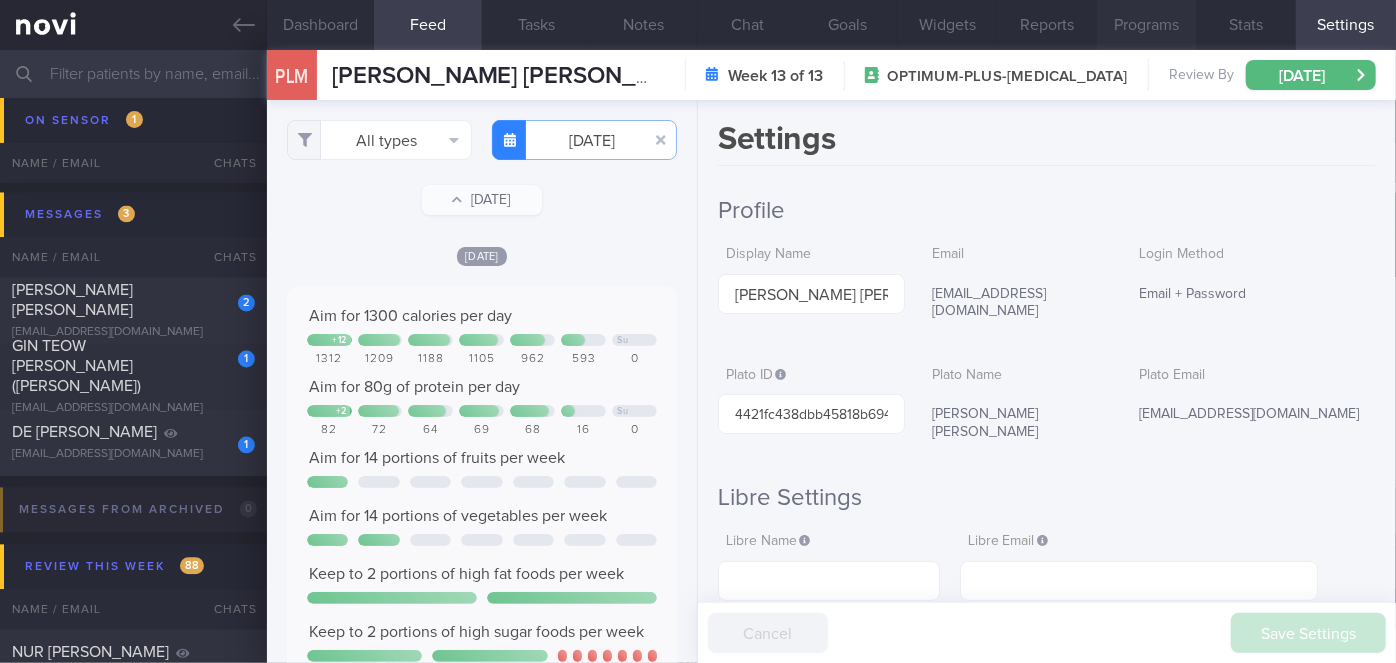 click on "Programs" at bounding box center (1147, 25) 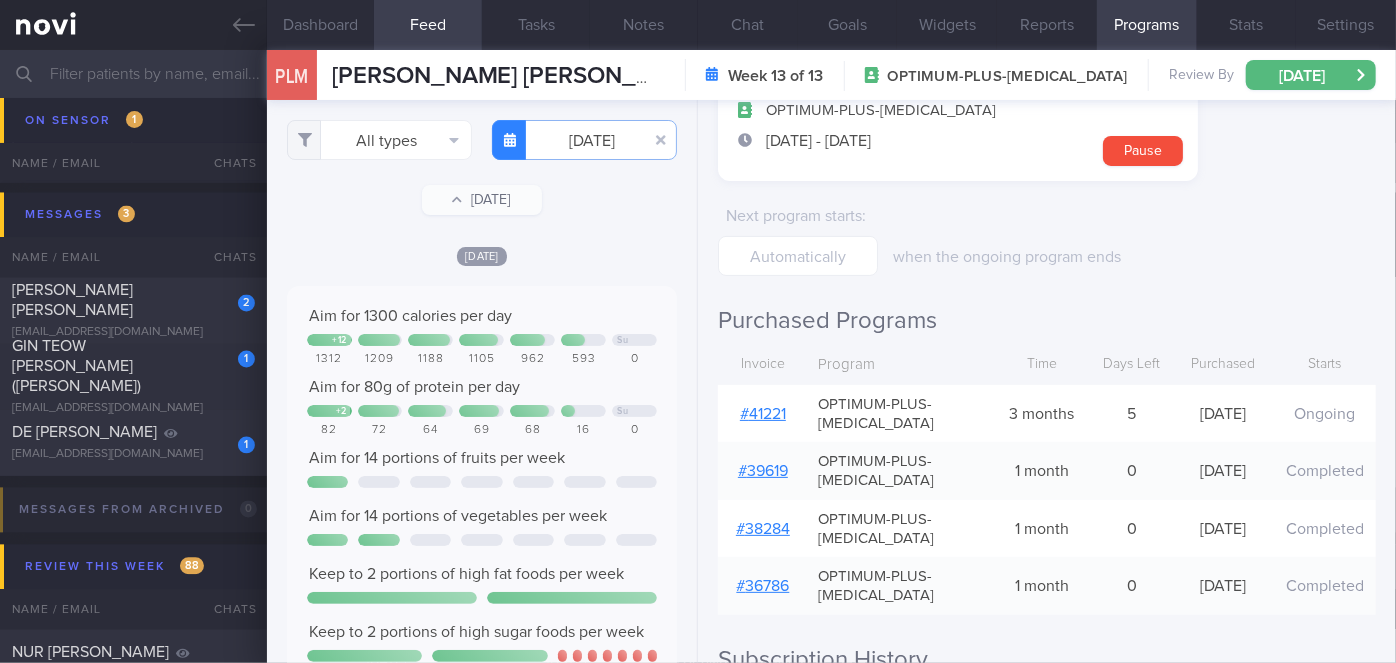 scroll, scrollTop: 418, scrollLeft: 0, axis: vertical 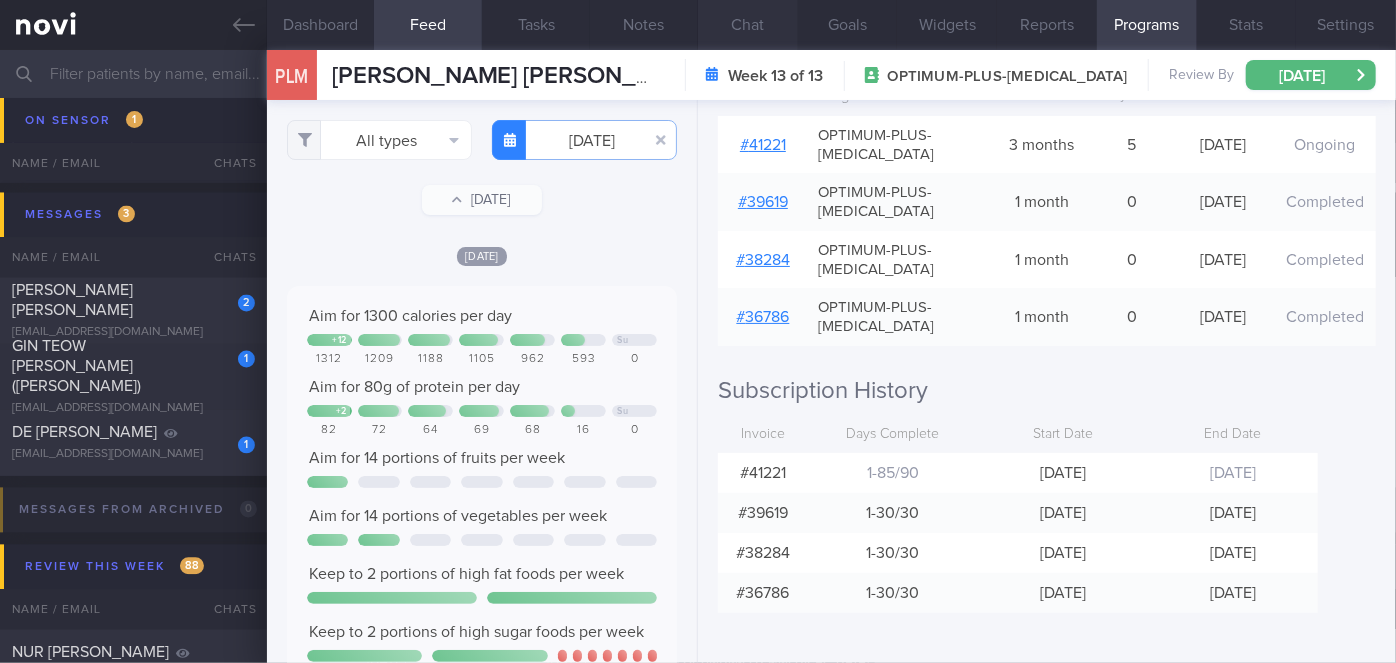 click on "Chat" at bounding box center [748, 25] 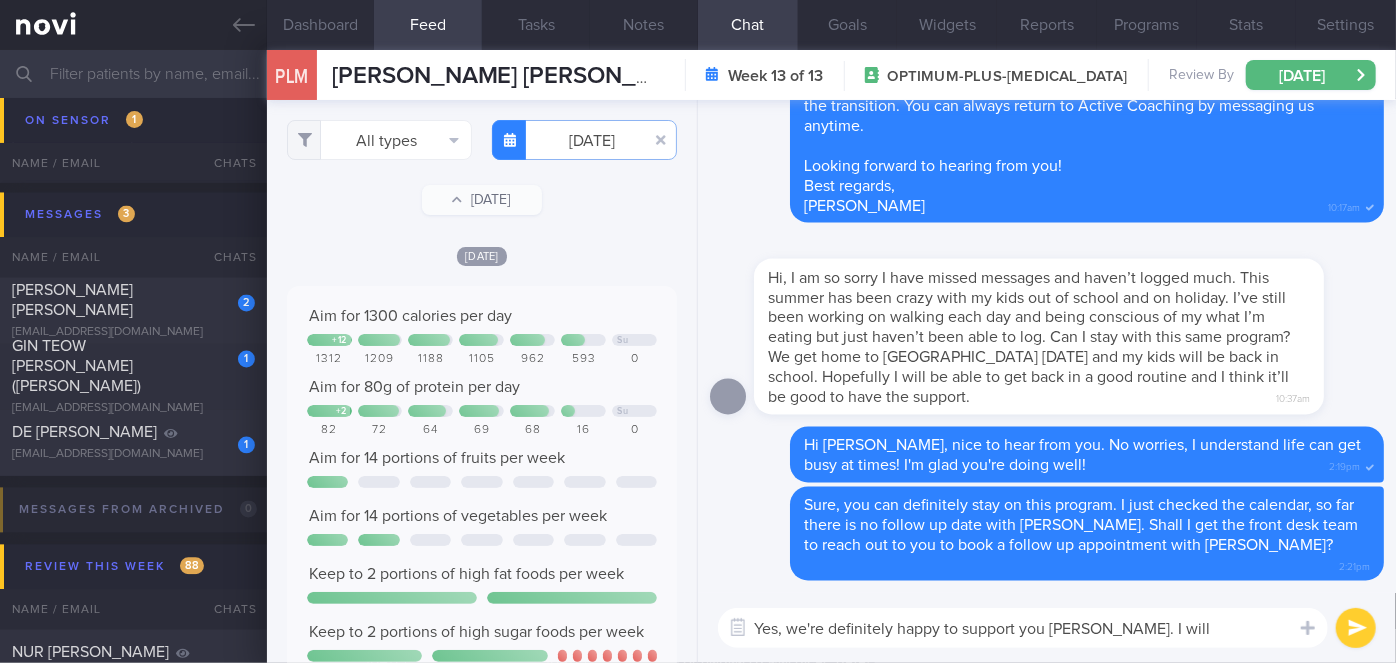 click on "Yes, we're definitely happy to support you [PERSON_NAME]. I will" at bounding box center [1023, 628] 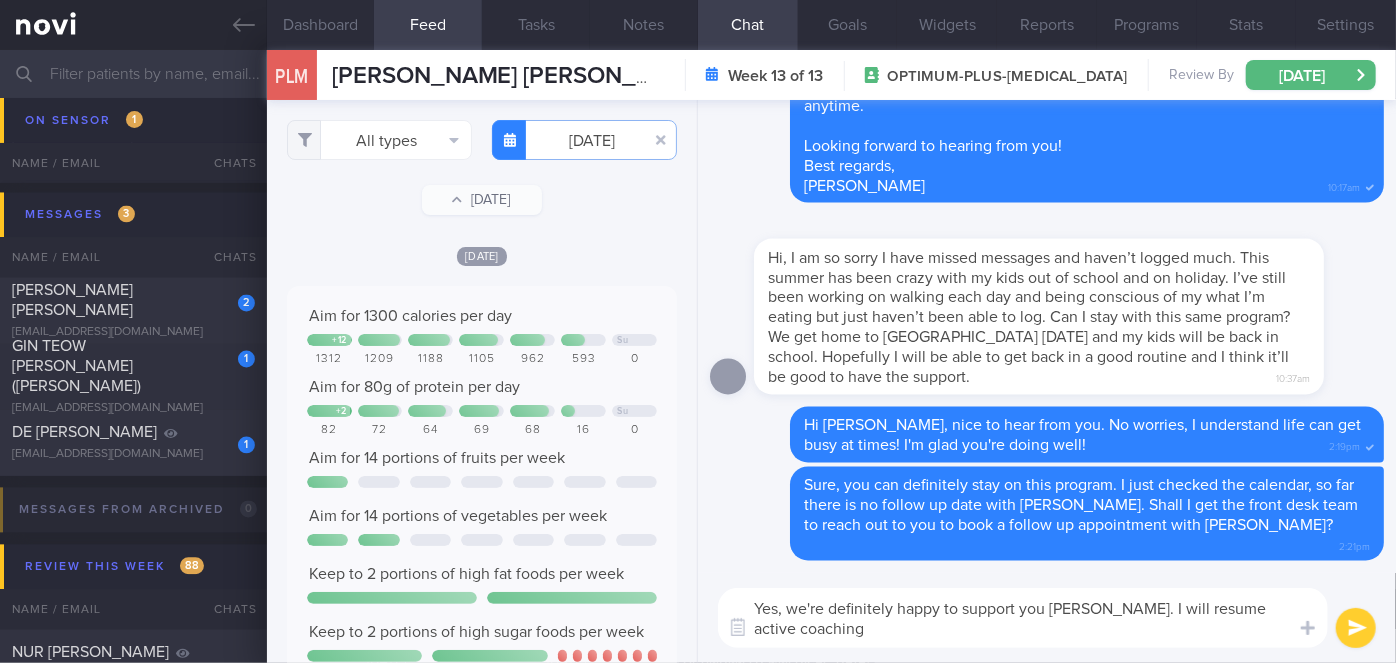 scroll, scrollTop: 0, scrollLeft: 0, axis: both 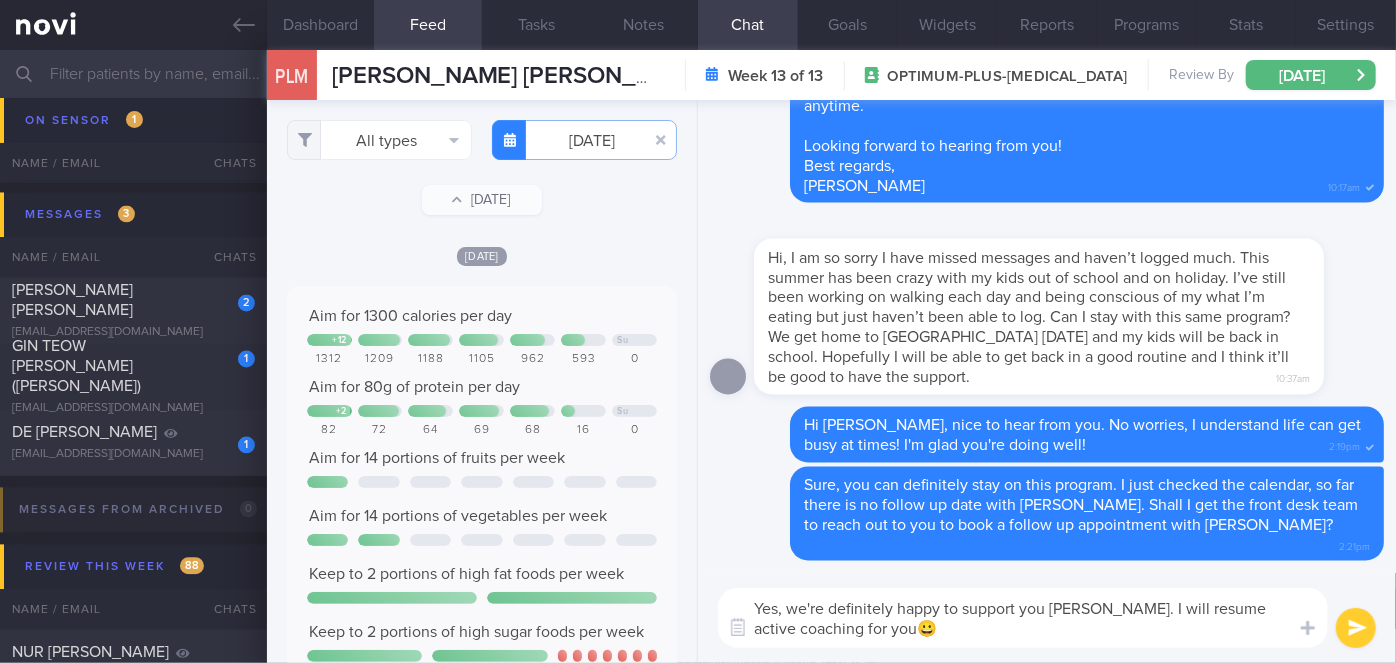 type on "Yes, we're definitely happy to support you [PERSON_NAME]. I will resume active coaching for you😀" 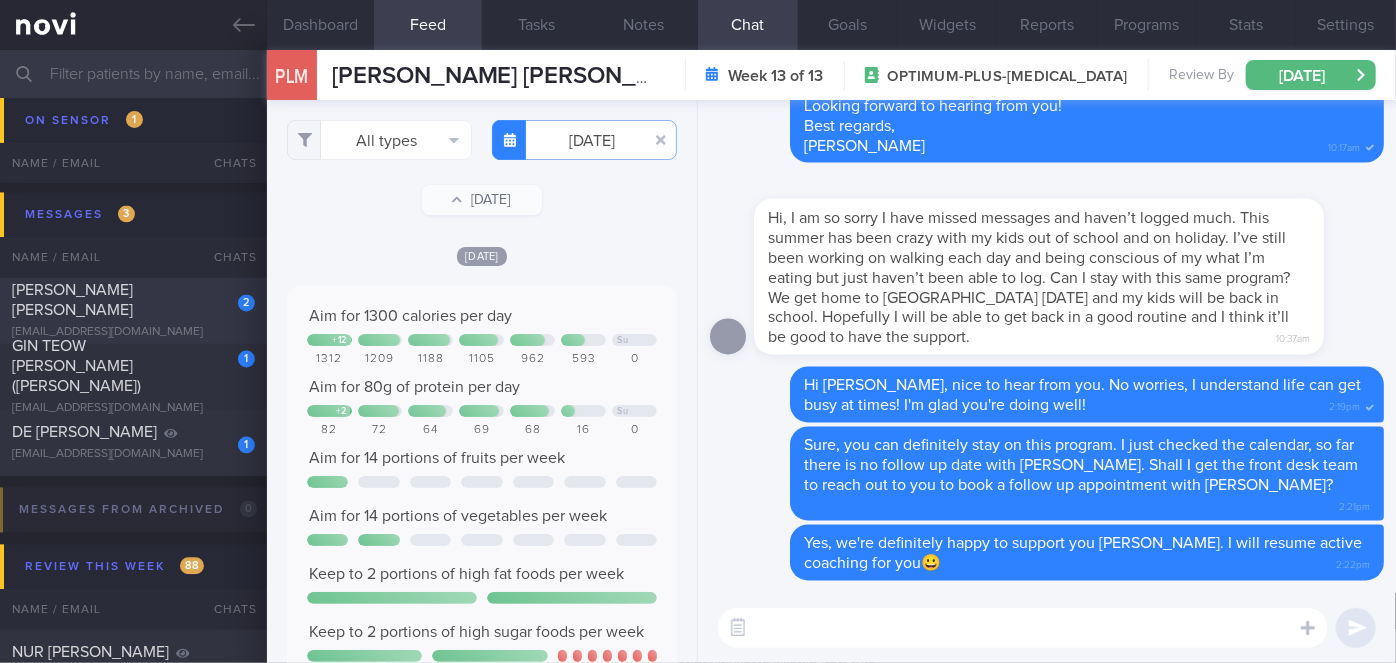 click on "[PERSON_NAME] [PERSON_NAME]" at bounding box center [131, 301] 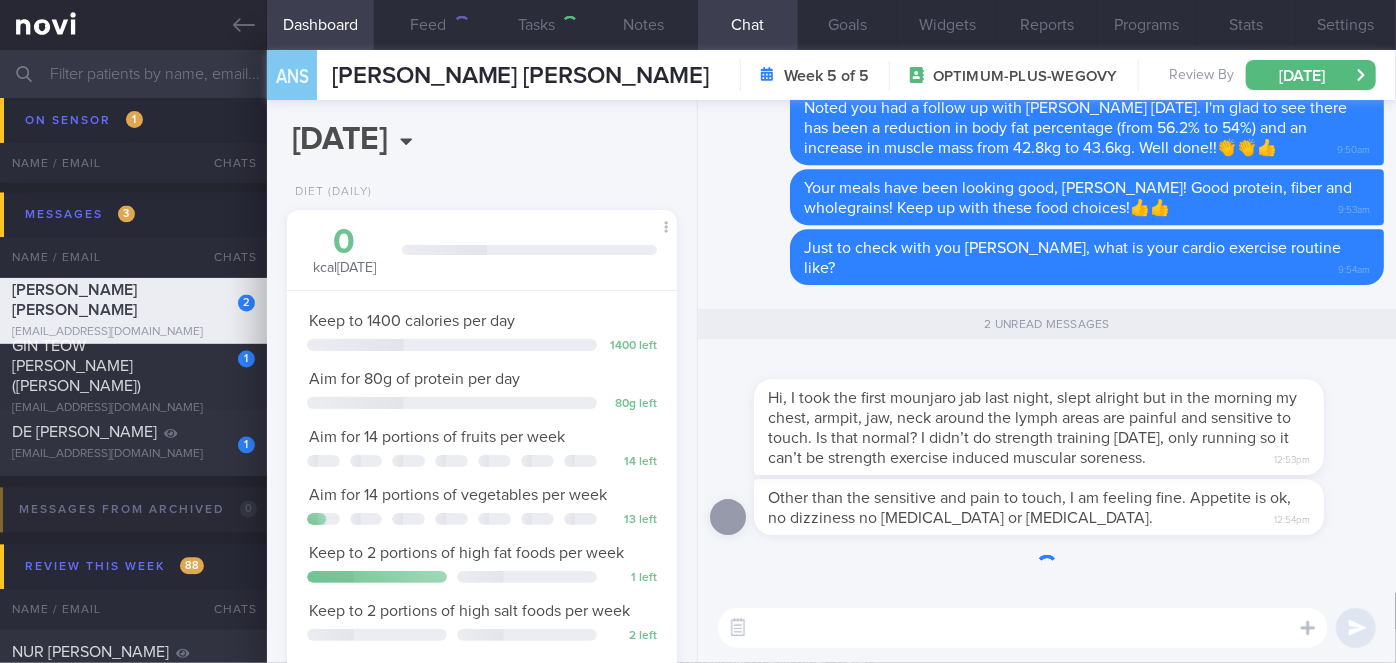 scroll, scrollTop: 0, scrollLeft: 0, axis: both 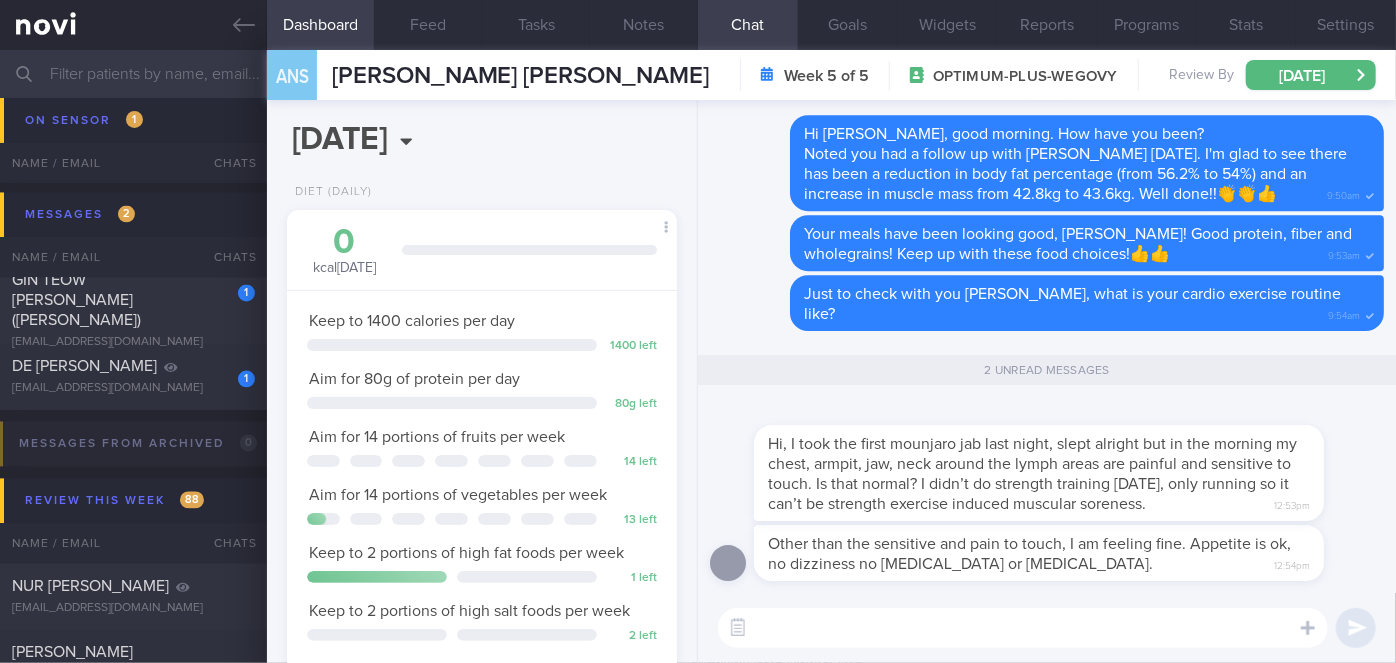 click at bounding box center (1023, 628) 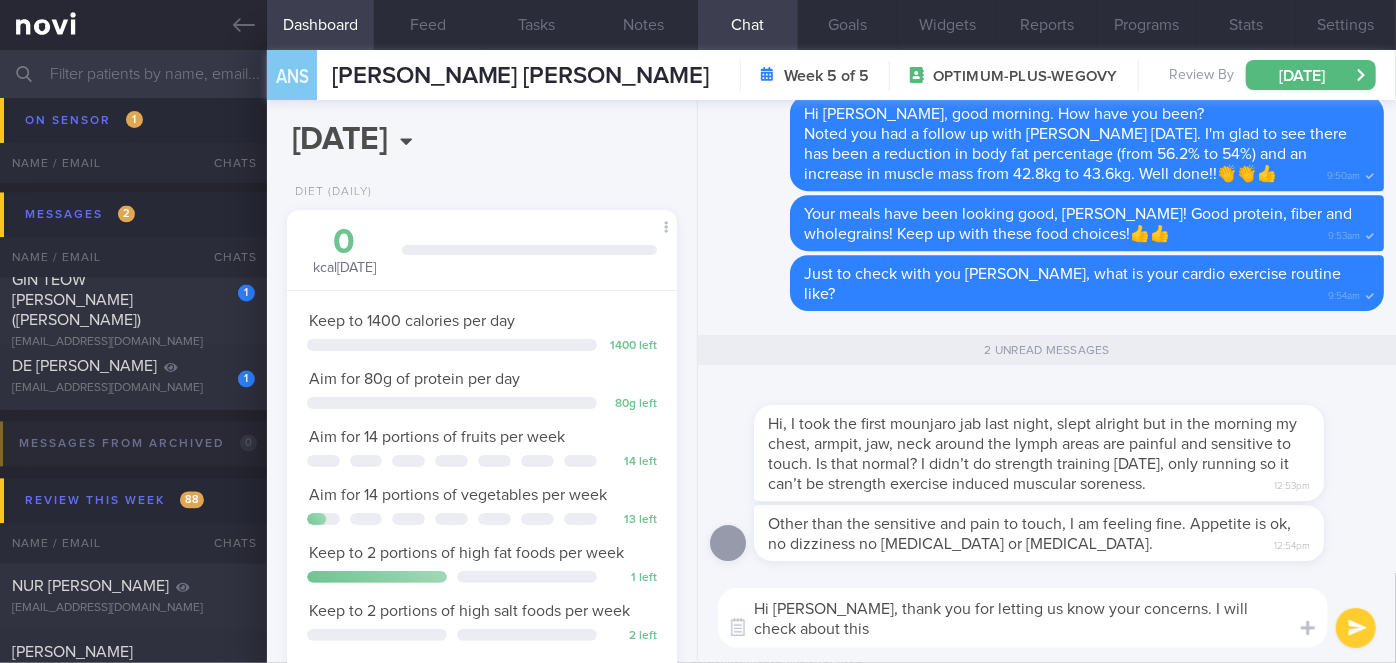 scroll, scrollTop: 0, scrollLeft: 0, axis: both 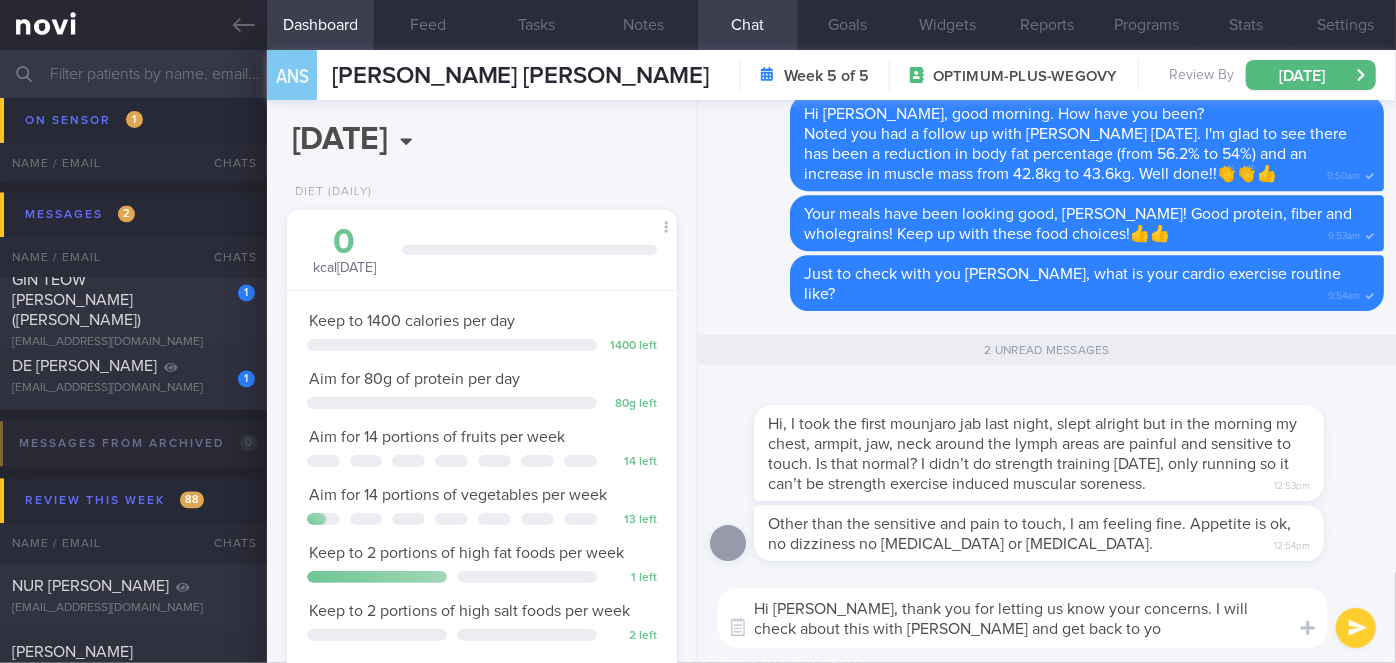 type on "Hi [PERSON_NAME], thank you for letting us know your concerns. I will check about this with [PERSON_NAME] and get back to you" 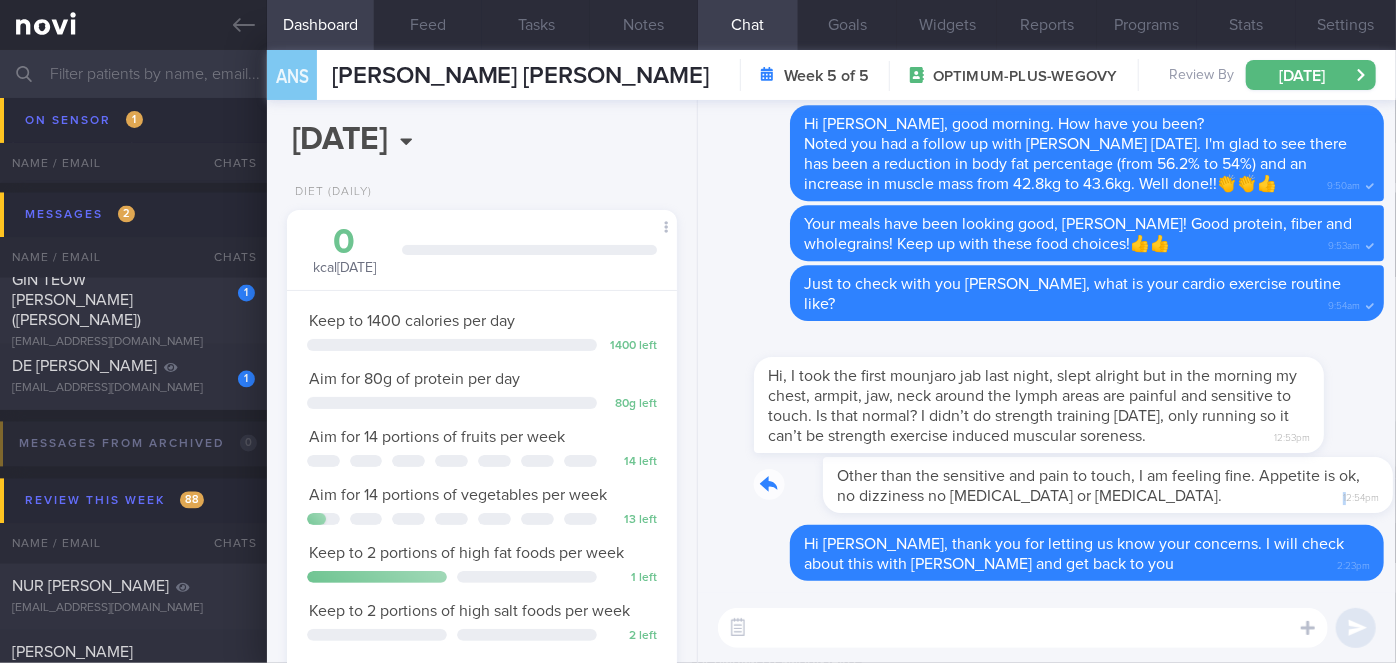 drag, startPoint x: 1159, startPoint y: 510, endPoint x: 1266, endPoint y: 494, distance: 108.18965 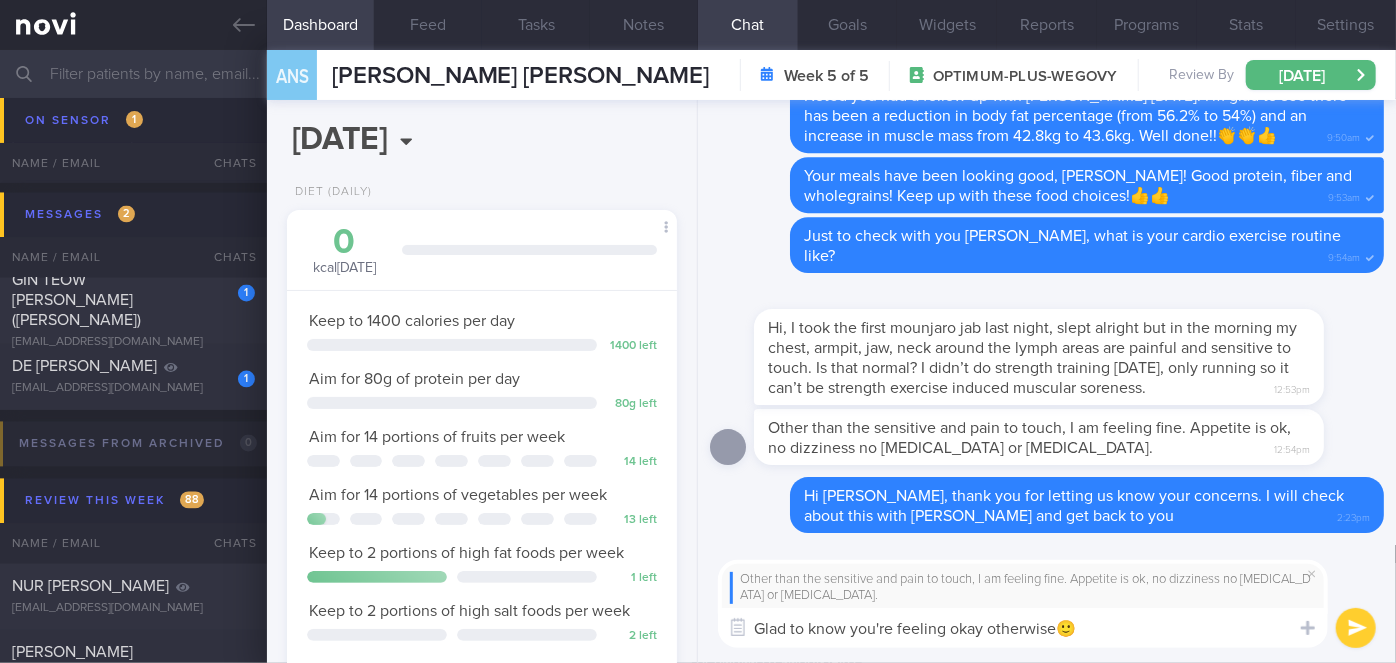 type on "Glad to know you're feeling okay otherwise🙂" 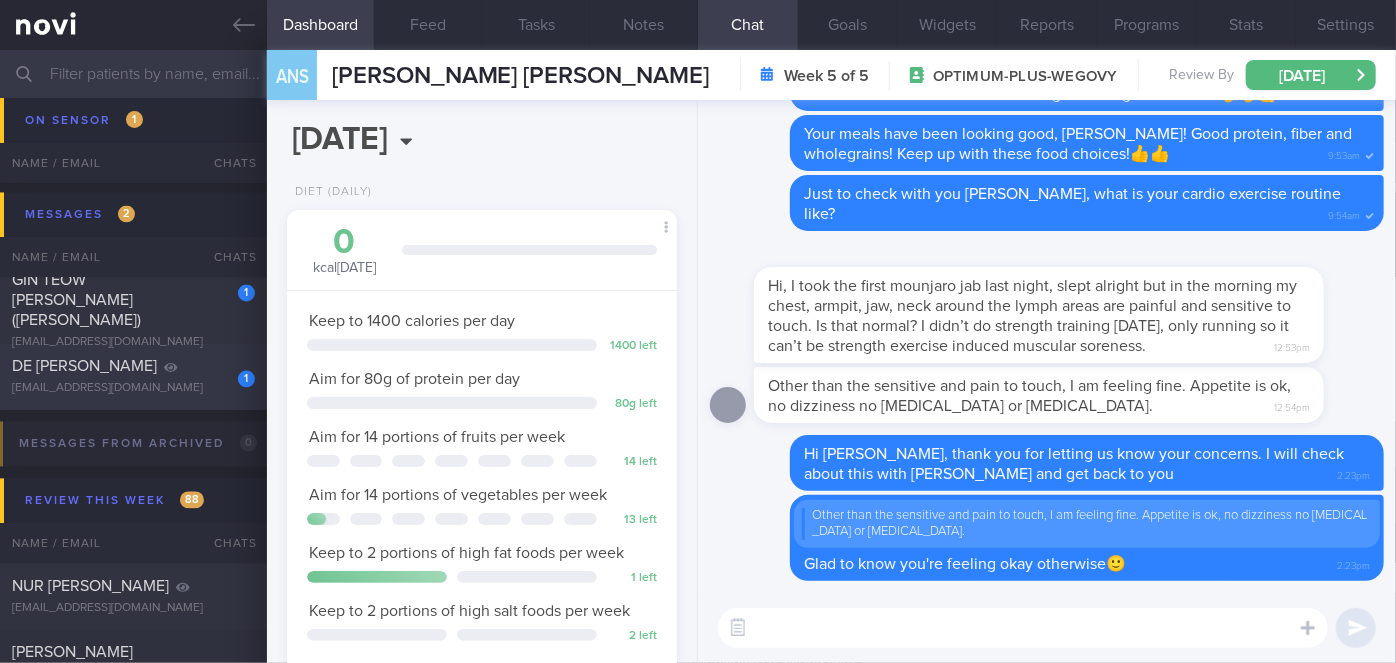 click on "DE [PERSON_NAME]" at bounding box center (131, 367) 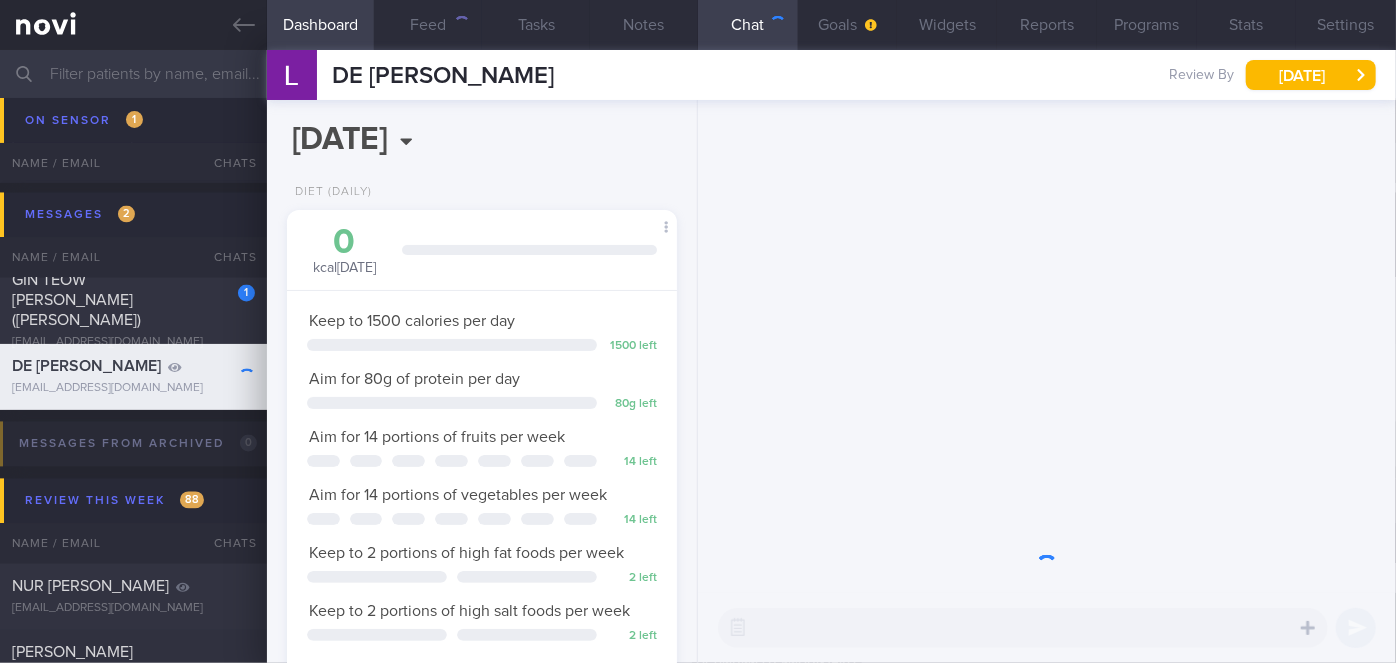 scroll, scrollTop: 0, scrollLeft: 0, axis: both 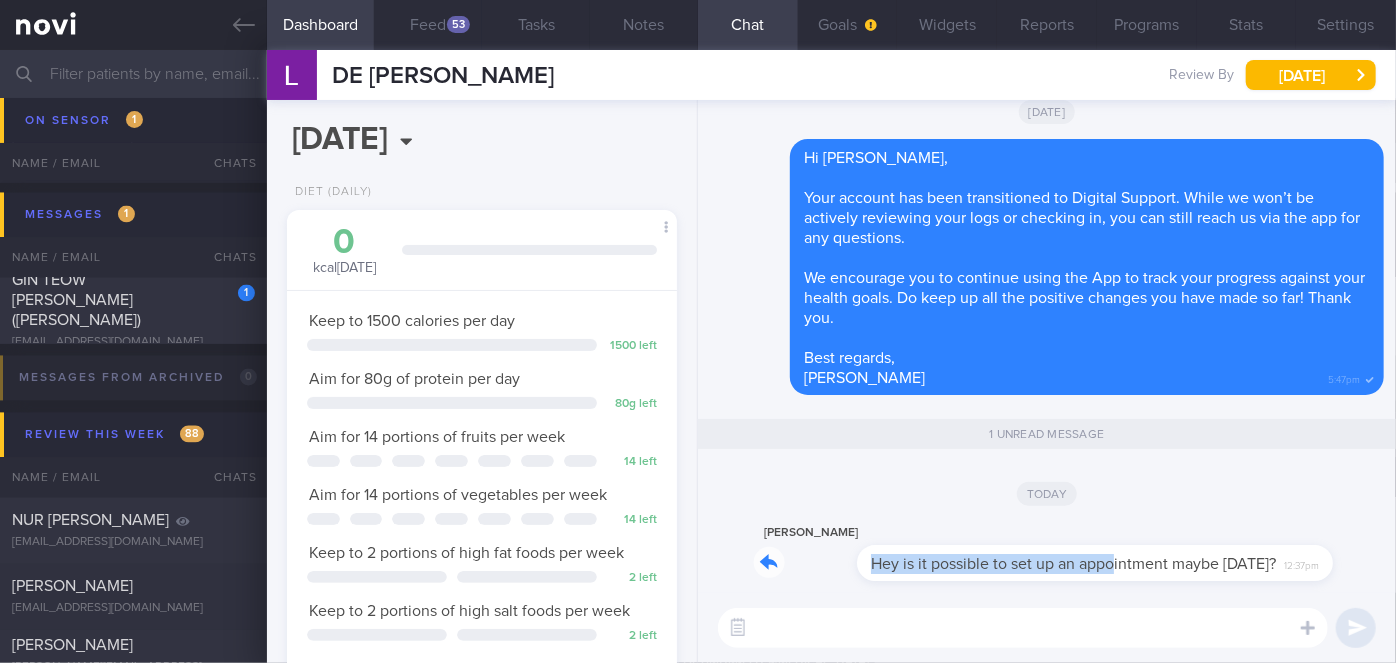drag, startPoint x: 1014, startPoint y: 576, endPoint x: 1298, endPoint y: 554, distance: 284.85083 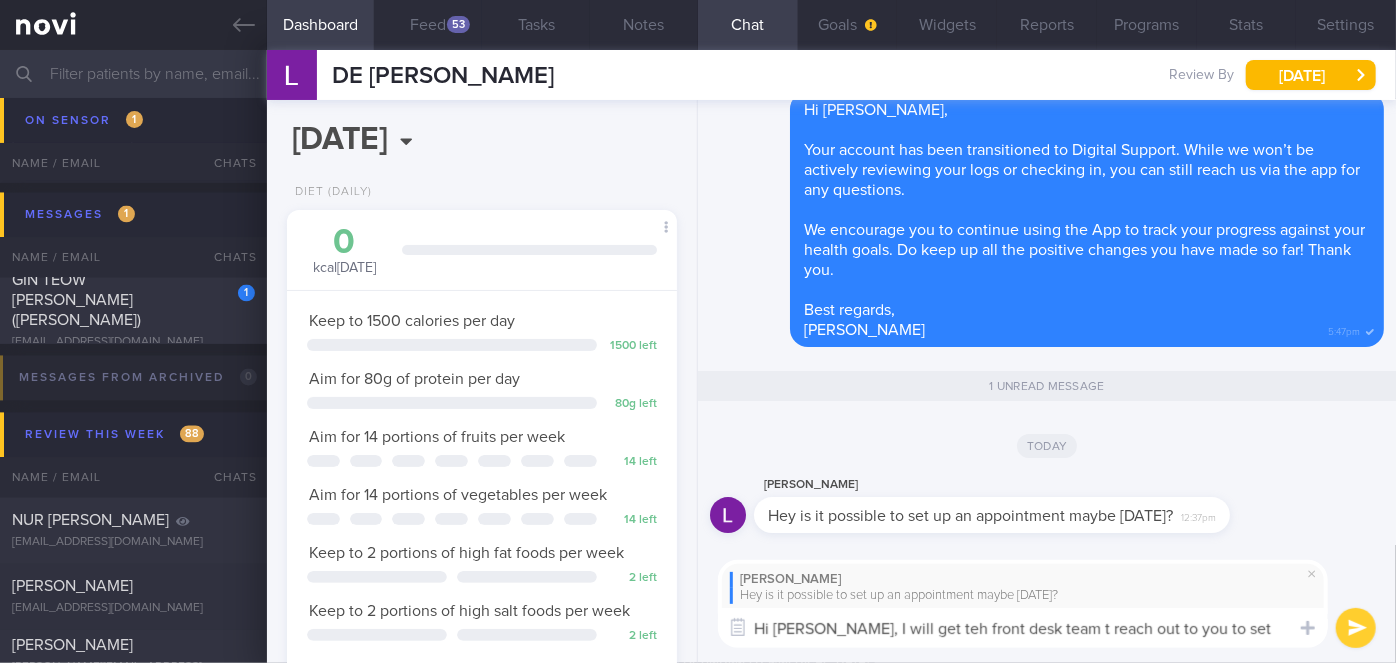 scroll, scrollTop: 0, scrollLeft: 0, axis: both 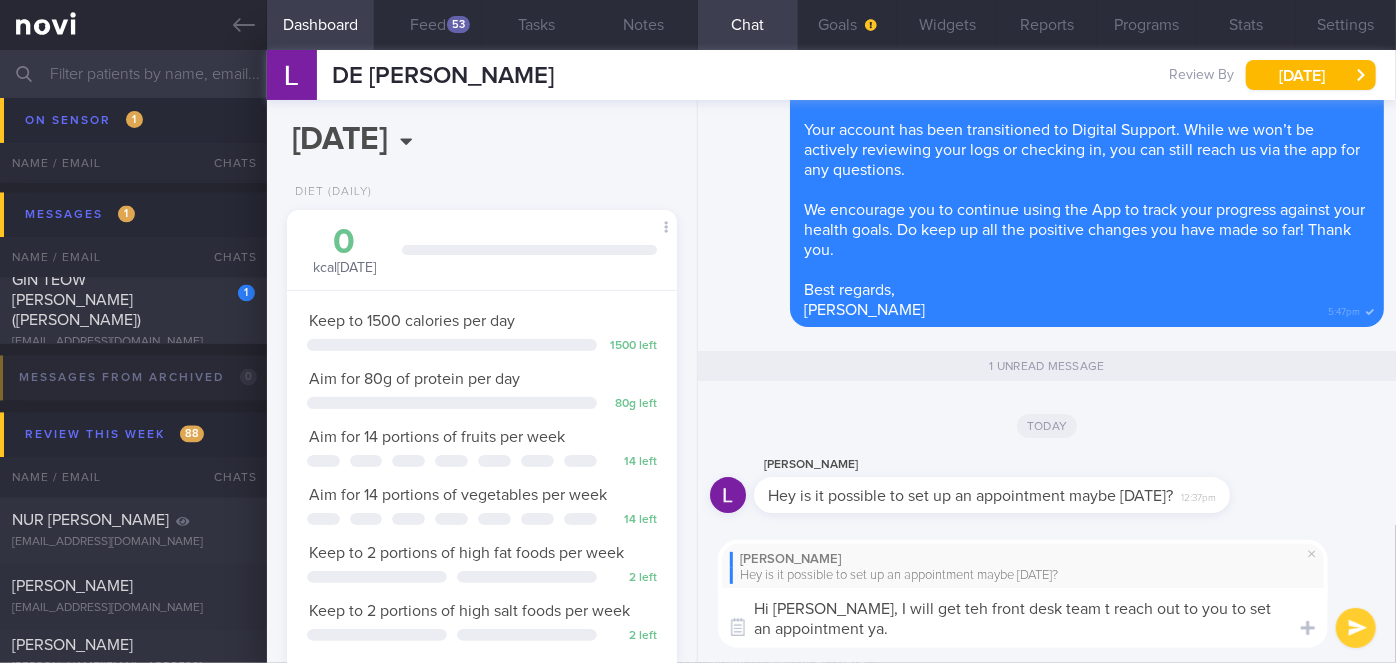 click on "Hi [PERSON_NAME], I will get teh front desk team t reach out to you to set an appointment ya." at bounding box center (1023, 618) 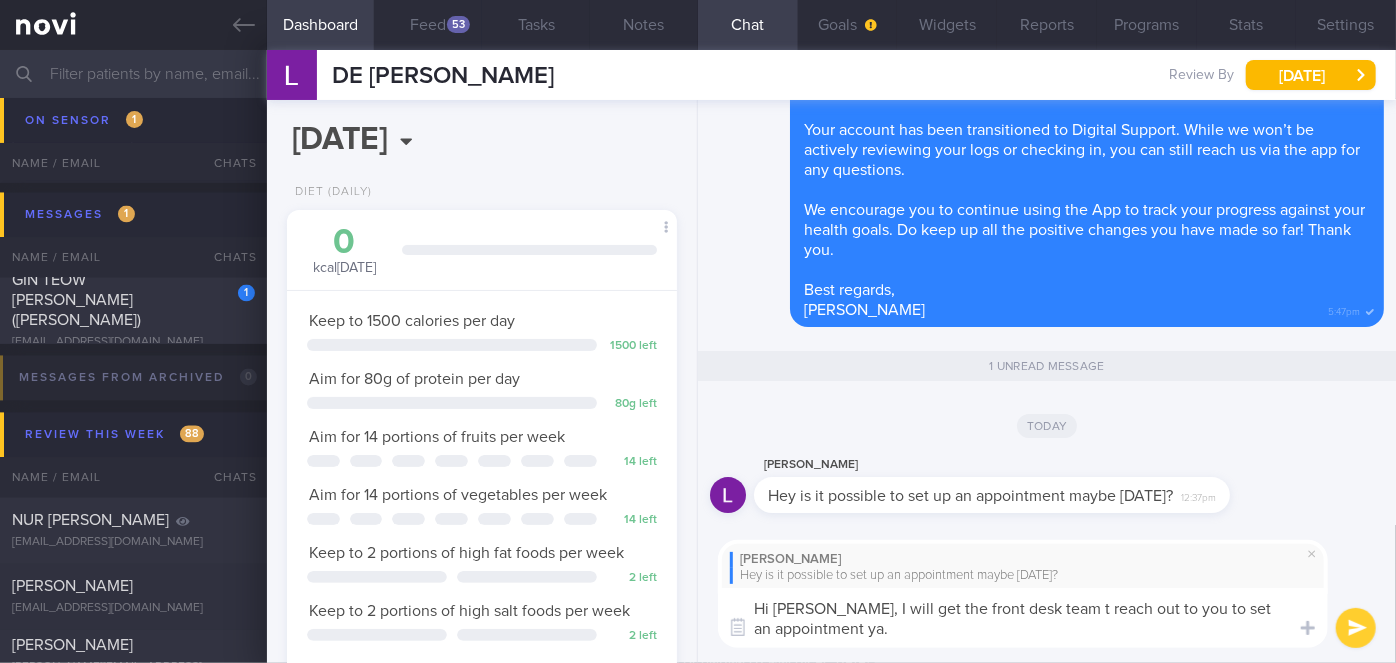 click on "Hi [PERSON_NAME], I will get the front desk team t reach out to you to set an appointment ya." at bounding box center (1023, 618) 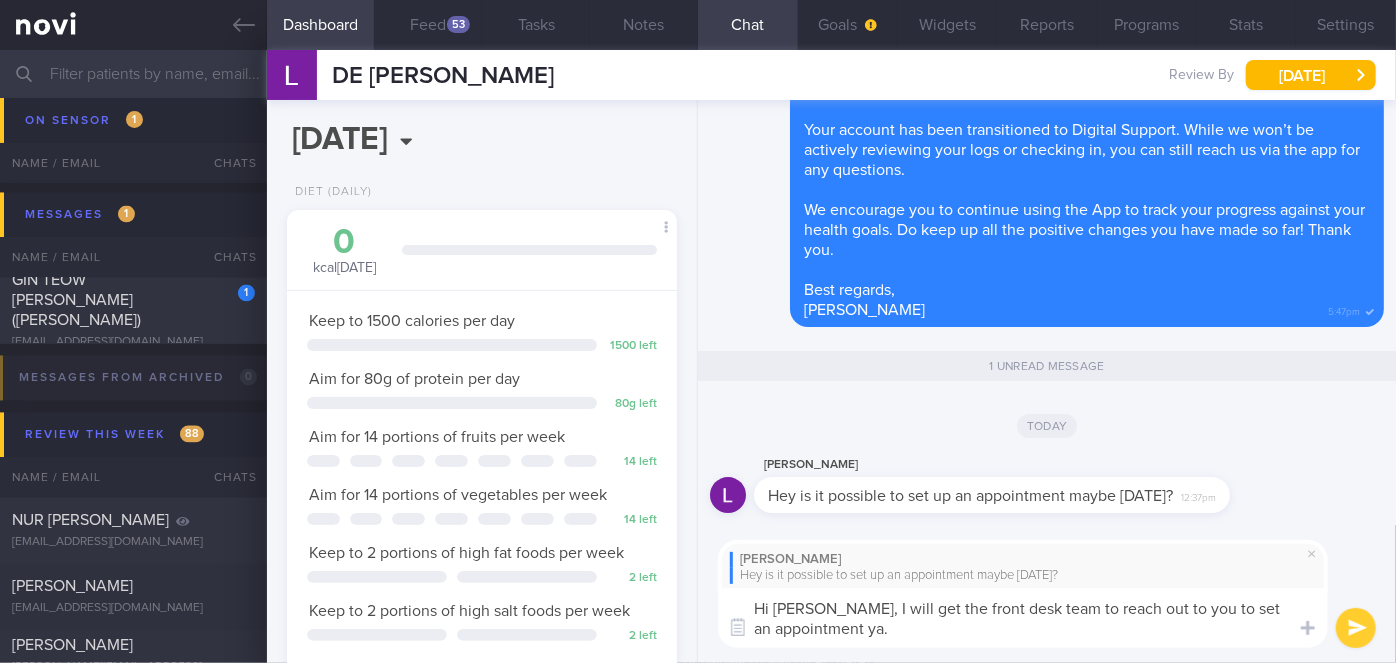 type on "Hi [PERSON_NAME], I will get the front desk team to reach out to you to set an appointment ya." 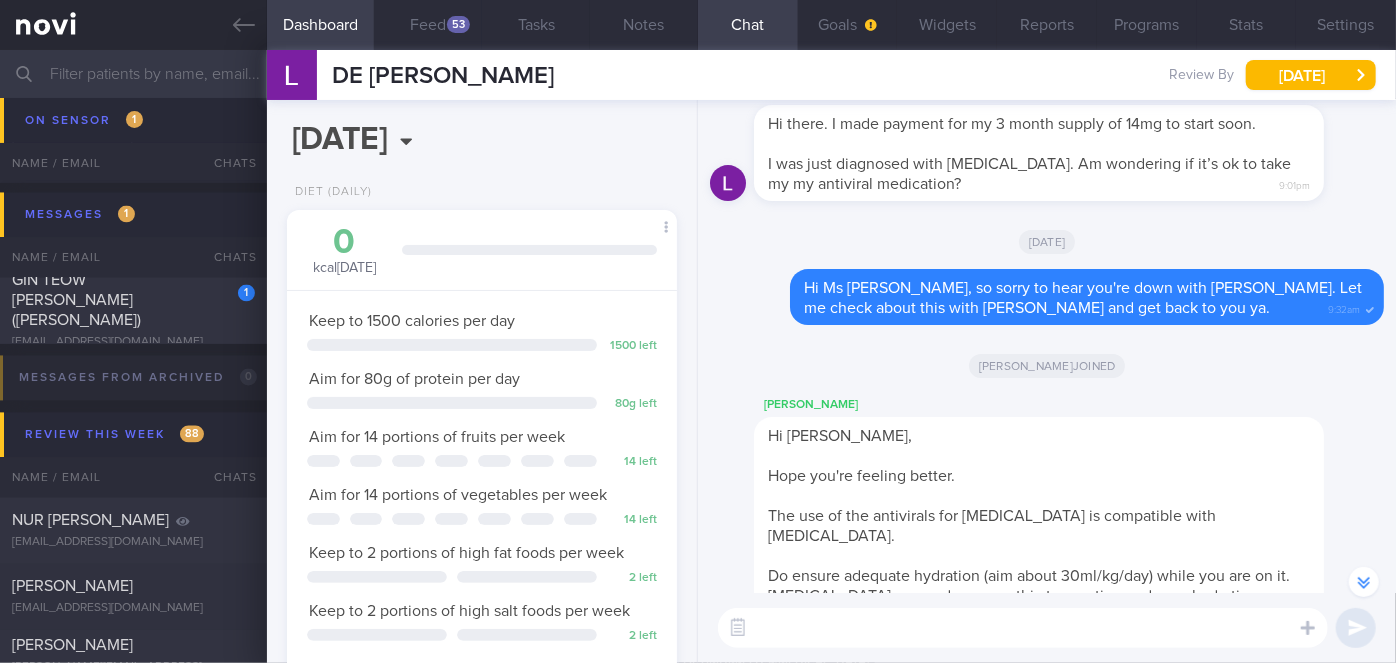 scroll, scrollTop: 0, scrollLeft: 0, axis: both 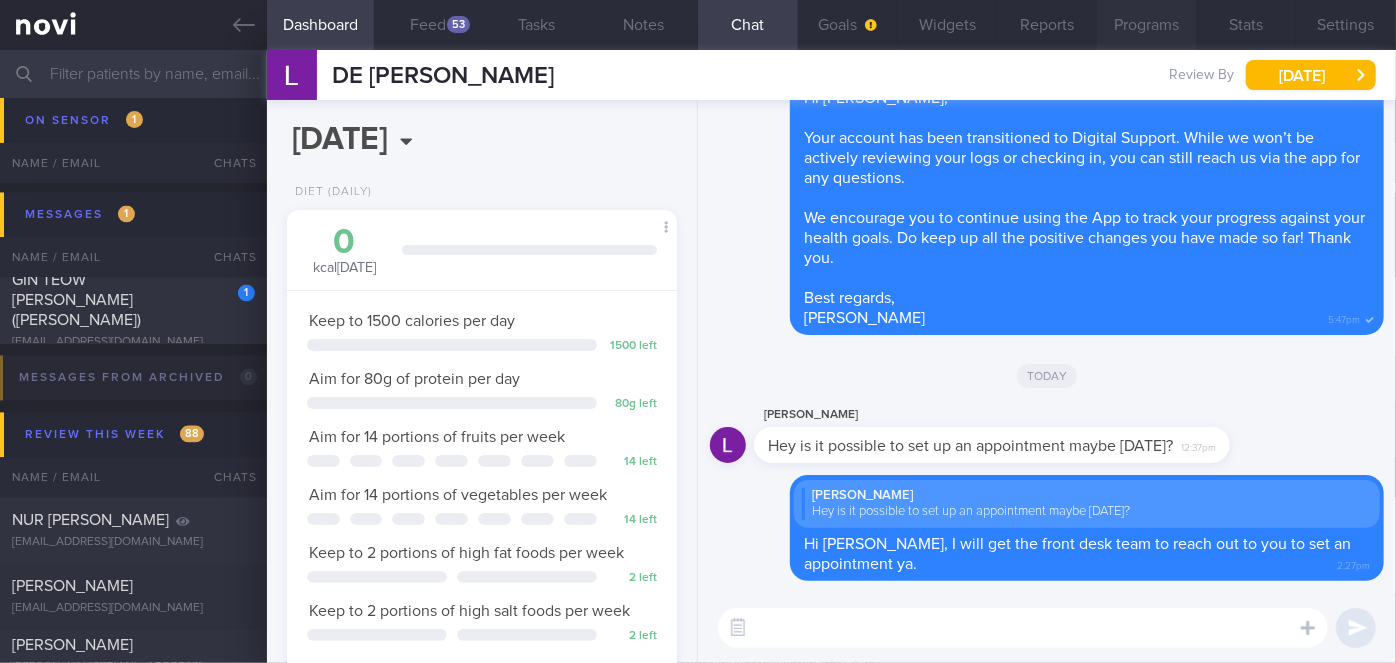 click on "Programs" at bounding box center (1147, 25) 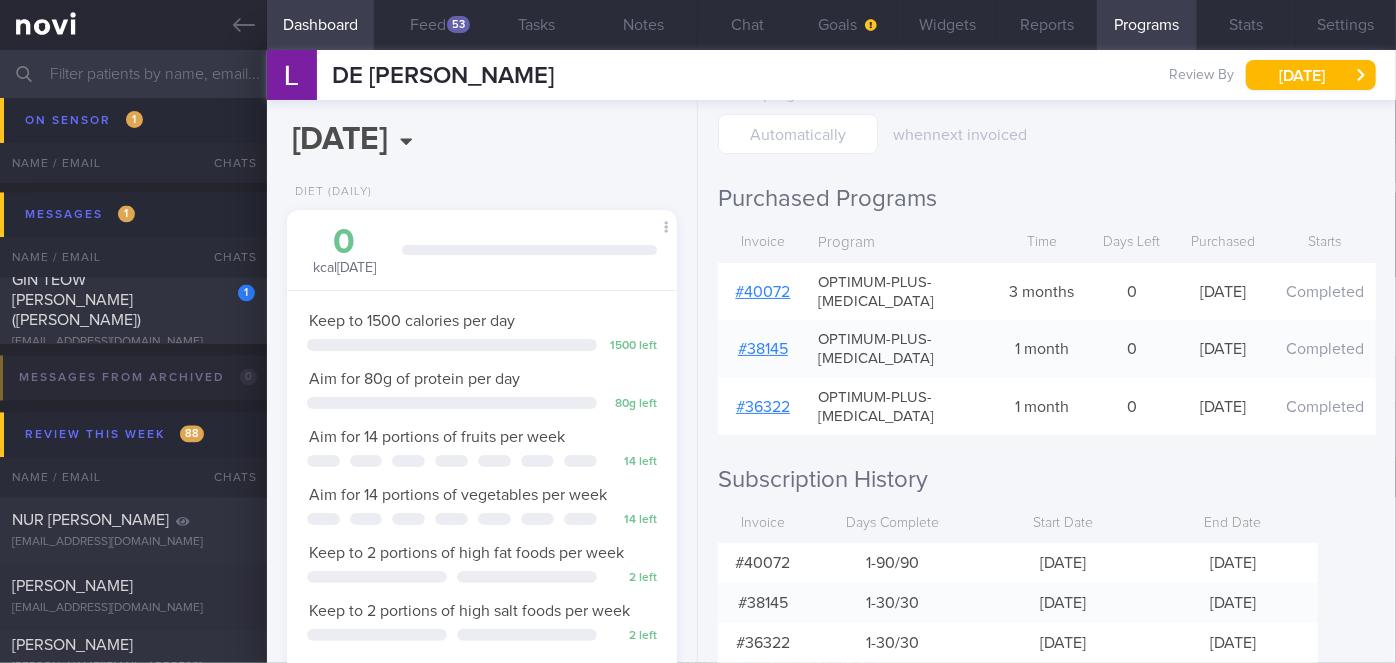 scroll, scrollTop: 173, scrollLeft: 0, axis: vertical 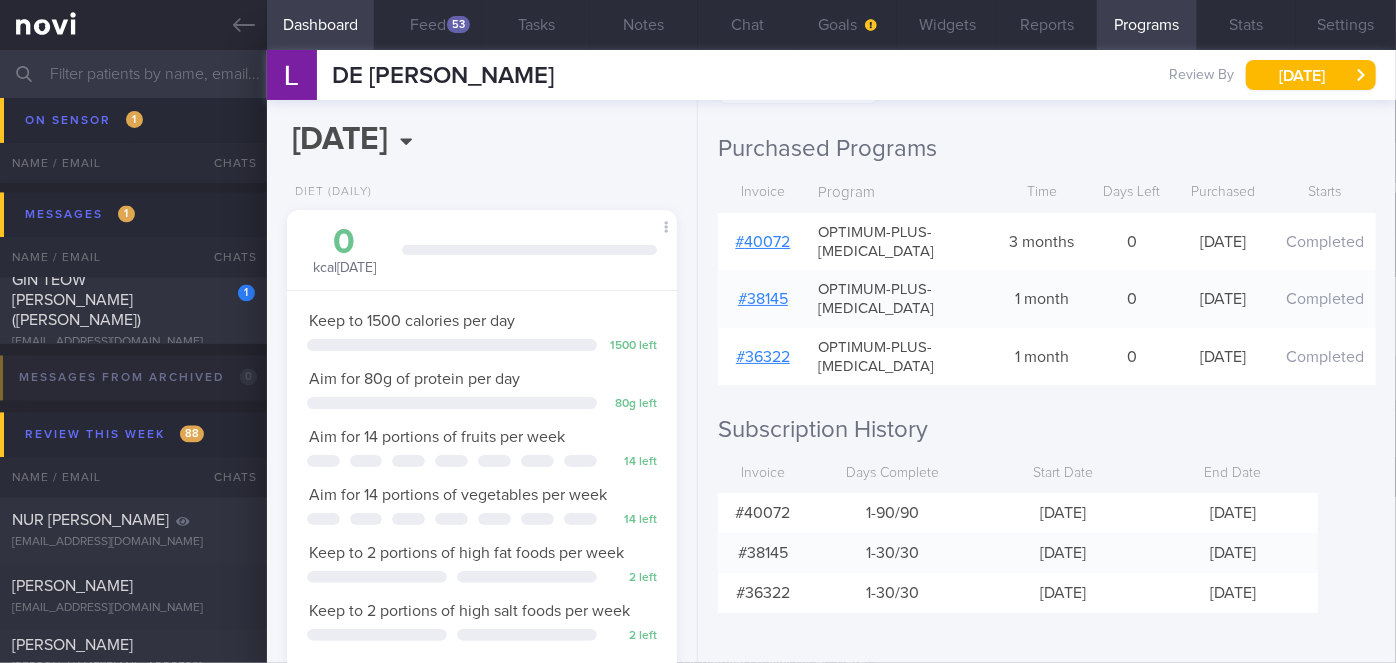 drag, startPoint x: 333, startPoint y: 72, endPoint x: 651, endPoint y: 86, distance: 318.308 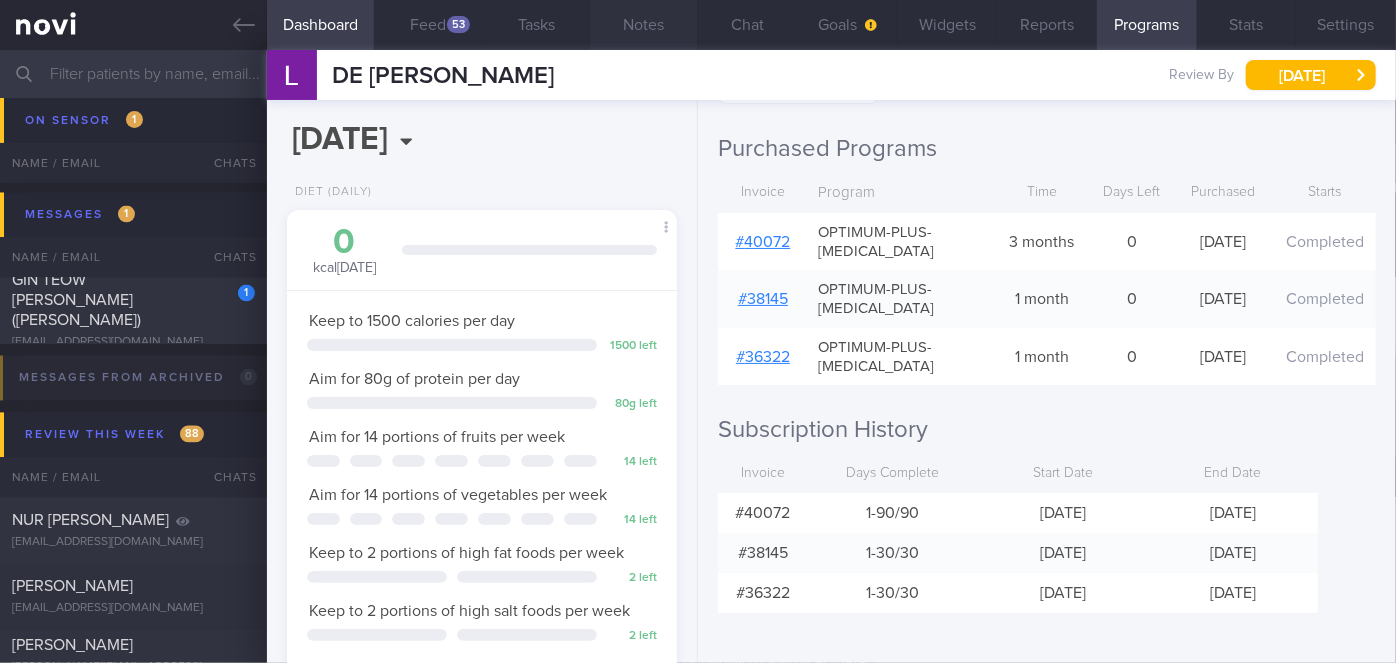 click on "Notes" at bounding box center [644, 25] 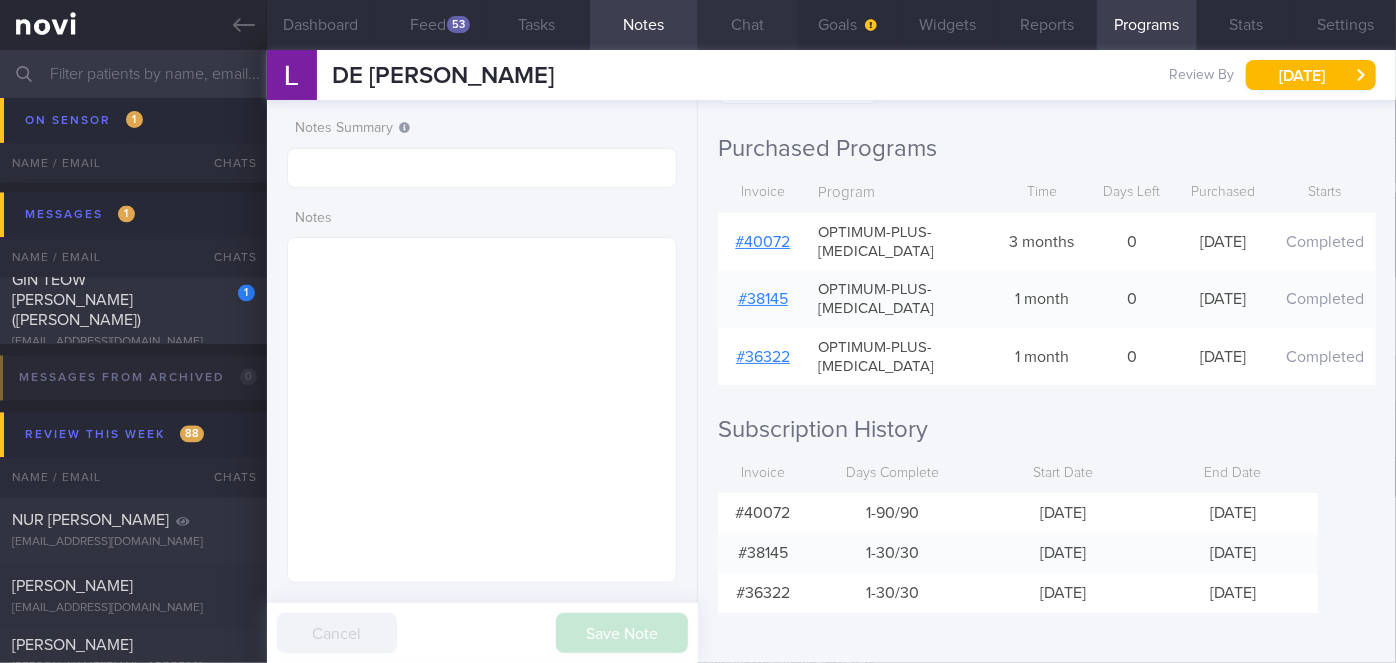click on "Chat" at bounding box center (748, 25) 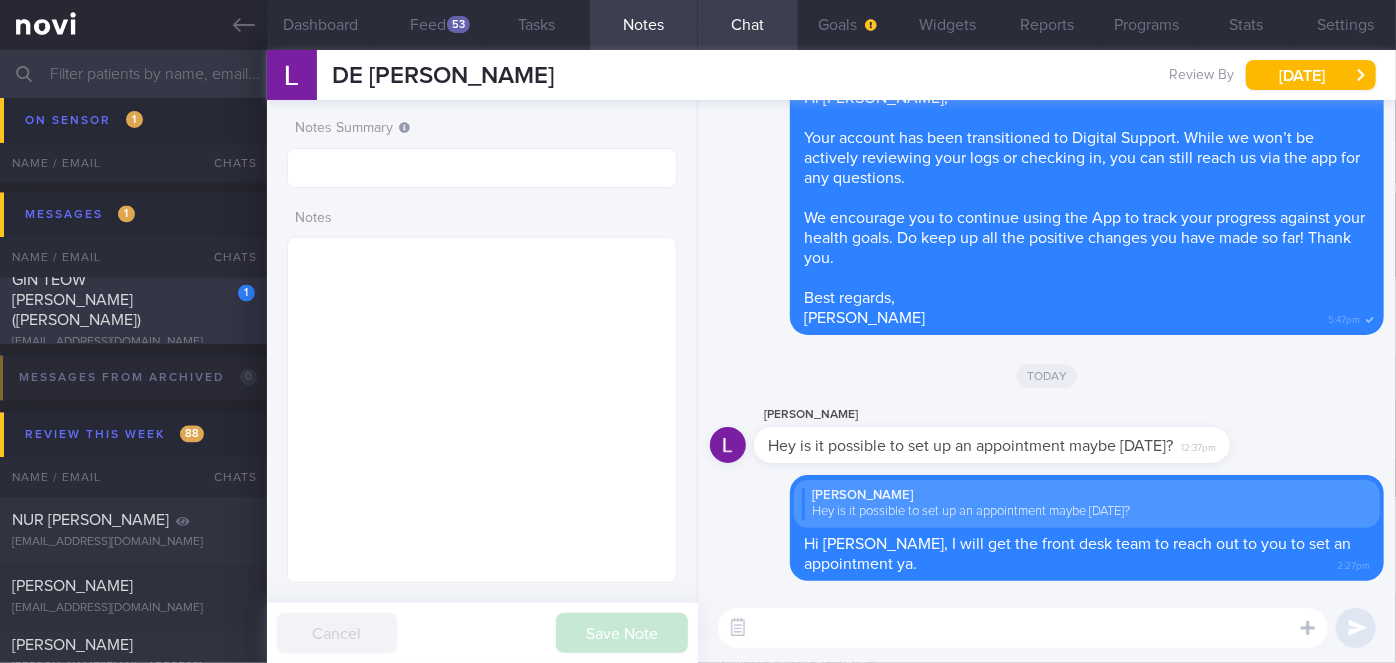 click on "GIN TEOW [PERSON_NAME] ([PERSON_NAME])" at bounding box center [131, 301] 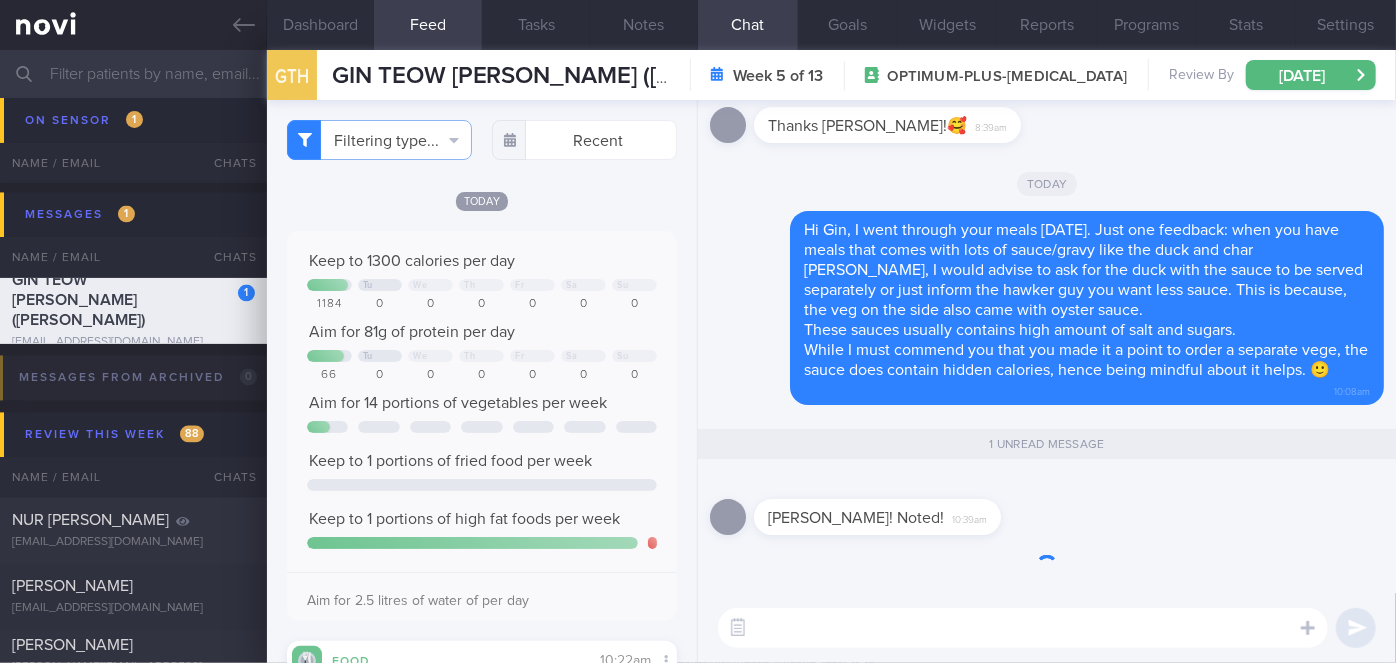 scroll, scrollTop: 0, scrollLeft: 0, axis: both 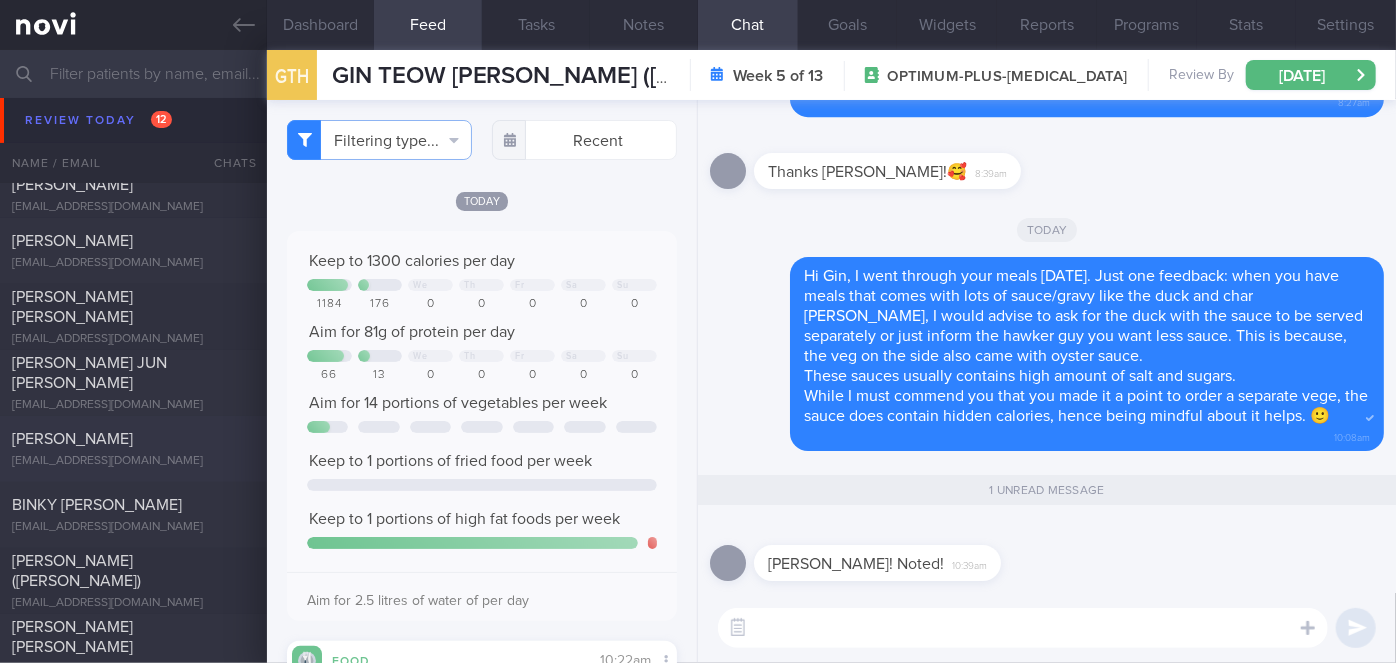 click on "[PERSON_NAME]" at bounding box center [72, 439] 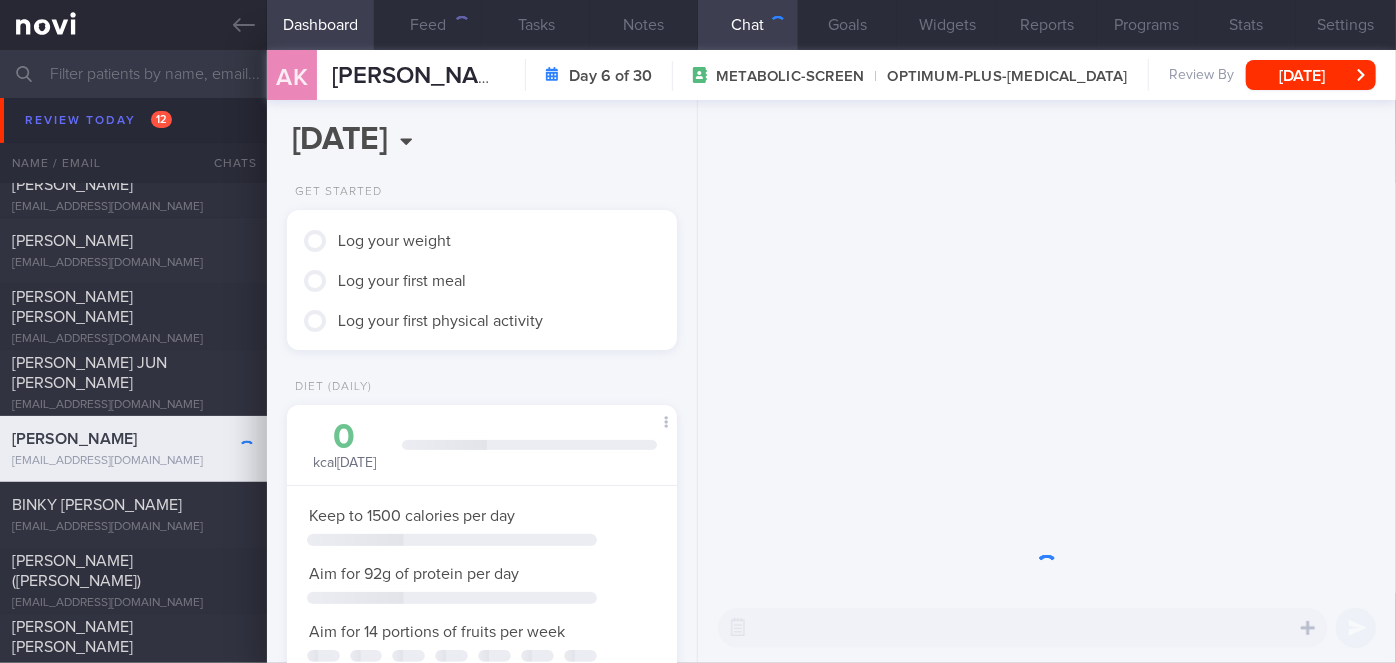 scroll, scrollTop: 0, scrollLeft: 0, axis: both 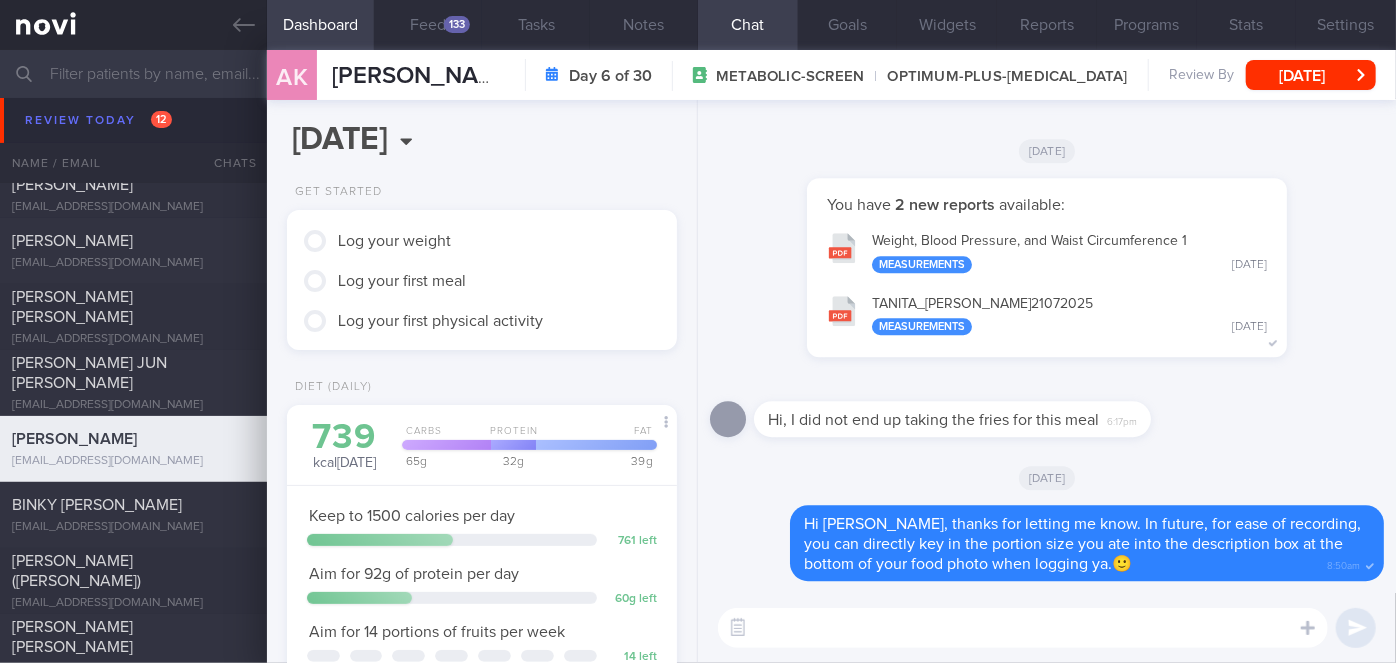 click on "[DATE]" at bounding box center (1047, 477) 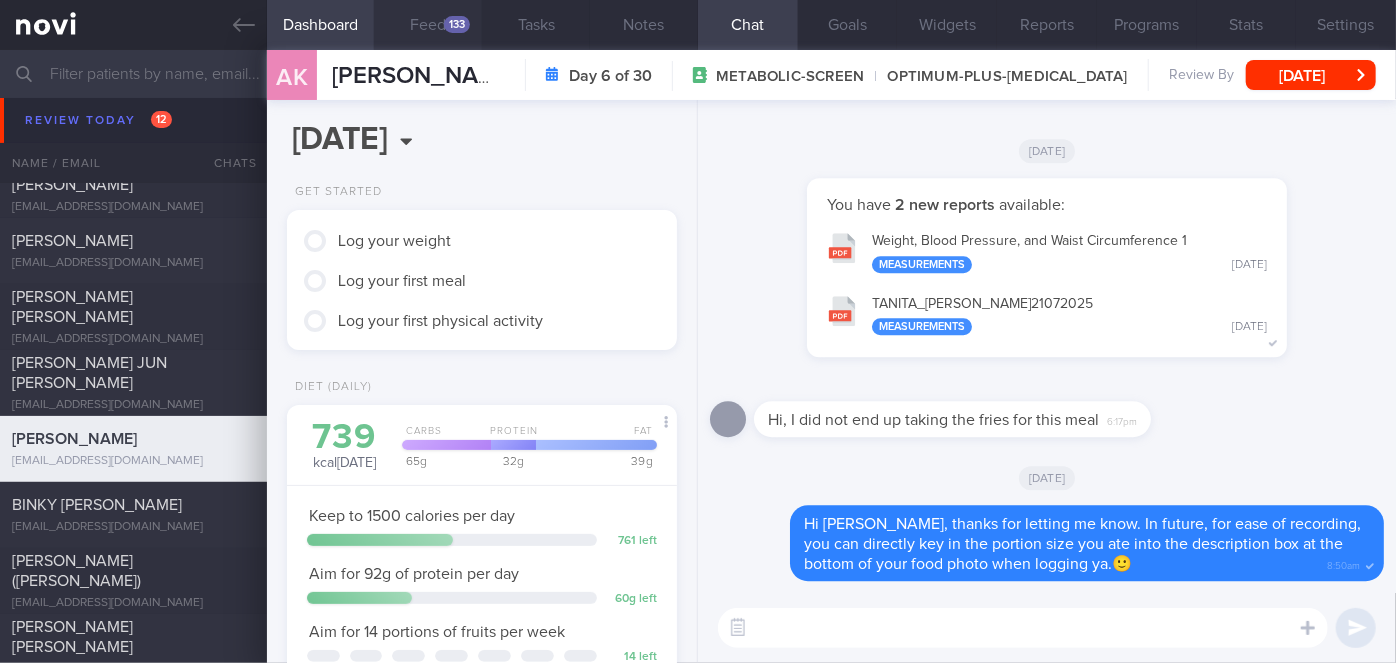 click on "Feed
133" at bounding box center [428, 25] 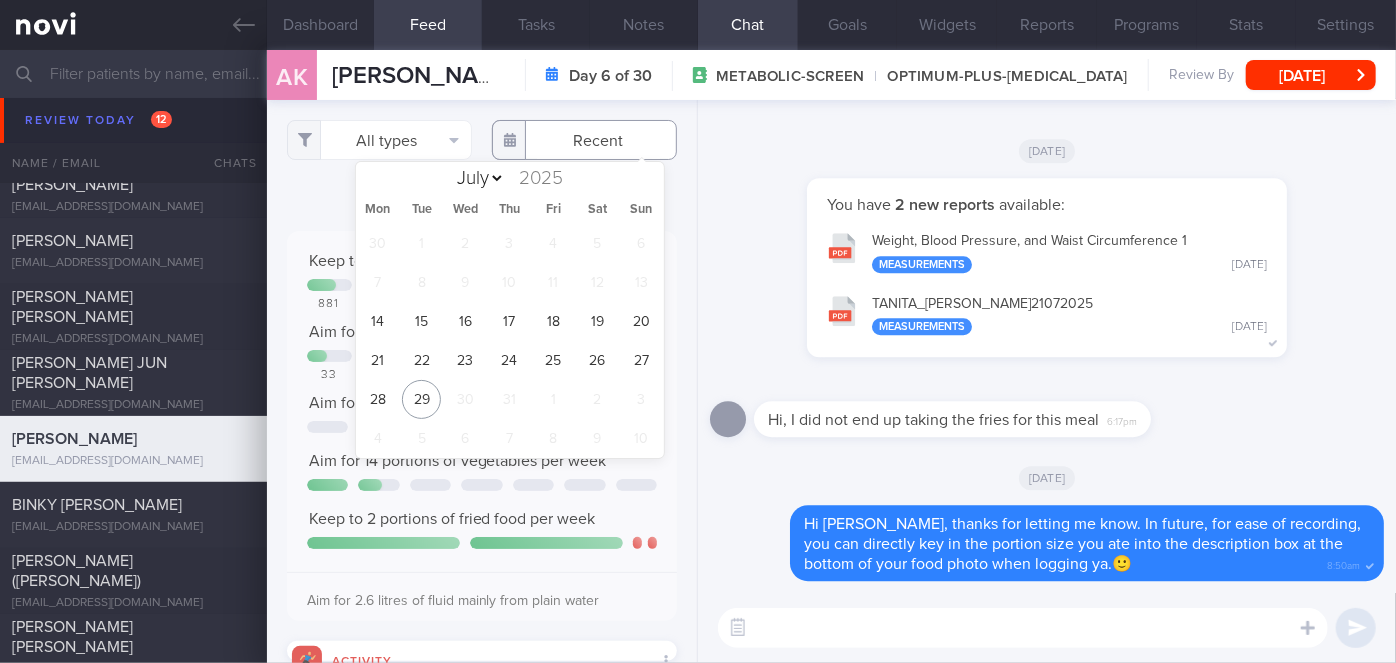 click at bounding box center (584, 140) 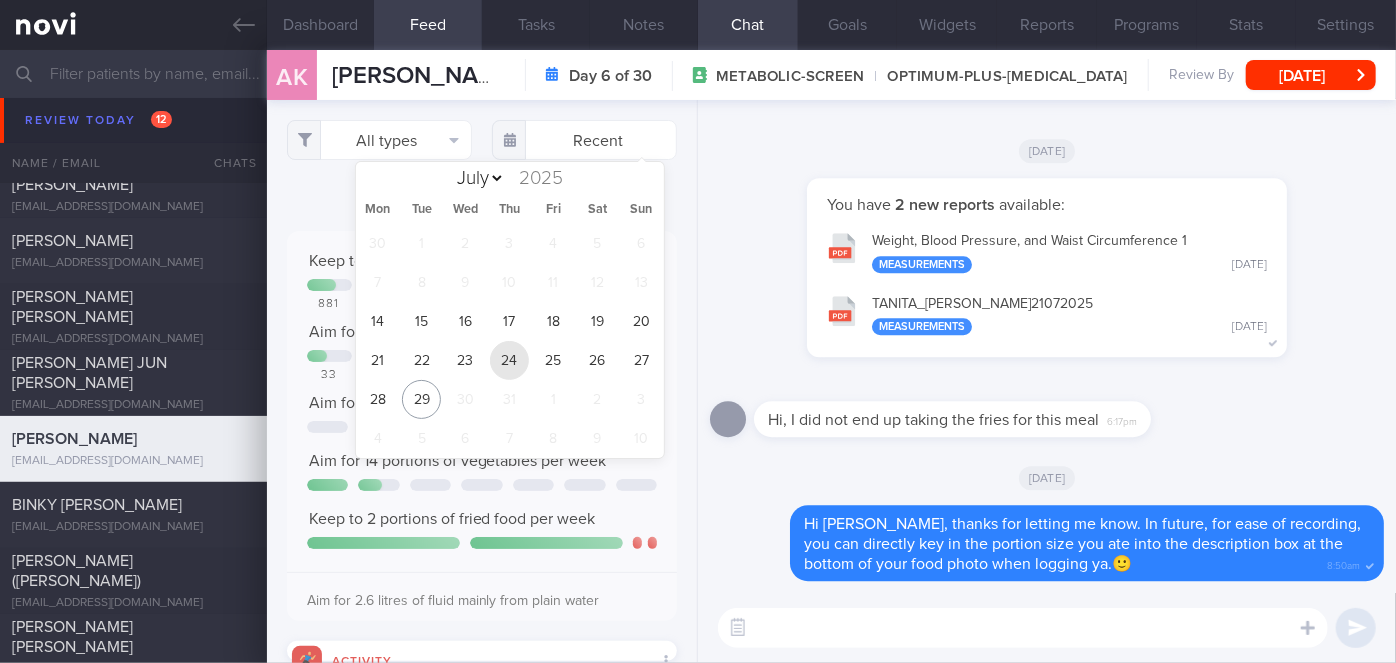 click on "24" at bounding box center [509, 360] 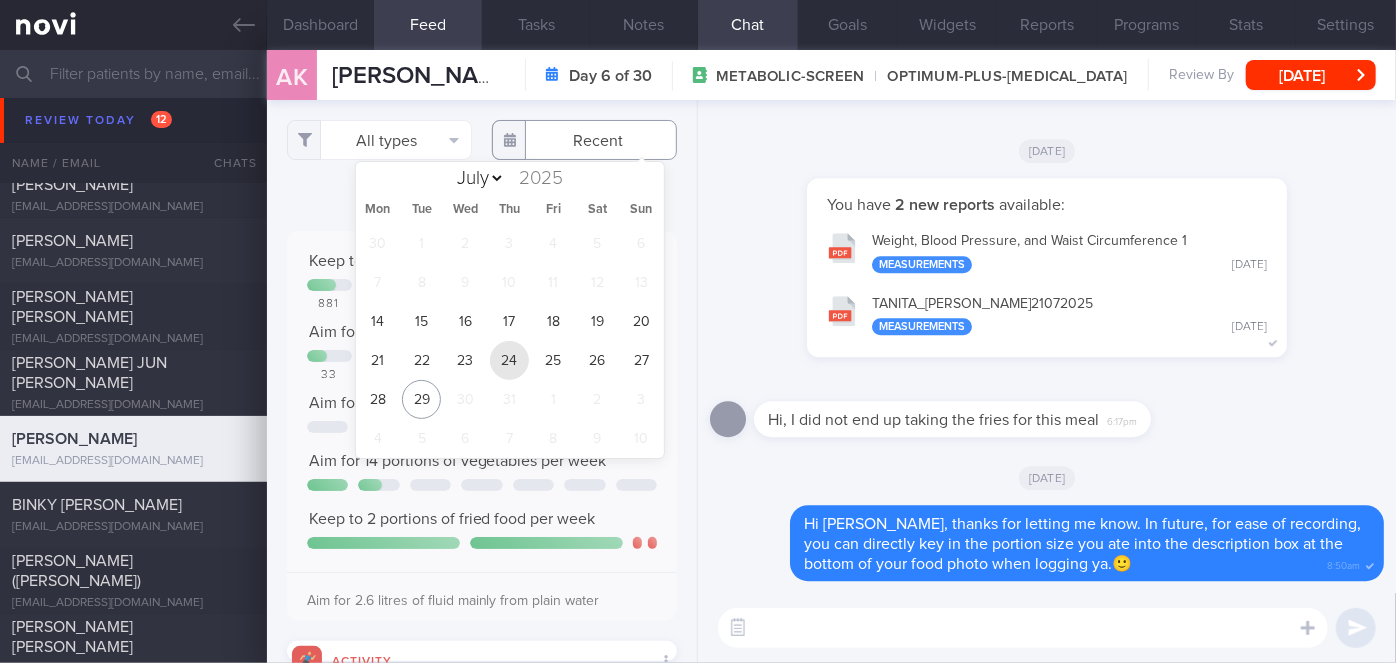 type on "[DATE]" 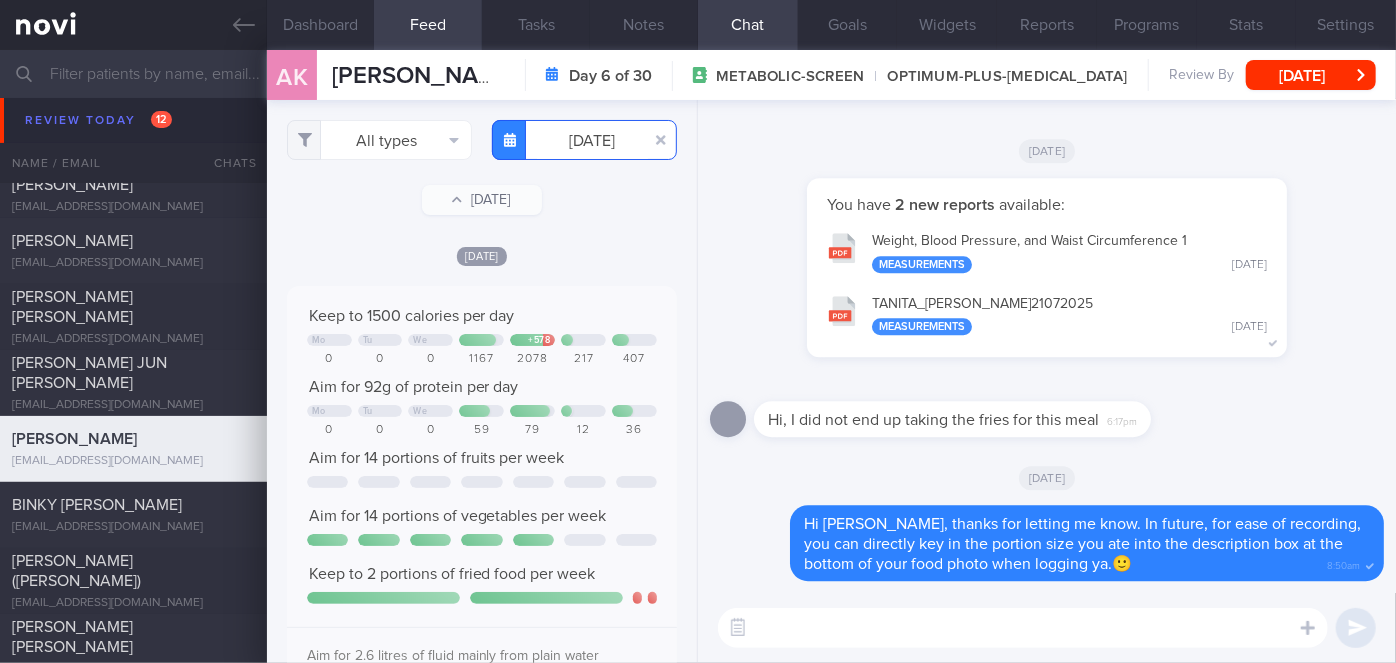 click on "[DATE]" at bounding box center (584, 140) 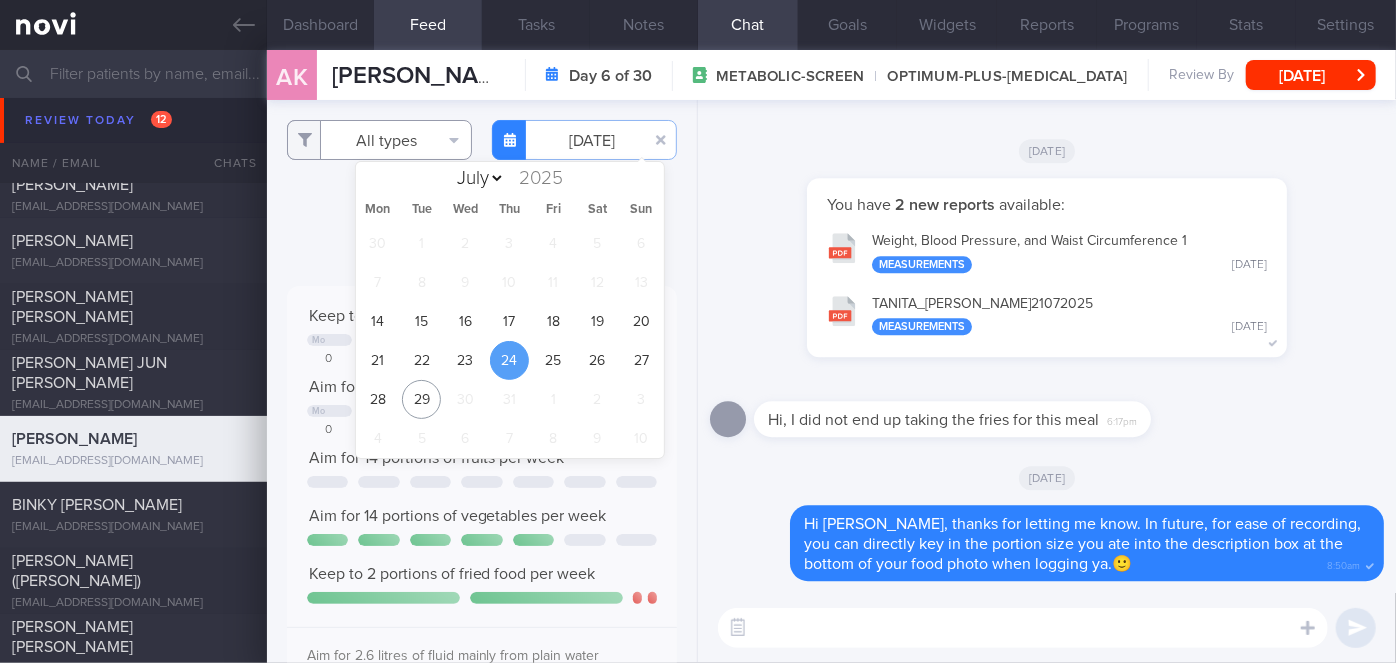 click on "All types" at bounding box center (379, 140) 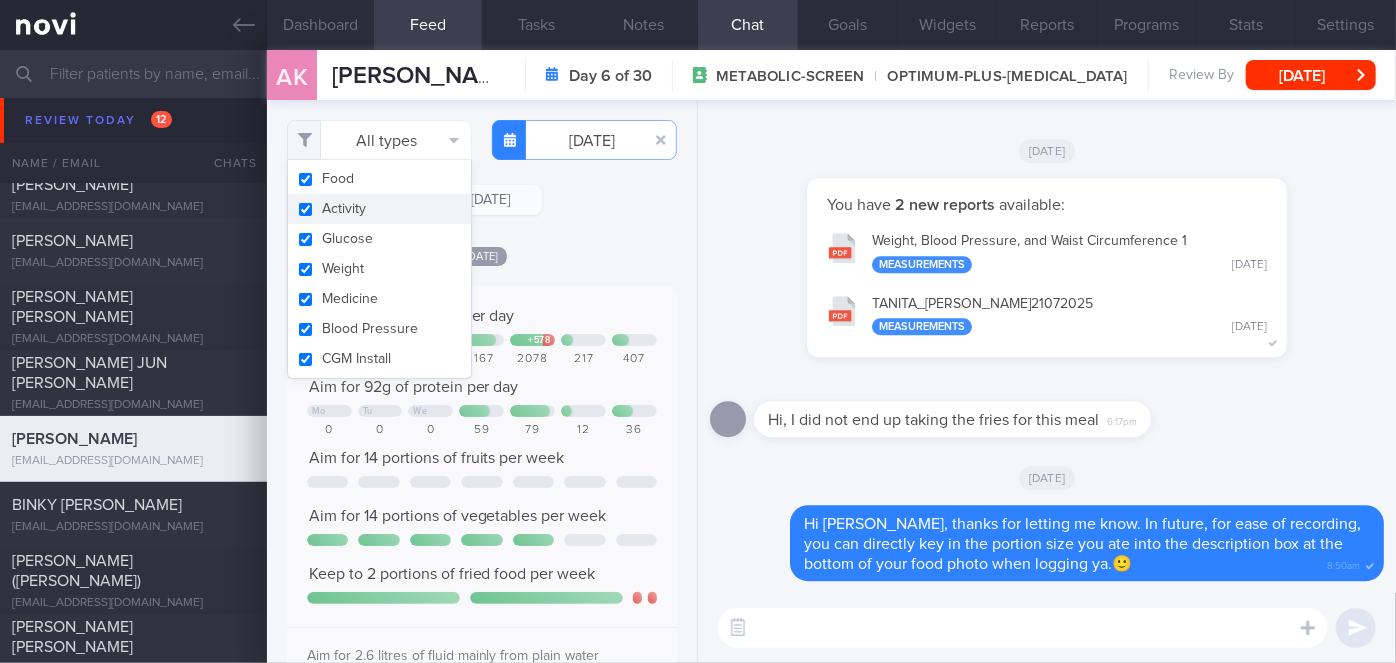 click on "Activity" at bounding box center (379, 209) 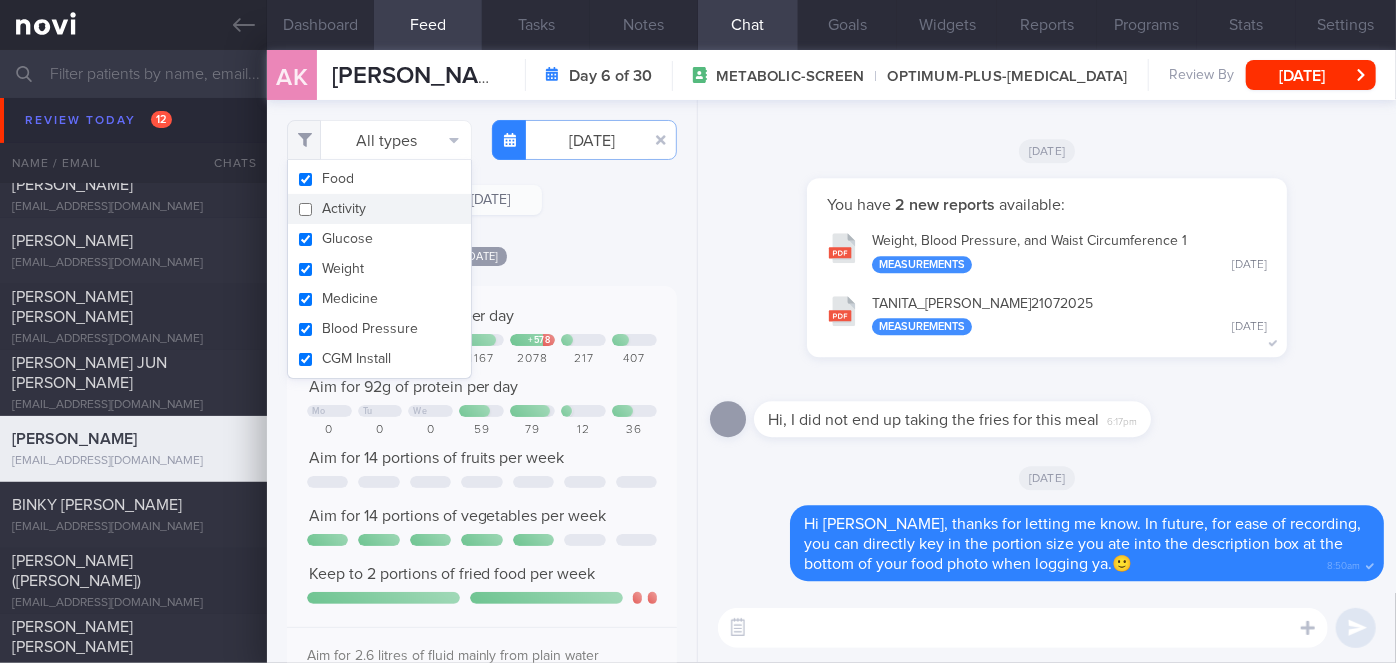 checkbox on "false" 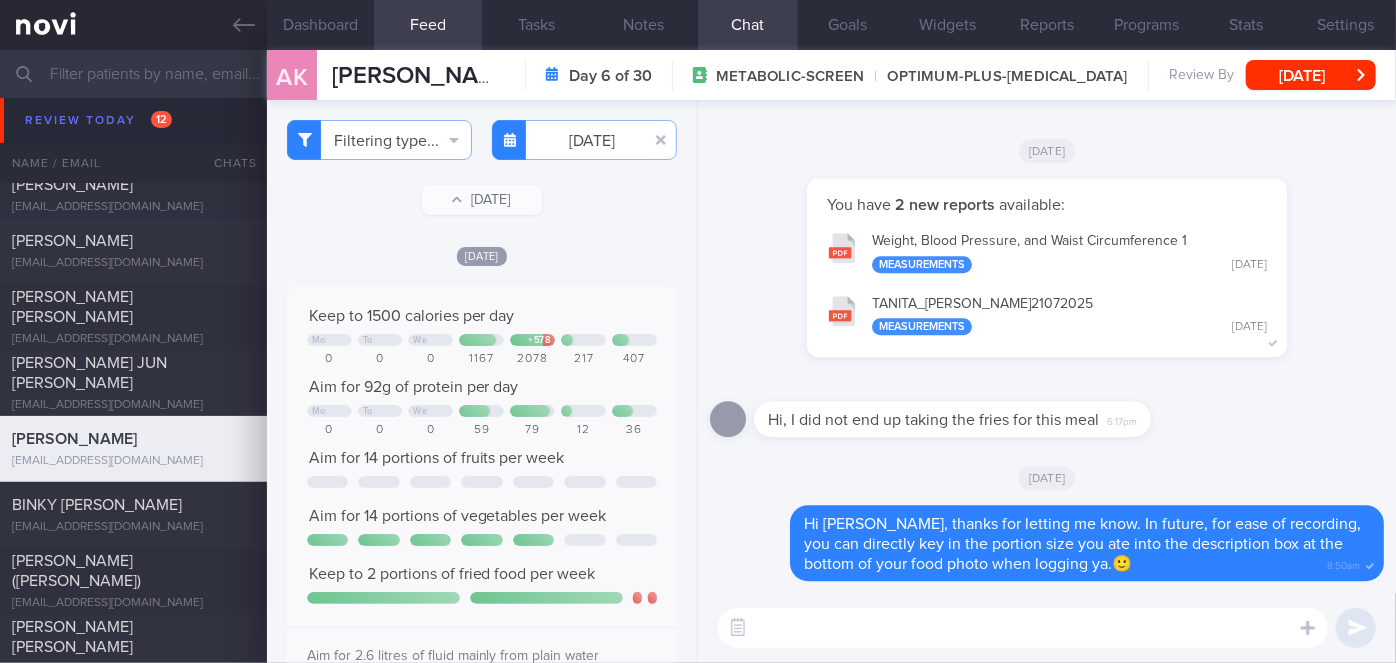 click on "[DATE]" at bounding box center (482, 255) 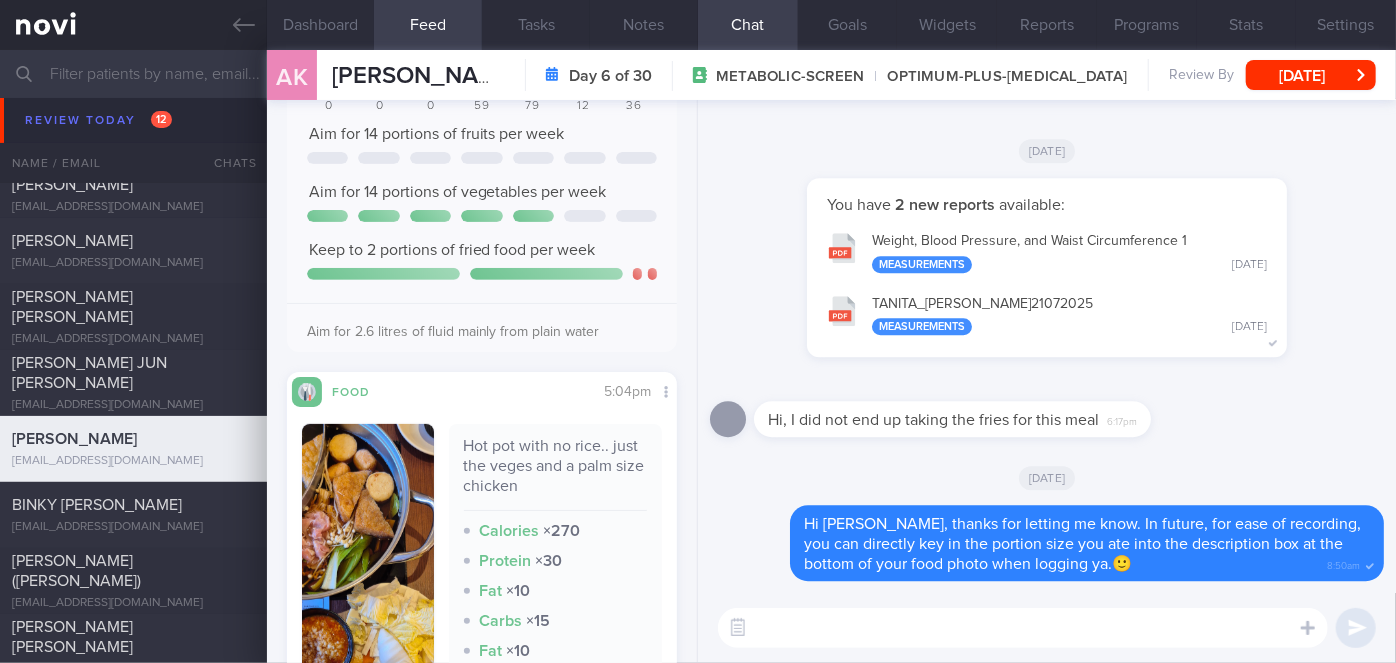 scroll, scrollTop: 545, scrollLeft: 0, axis: vertical 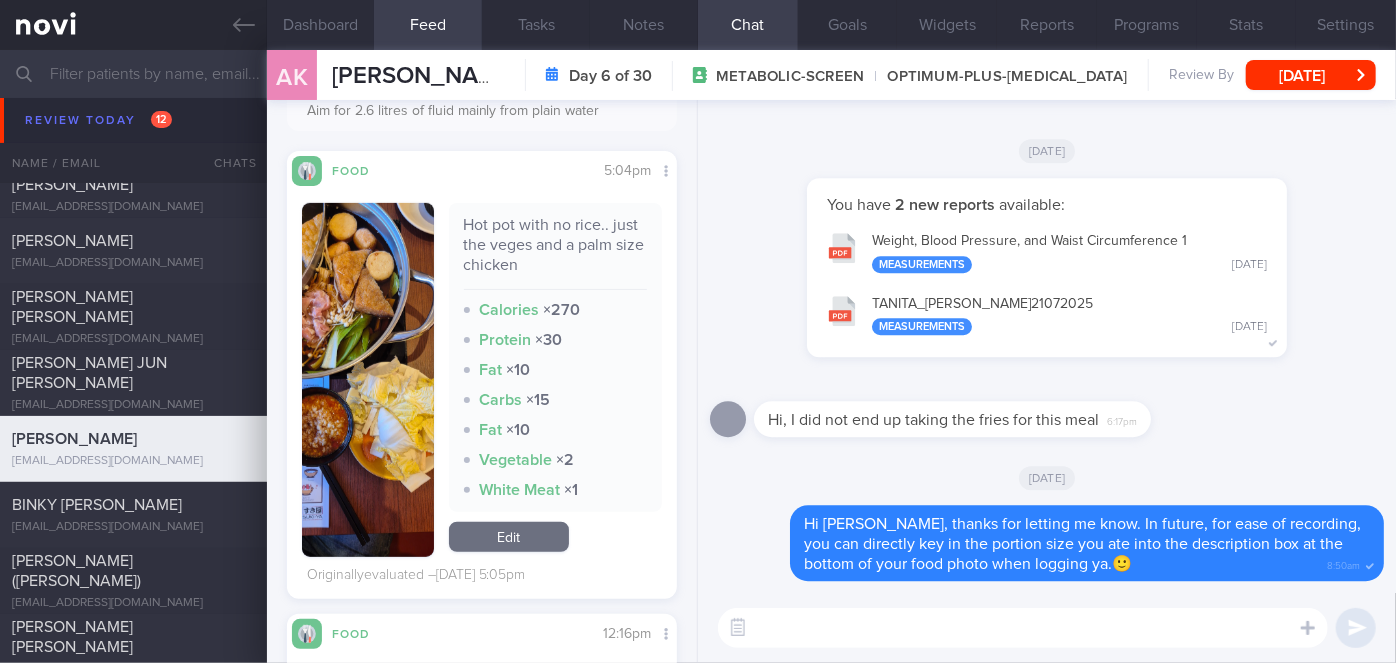 click at bounding box center (368, 380) 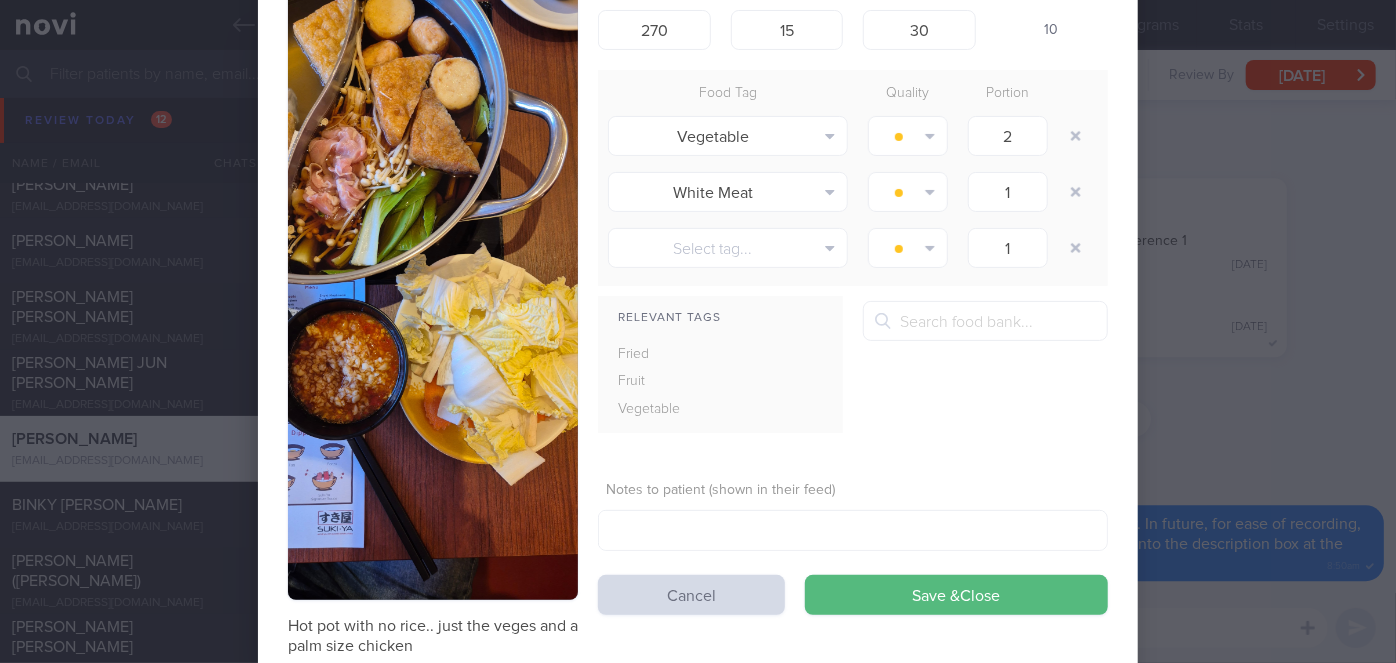scroll, scrollTop: 190, scrollLeft: 0, axis: vertical 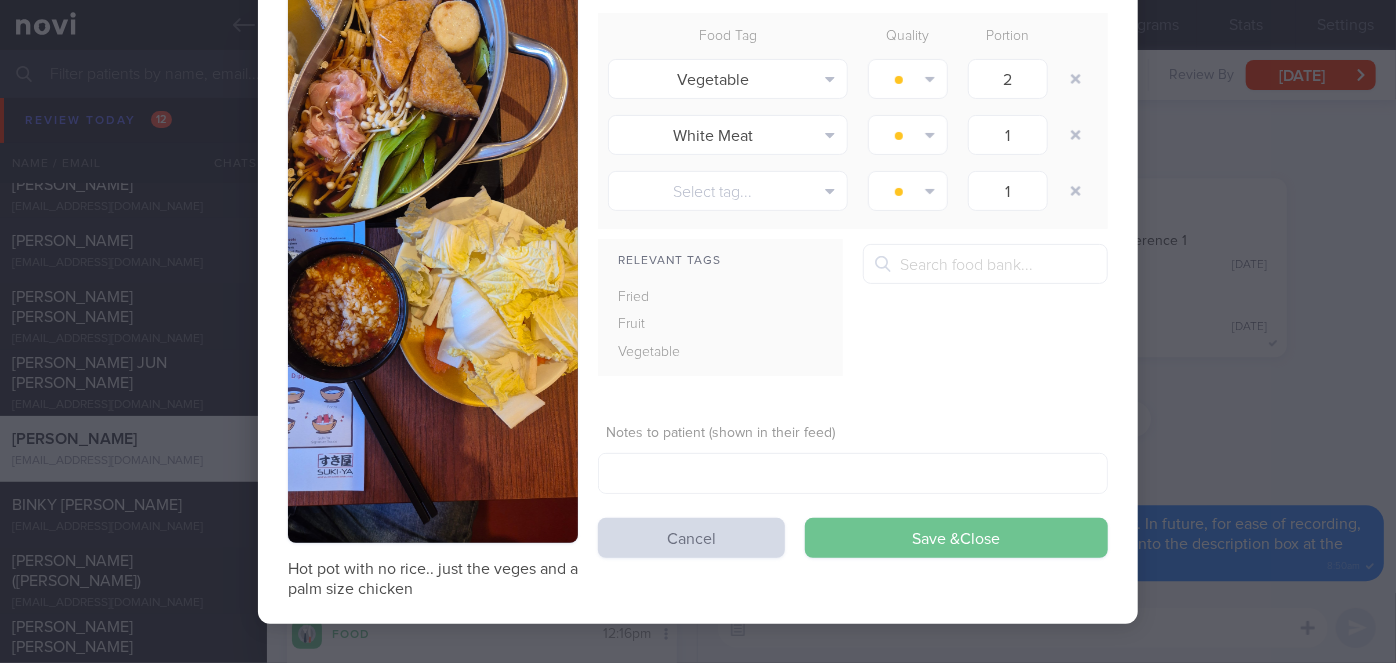 click on "Save &
Close" at bounding box center [956, 538] 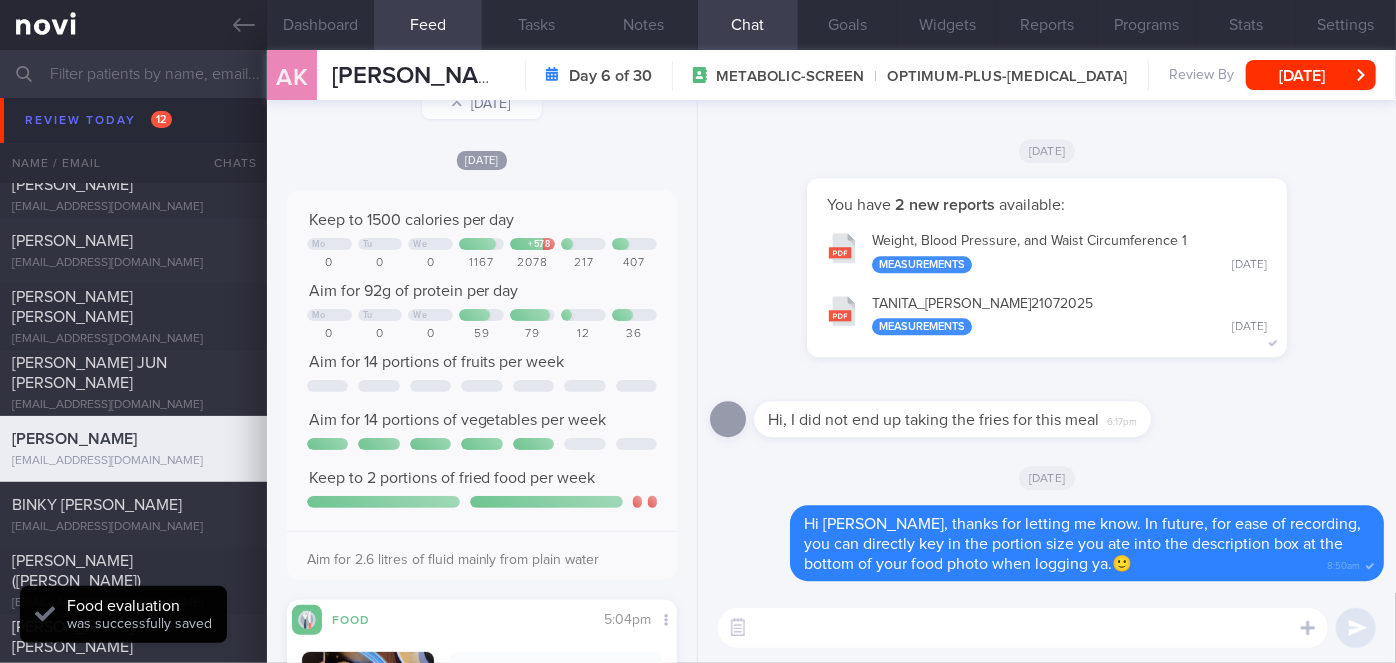 scroll, scrollTop: 0, scrollLeft: 0, axis: both 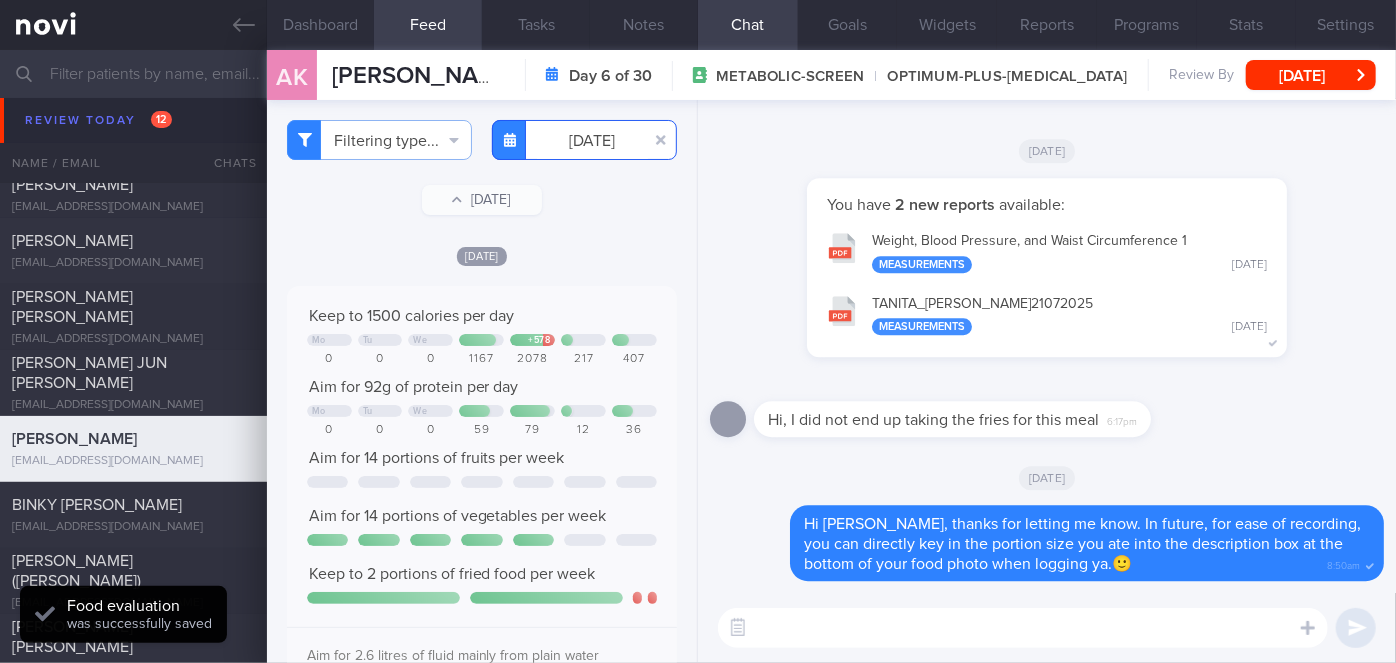 click on "[DATE]" at bounding box center (584, 140) 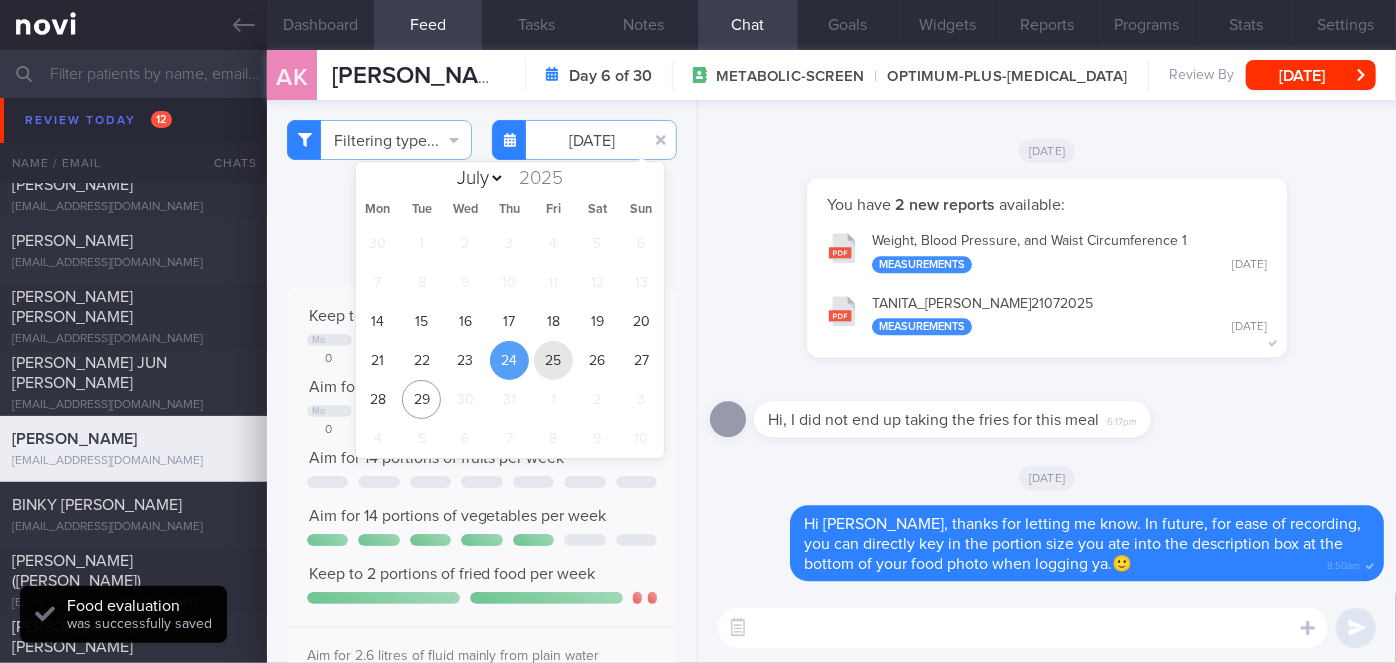 click on "25" at bounding box center (553, 360) 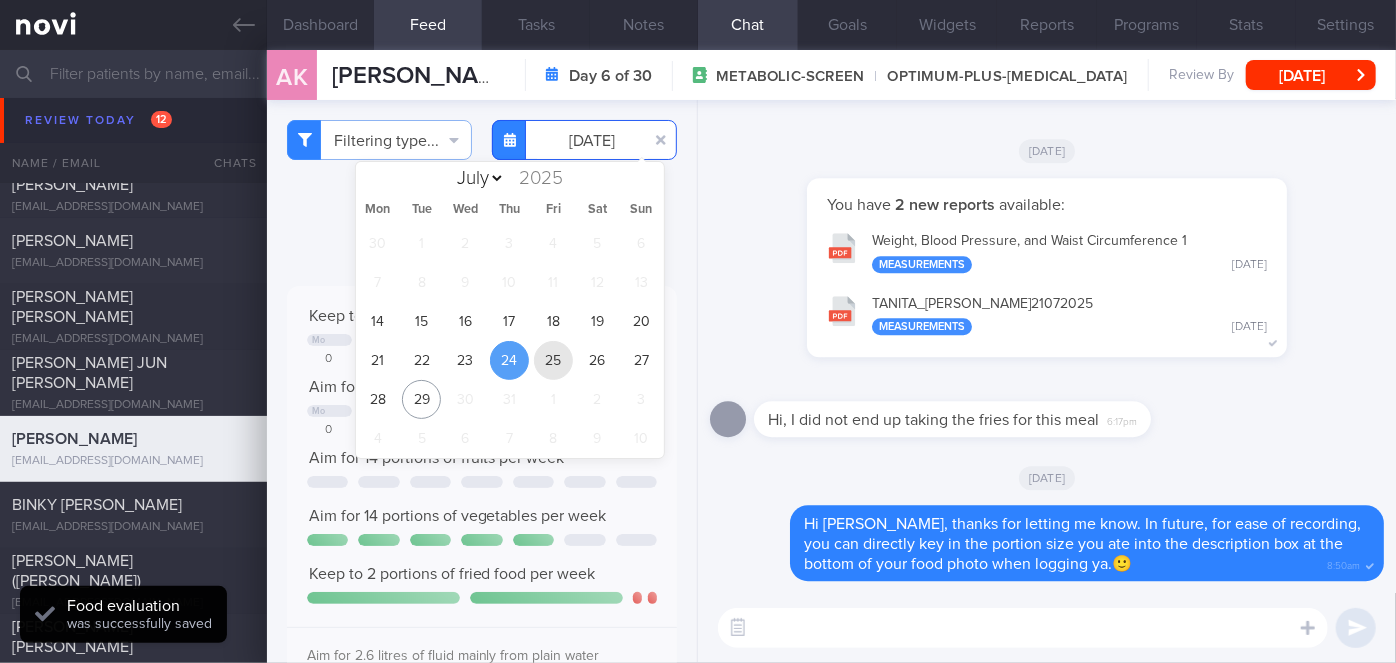 type on "[DATE]" 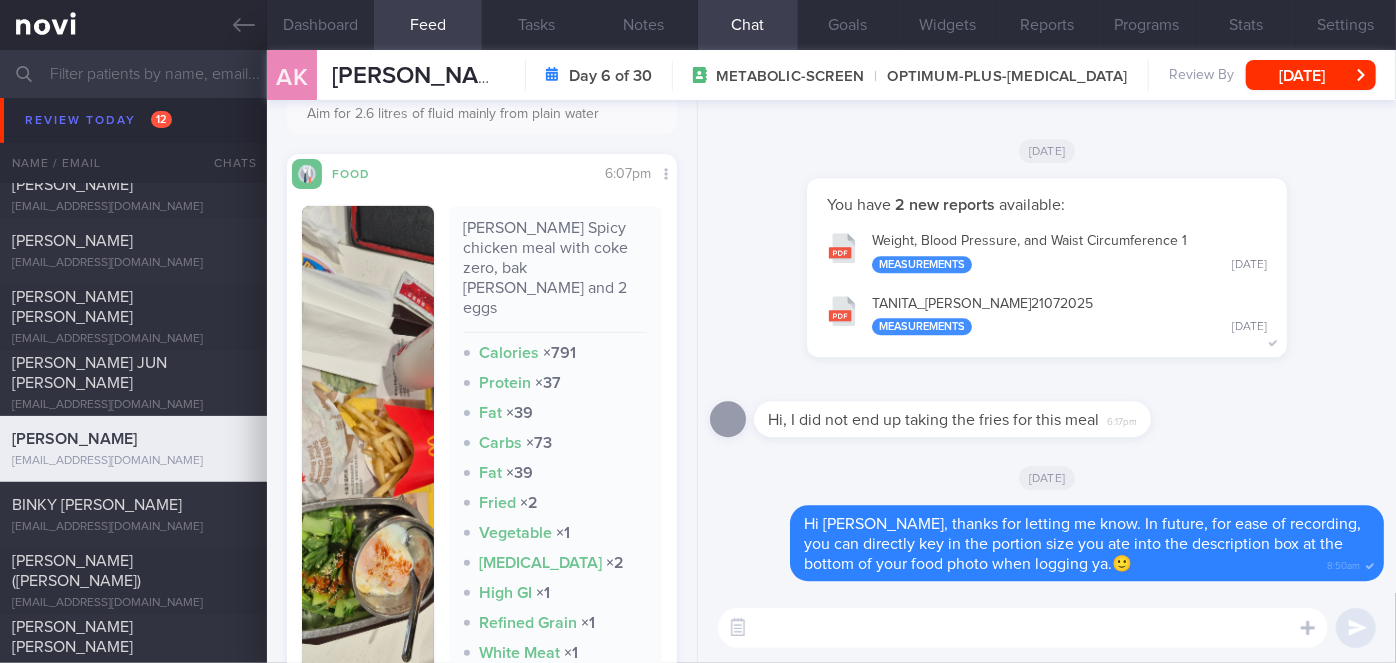 scroll, scrollTop: 545, scrollLeft: 0, axis: vertical 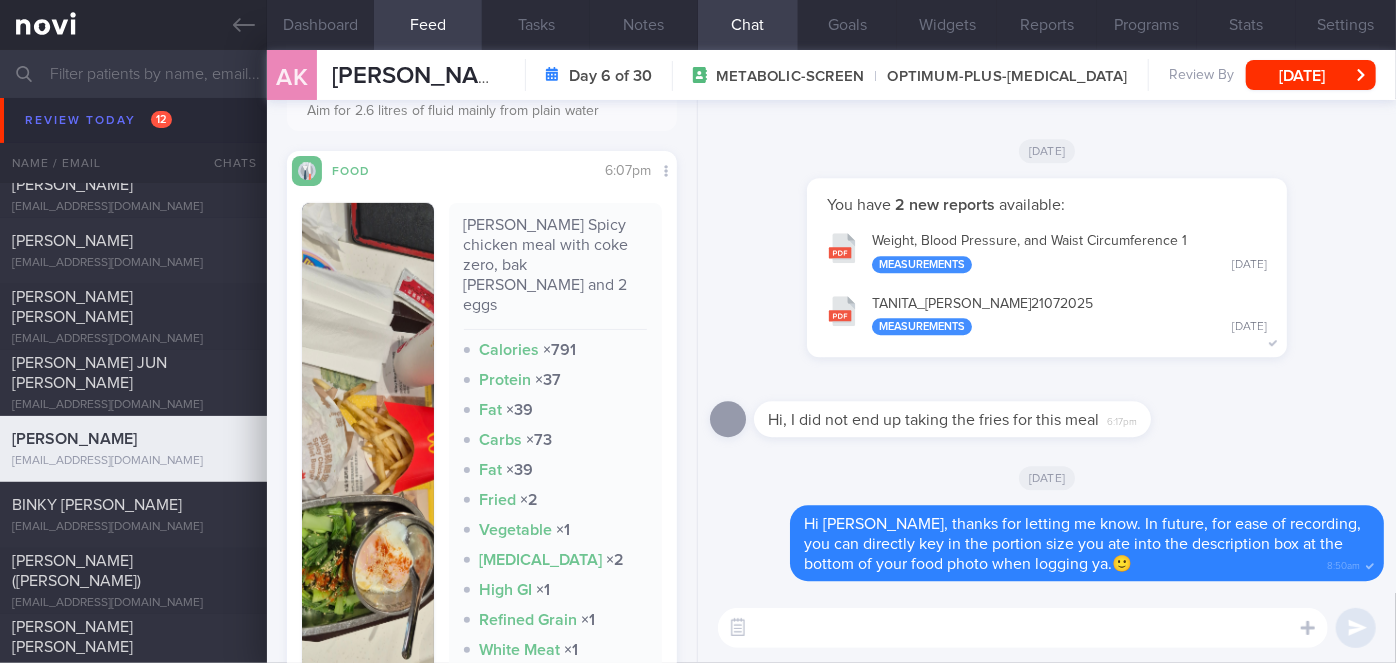click at bounding box center (368, 460) 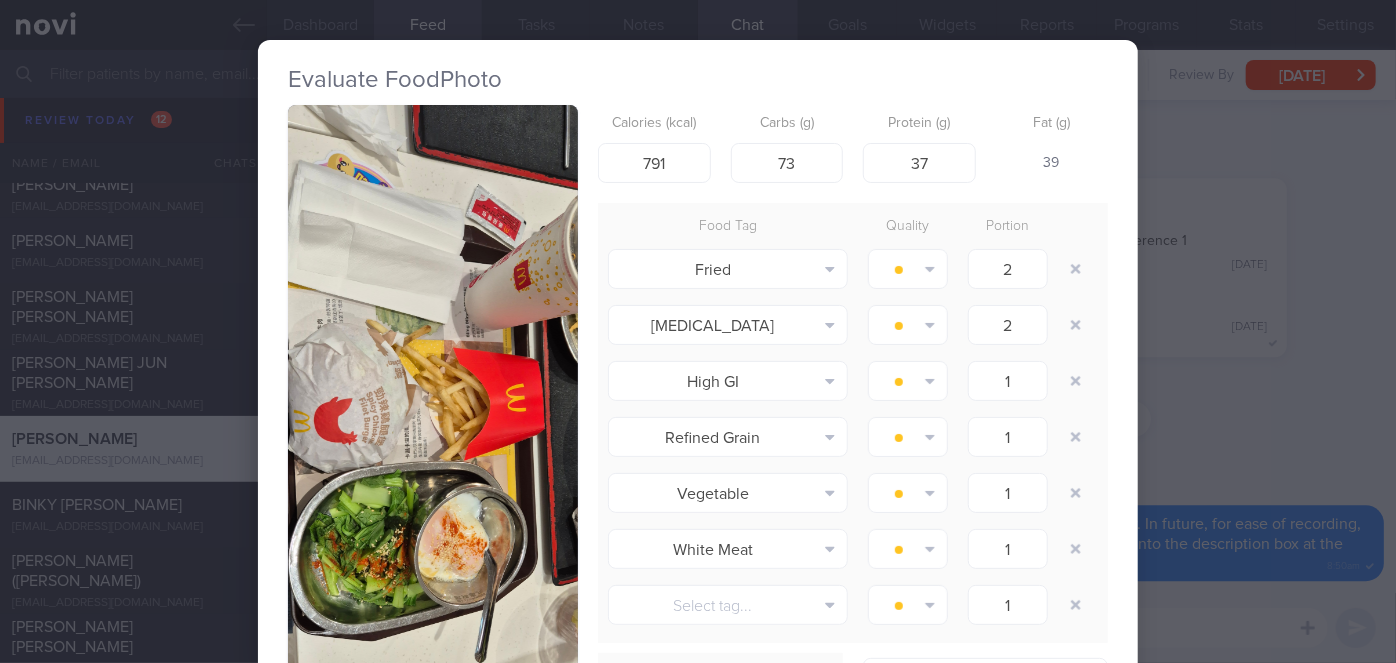 scroll, scrollTop: 90, scrollLeft: 0, axis: vertical 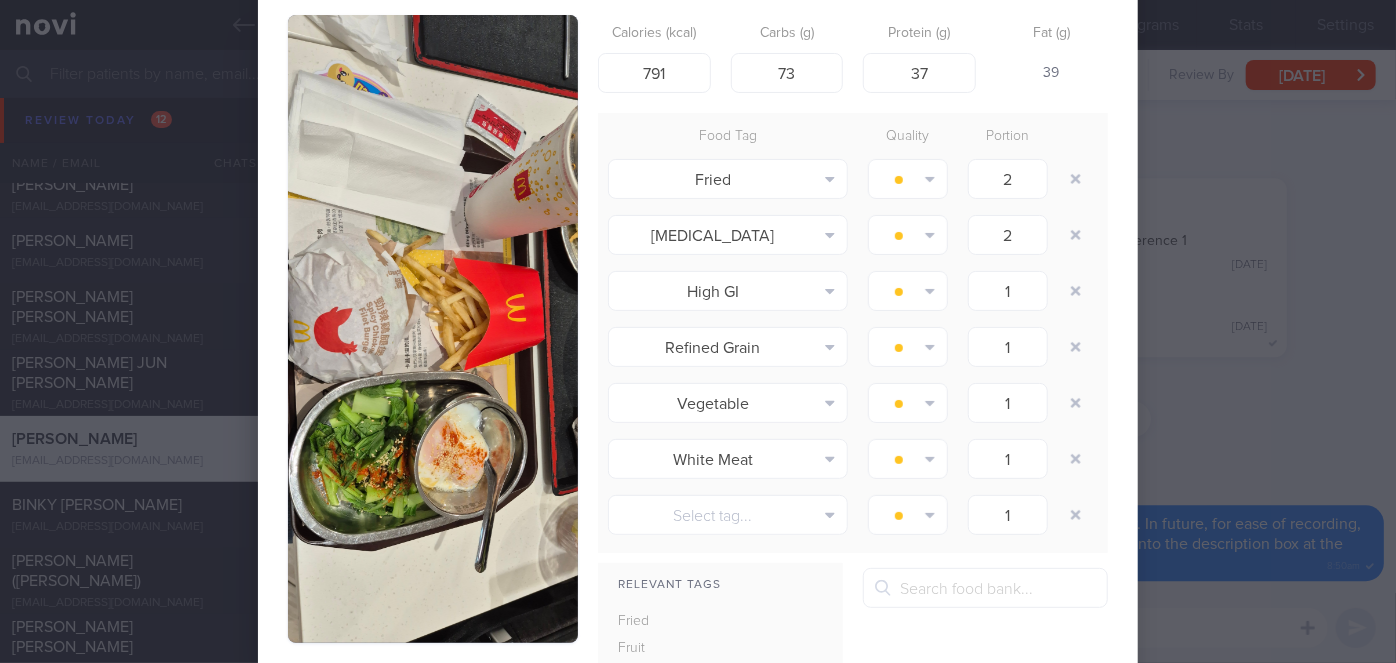 click on "Evaluate Food  Photo
[PERSON_NAME] Spicy chicken meal with coke zero, bak [PERSON_NAME] and 2 eggs
Calories (kcal)
791
Carbs (g)
73
Protein (g)
37
Fat (g)
39
Food Tag
Quality
Portion
Fried
Alcohol
Fried
Fruit
Healthy Fats
High Calcium
[MEDICAL_DATA]" at bounding box center [698, 331] 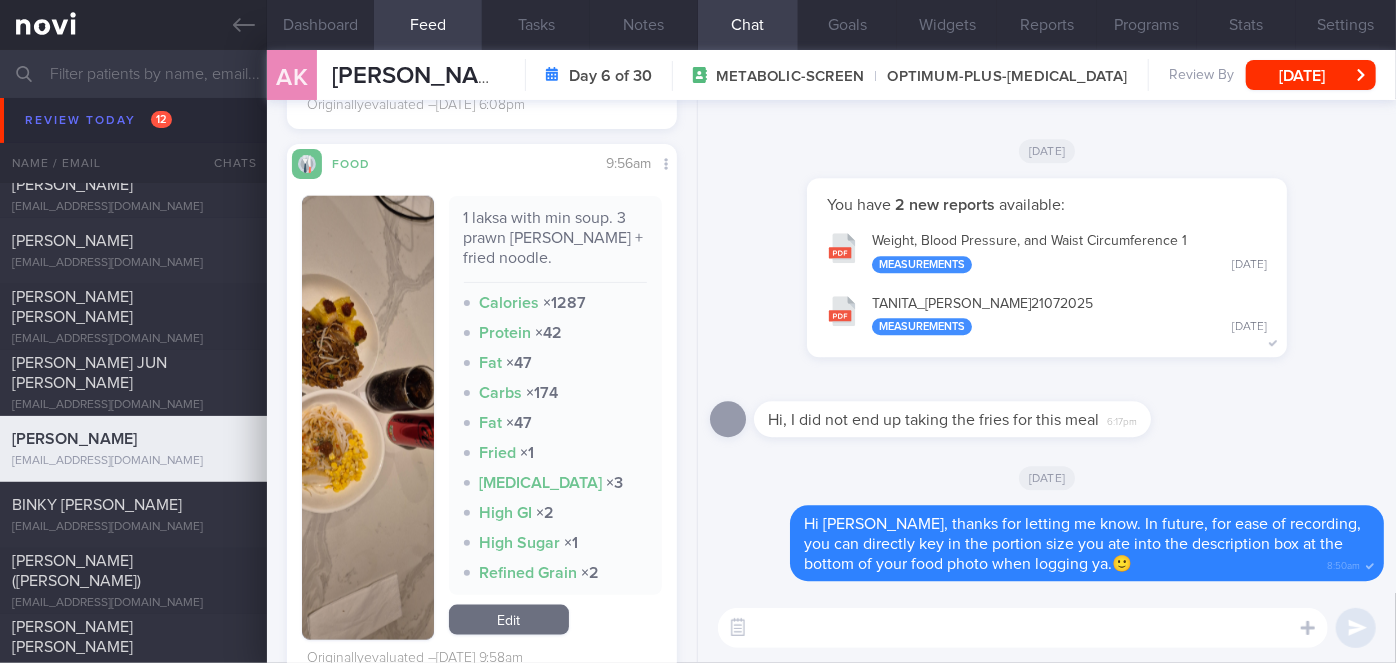 scroll, scrollTop: 1181, scrollLeft: 0, axis: vertical 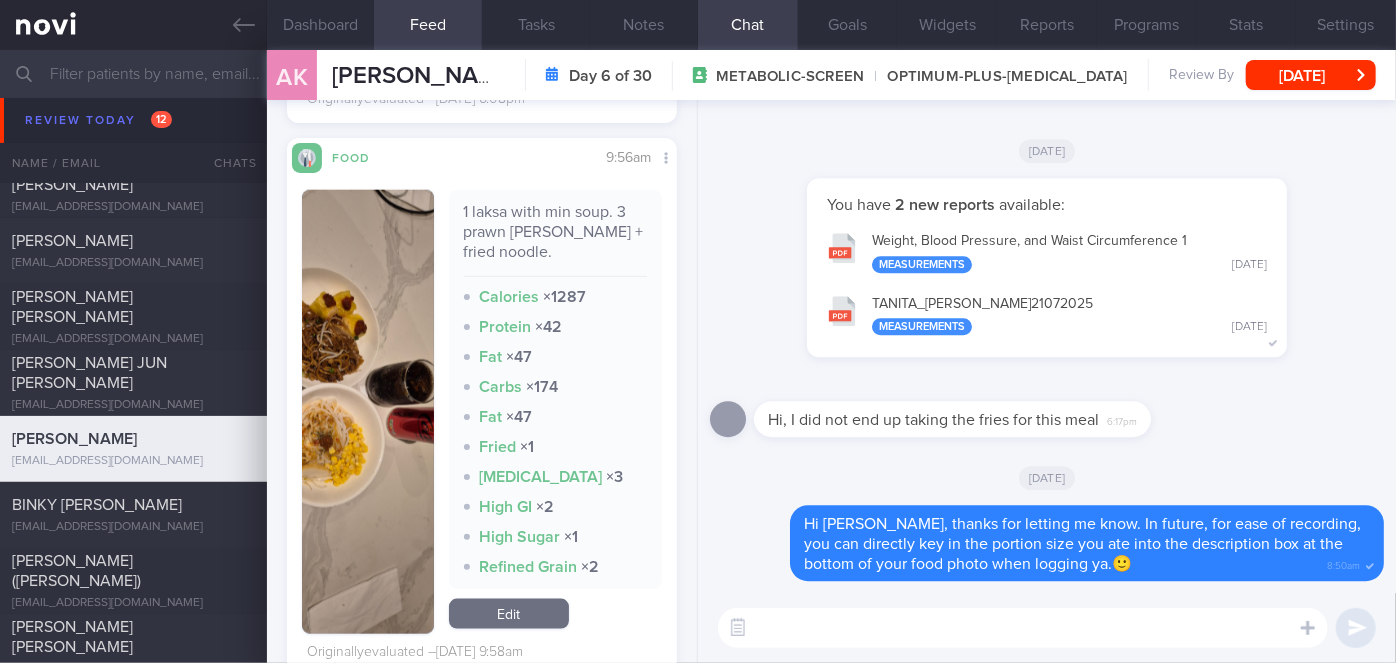 click at bounding box center [368, 412] 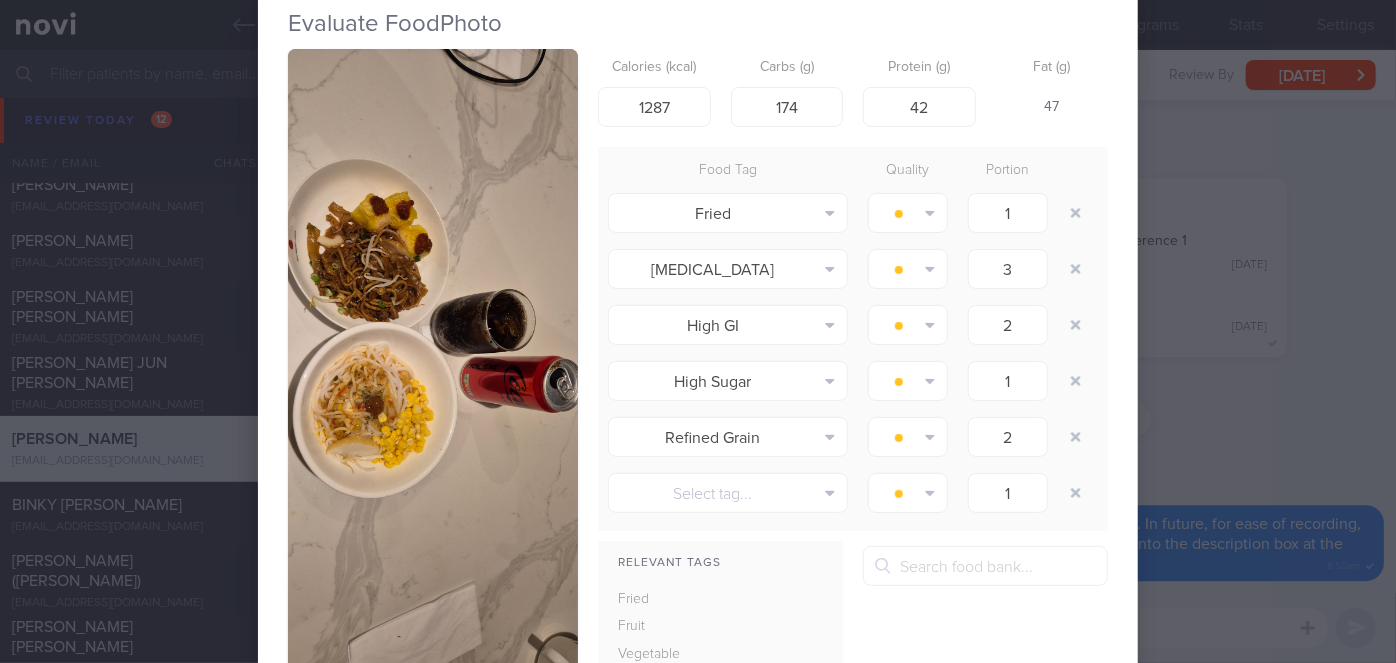 scroll, scrollTop: 44, scrollLeft: 0, axis: vertical 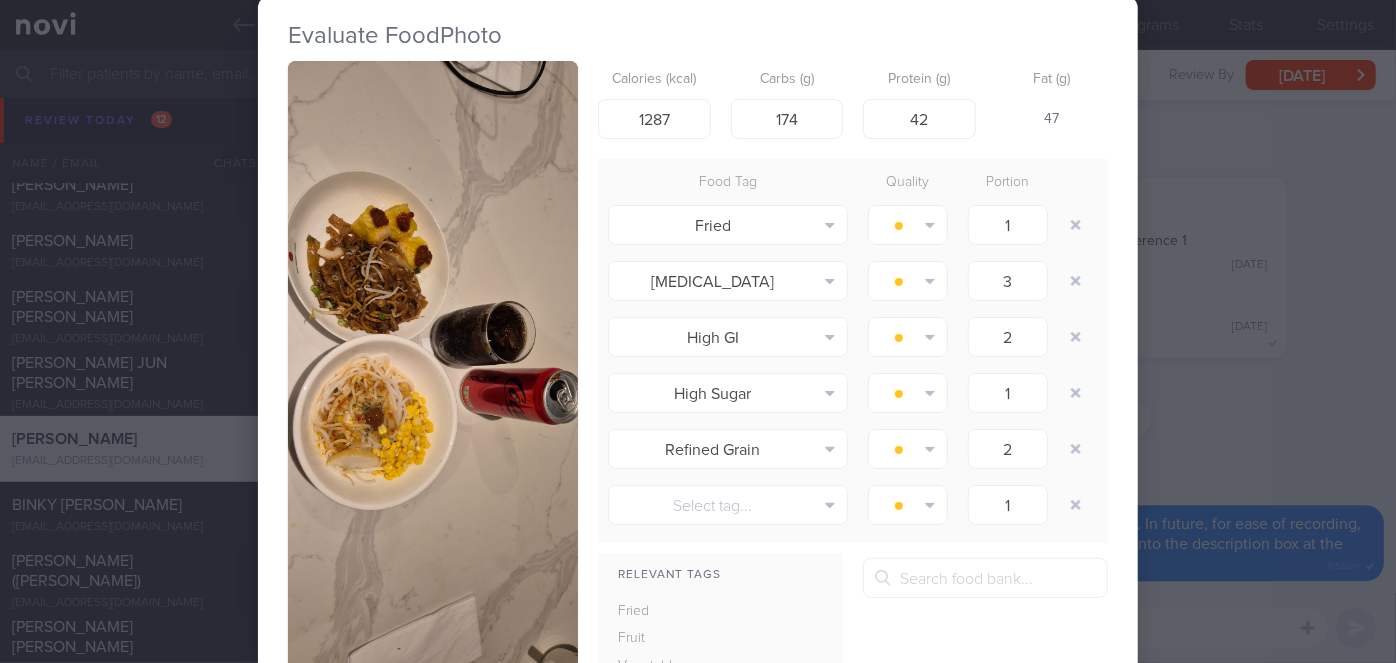 click at bounding box center (433, 375) 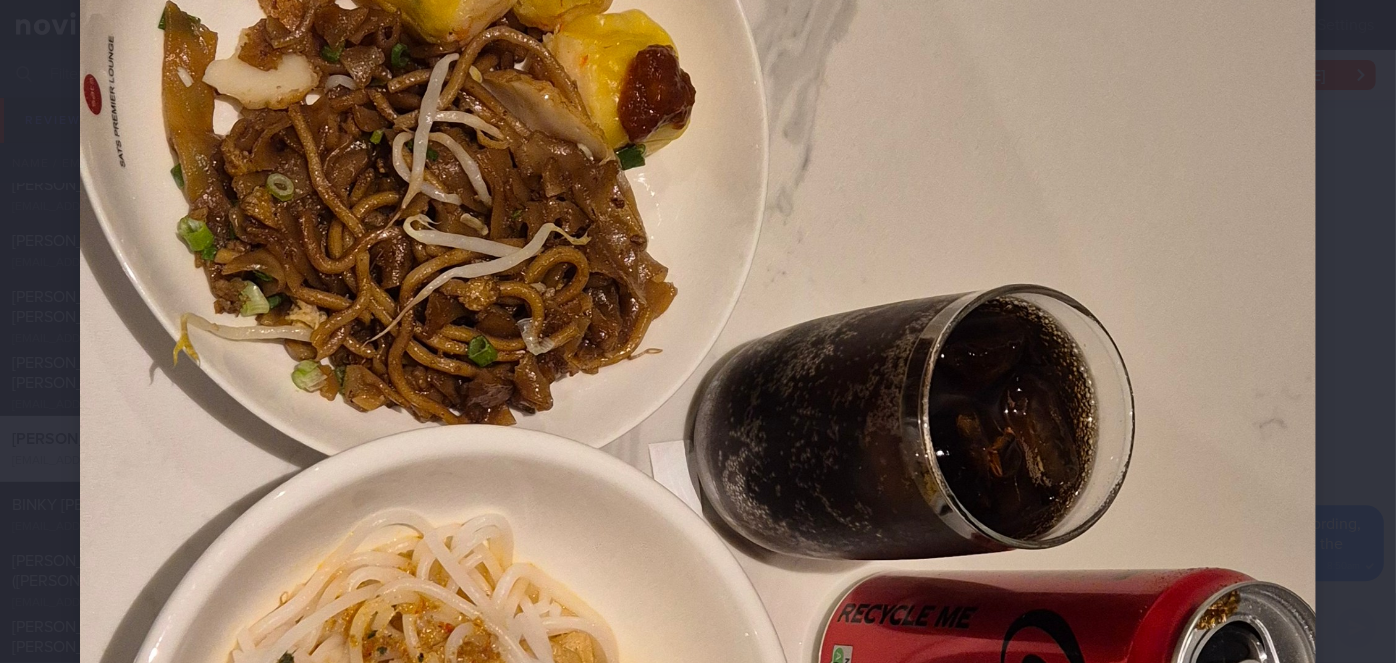 scroll, scrollTop: 545, scrollLeft: 0, axis: vertical 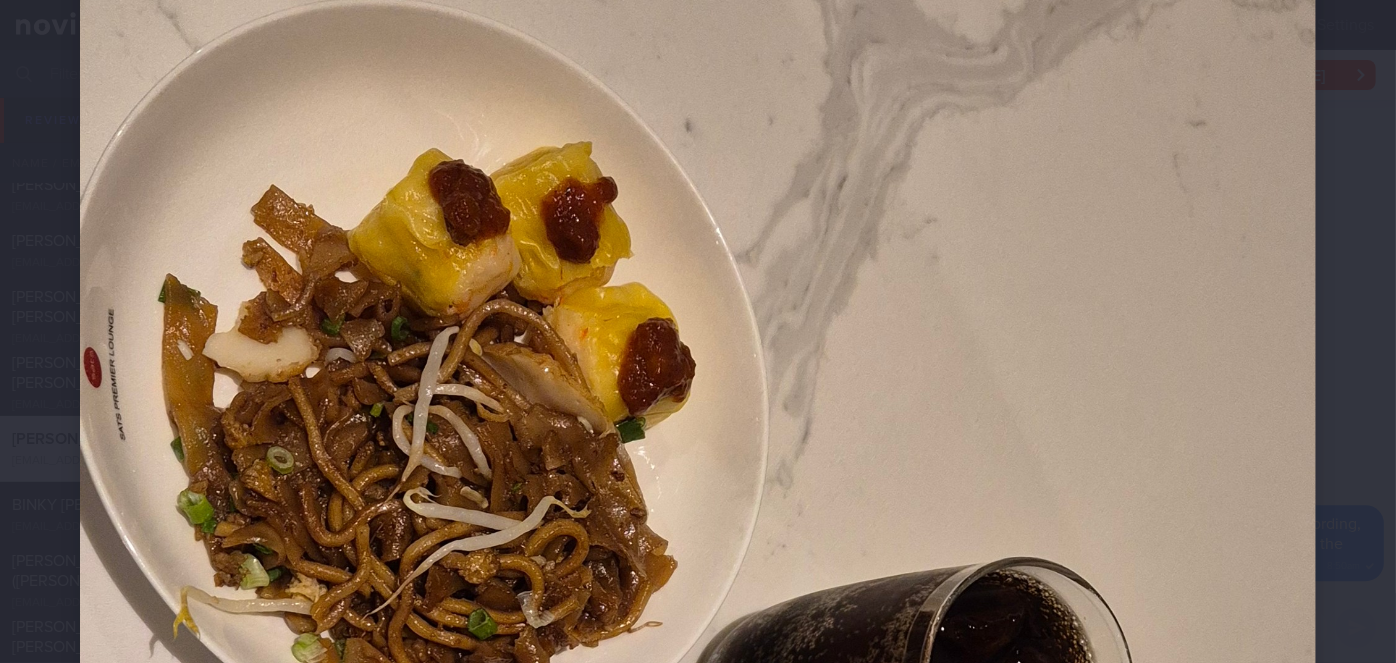 drag, startPoint x: 1330, startPoint y: 316, endPoint x: 1237, endPoint y: 286, distance: 97.71899 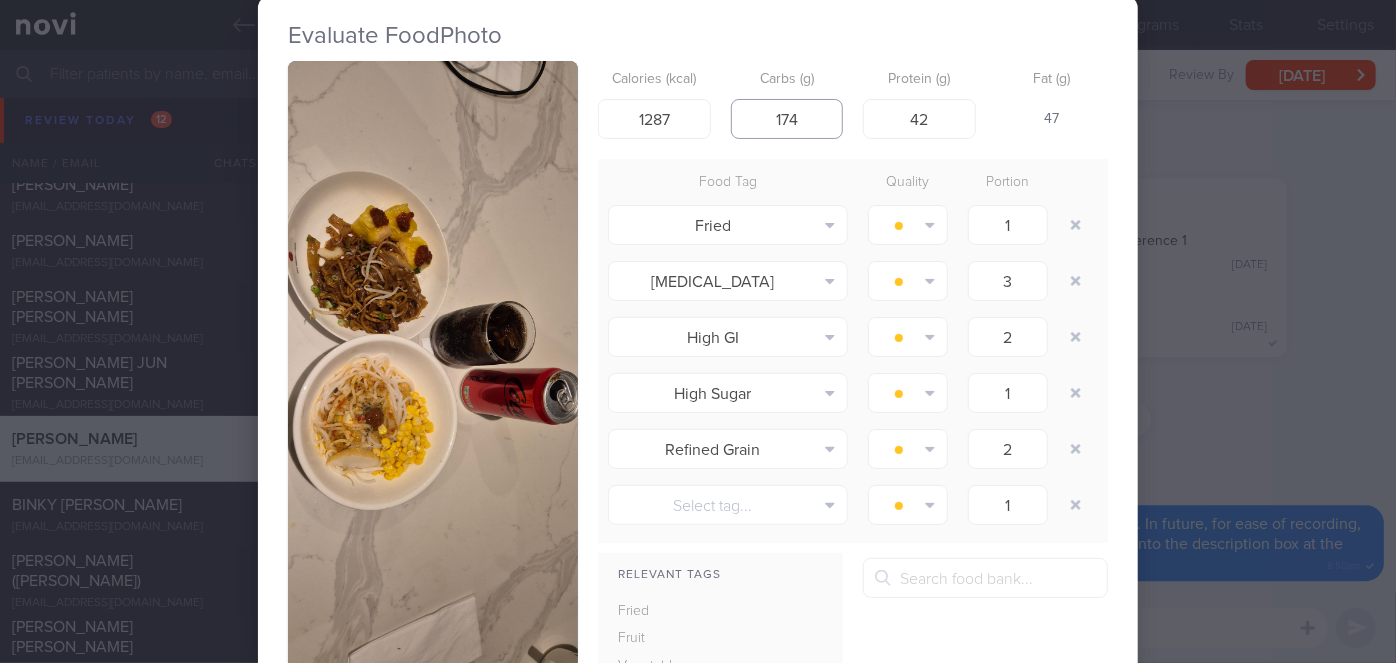 click on "174" at bounding box center [787, 119] 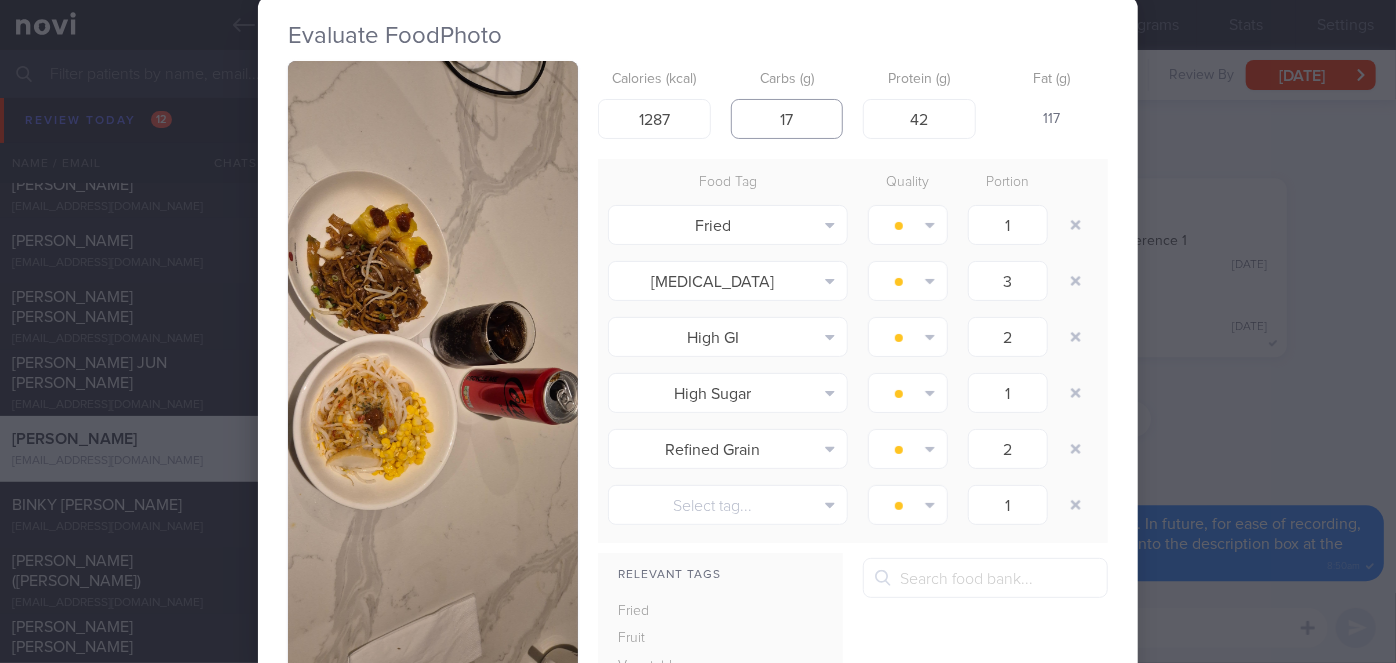 type on "1" 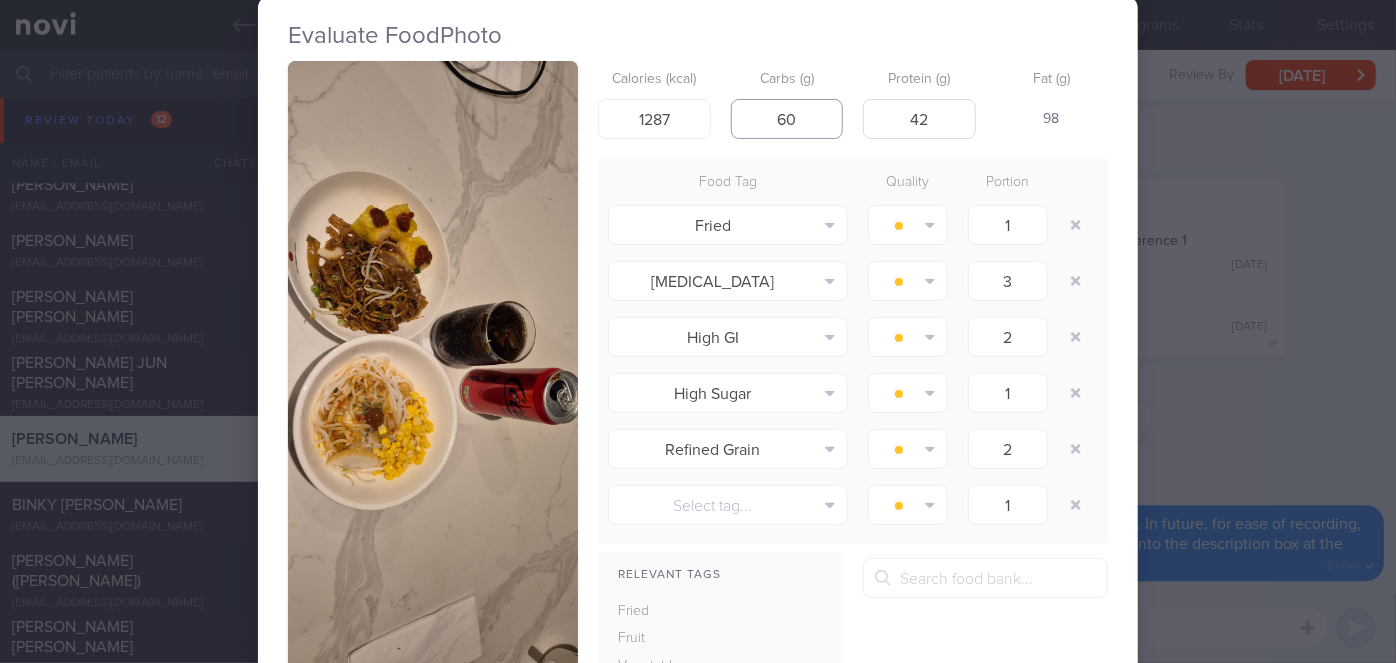type on "60" 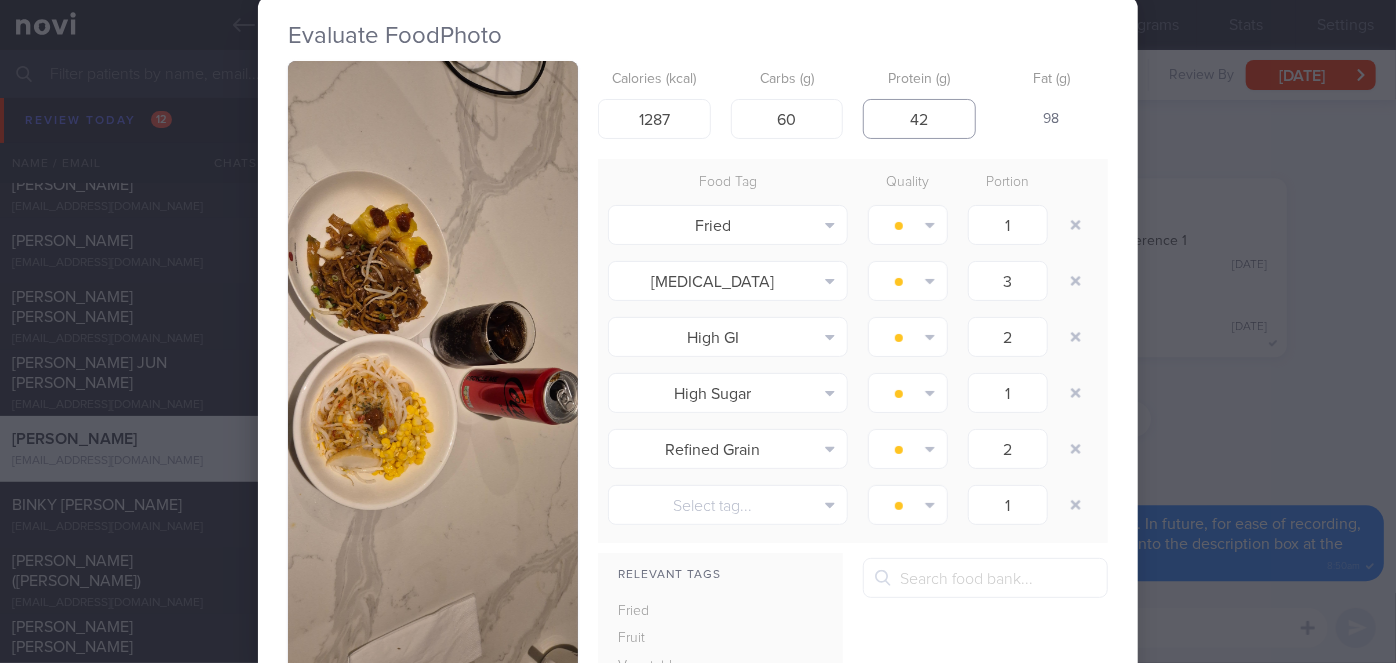click on "42" at bounding box center [919, 119] 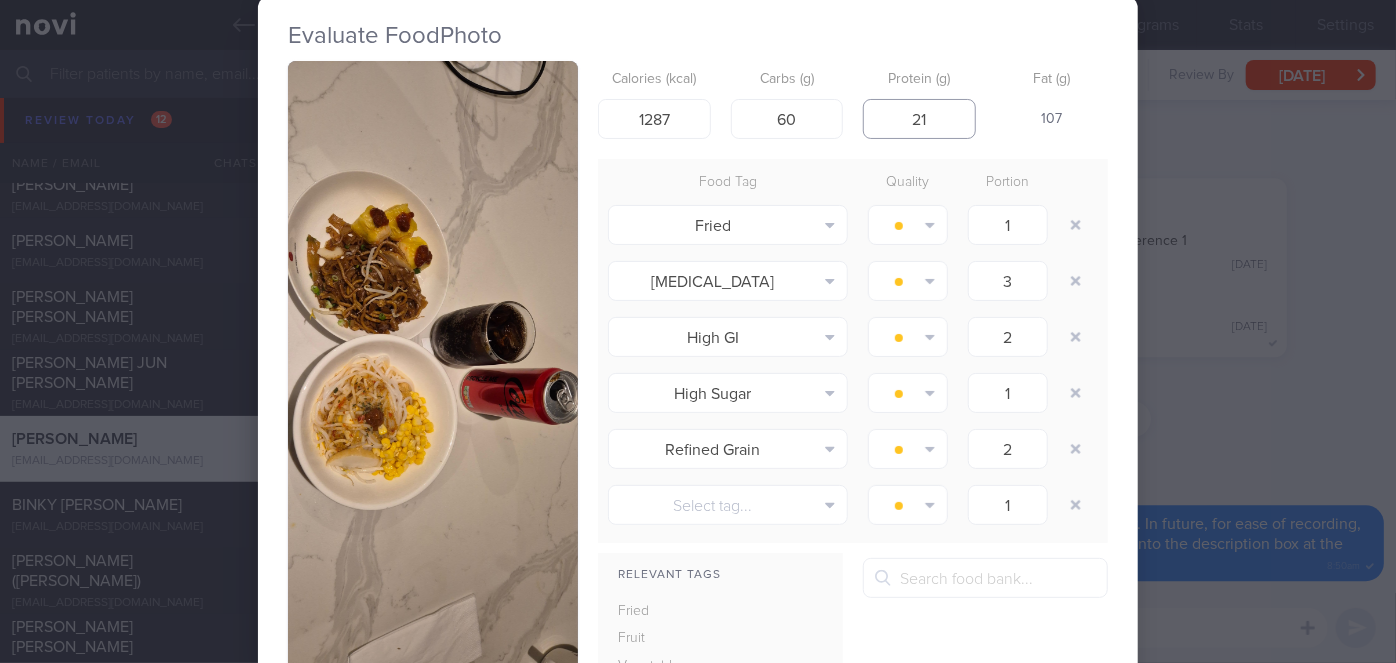 type on "21" 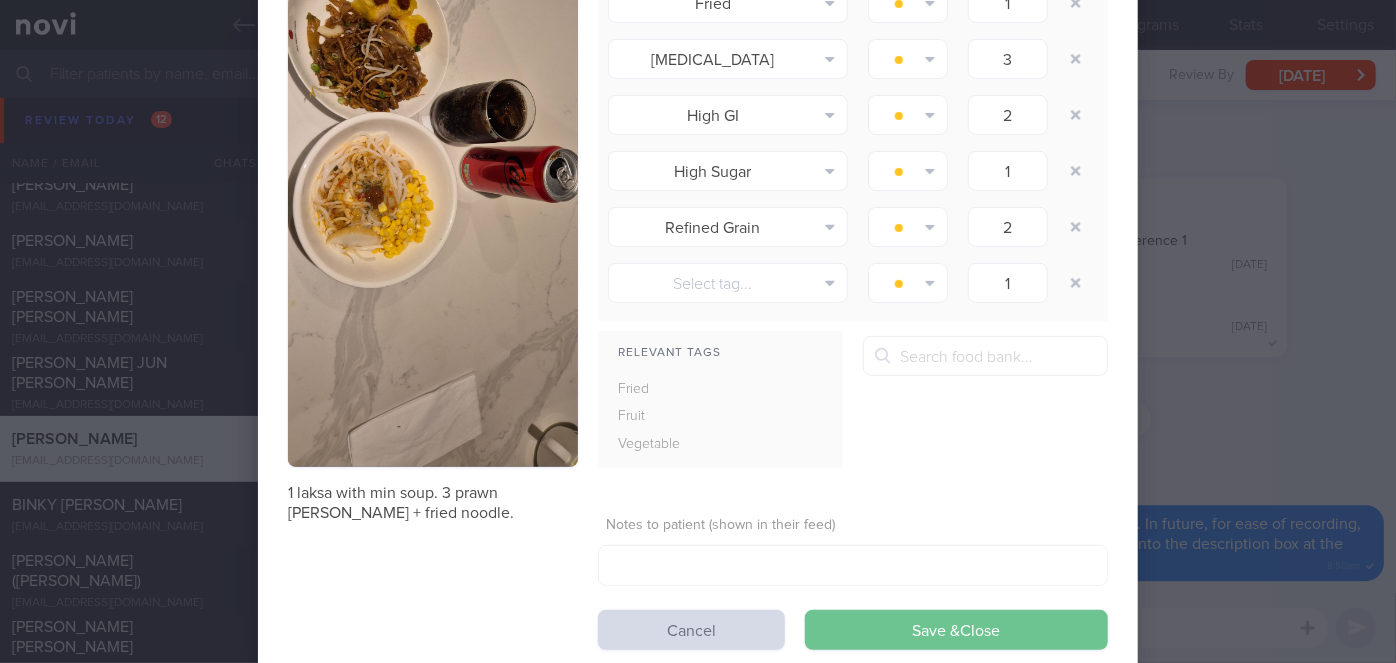 scroll, scrollTop: 317, scrollLeft: 0, axis: vertical 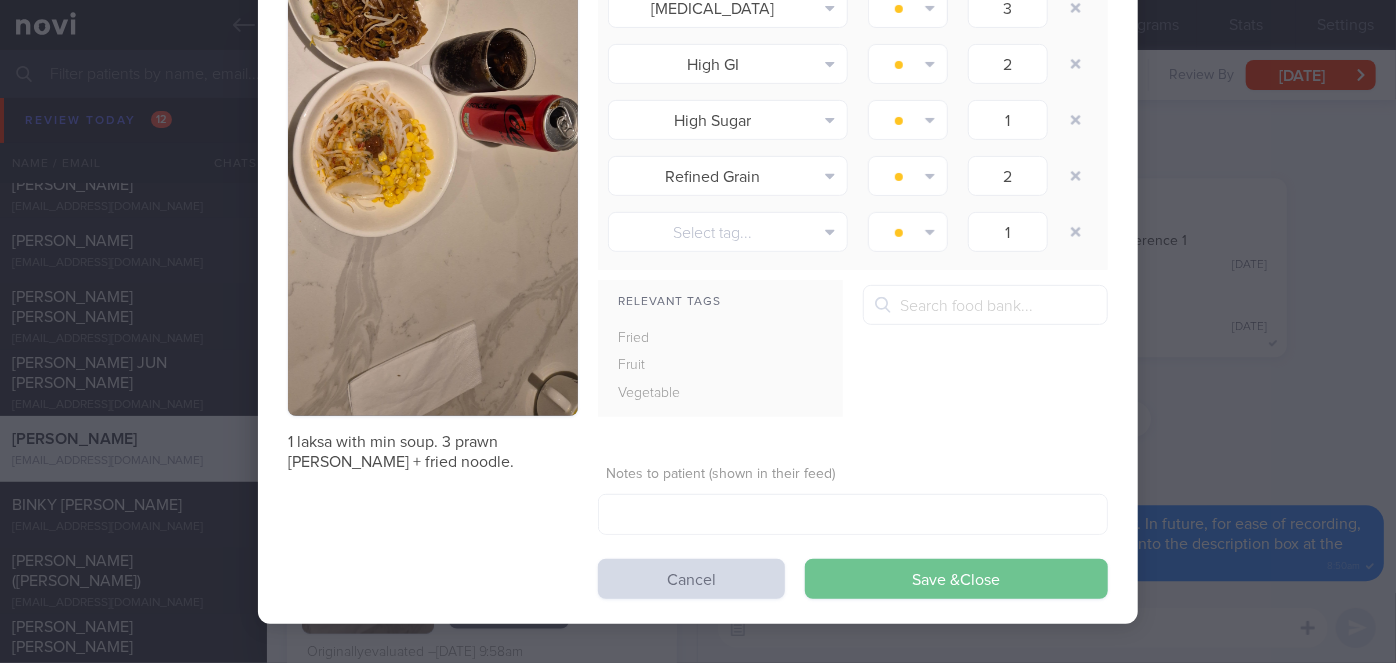 click on "Save &
Close" at bounding box center (956, 579) 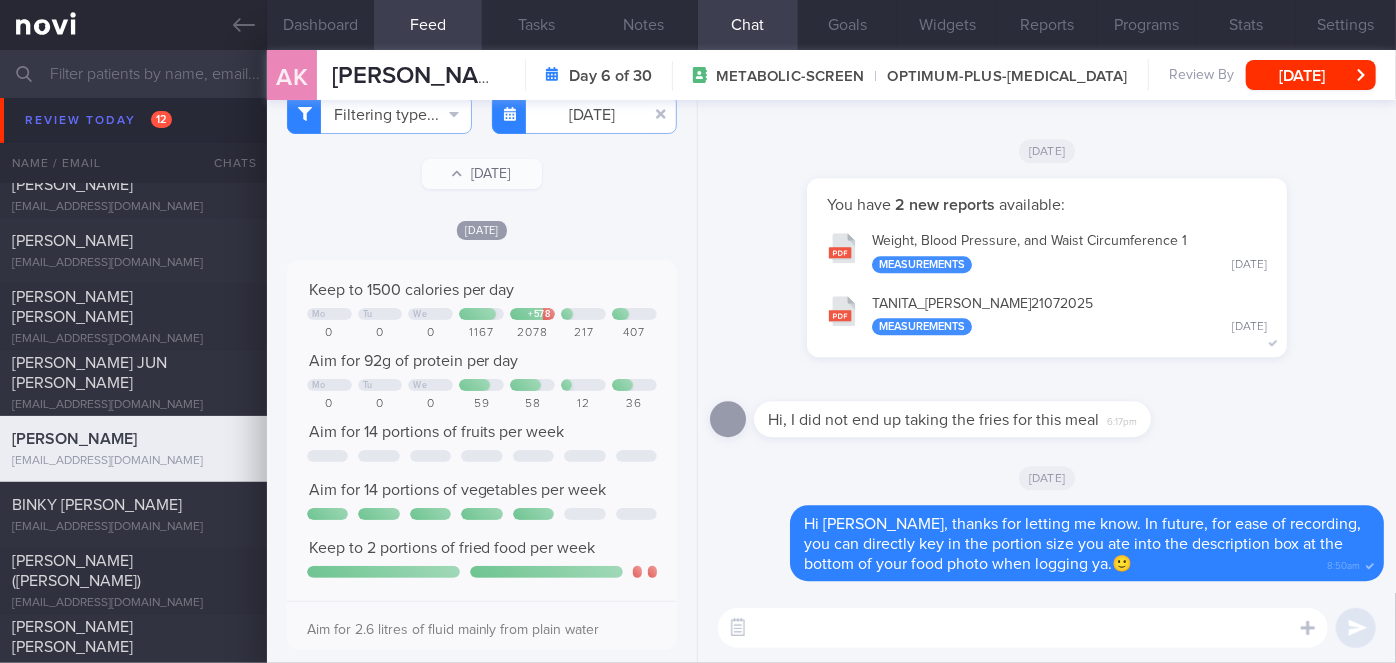 scroll, scrollTop: 0, scrollLeft: 0, axis: both 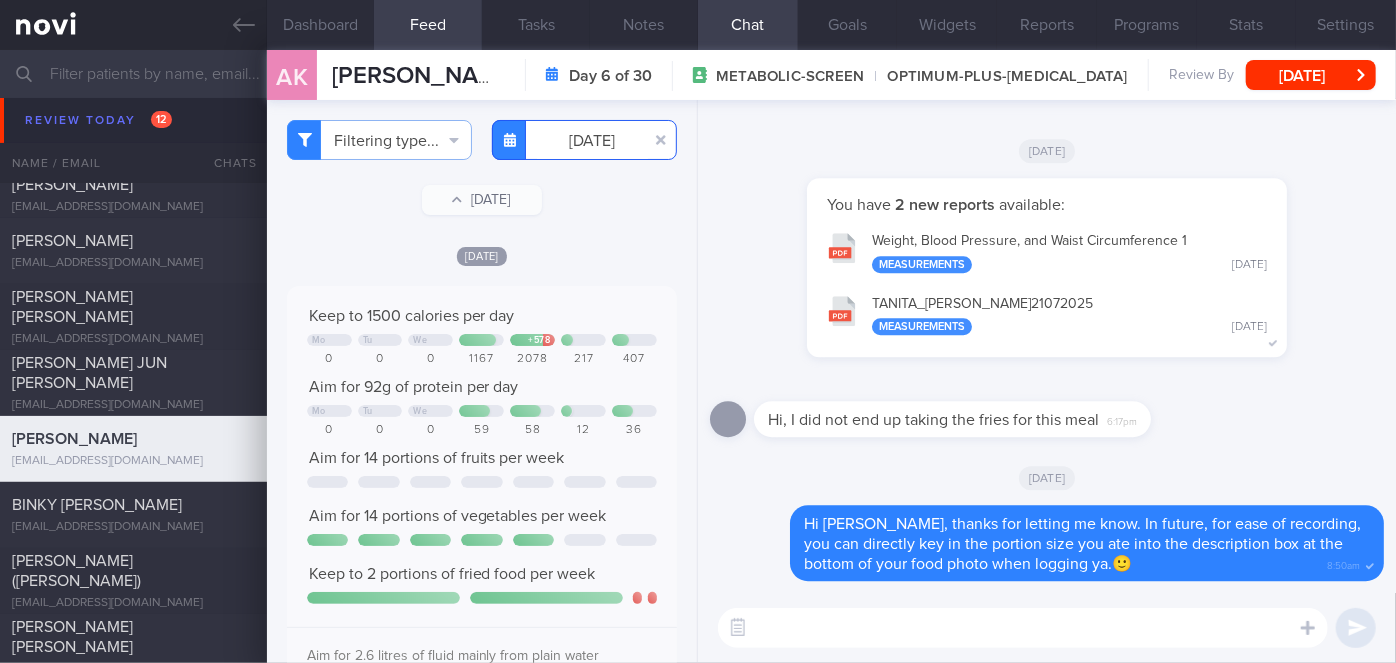 click on "You are offline!  Some functionality will be unavailable
Patients
New Users
Coaches
Assigned patients
Assigned patients
All active patients
Archived patients
Needs setup
72
Name / Email
Chats" at bounding box center (698, 331) 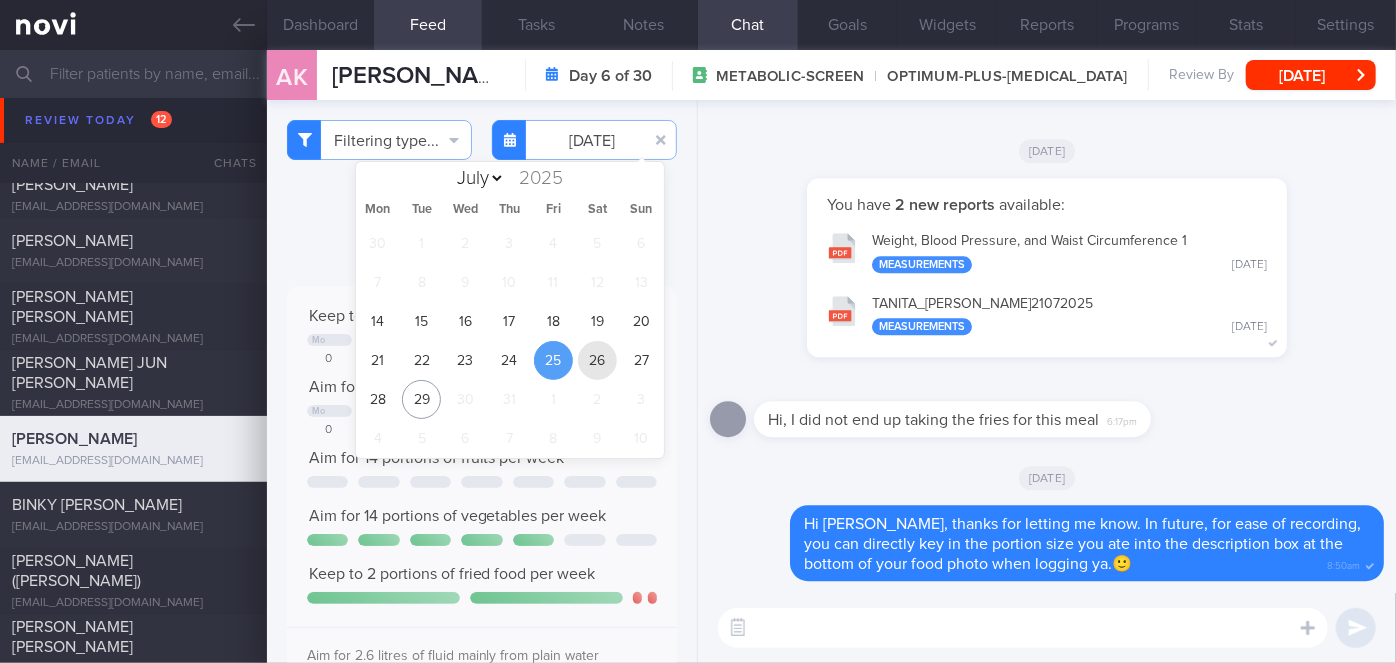 click on "26" at bounding box center [597, 360] 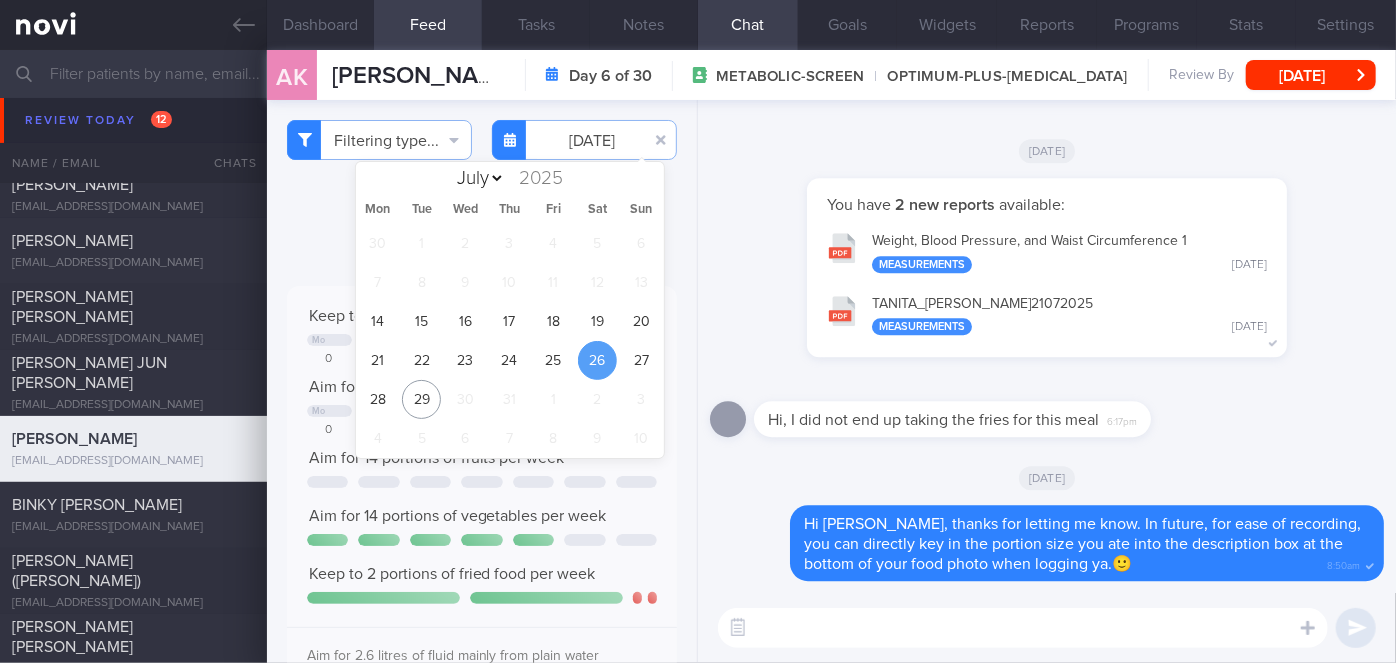 click on "You have
2 new reports
available:
Weight, Blood Pressure, and Waist Circumference 1
Measurements
[DATE]
TANITA_ [PERSON_NAME] 21072025
Measurements
[DATE]" at bounding box center (1047, 277) 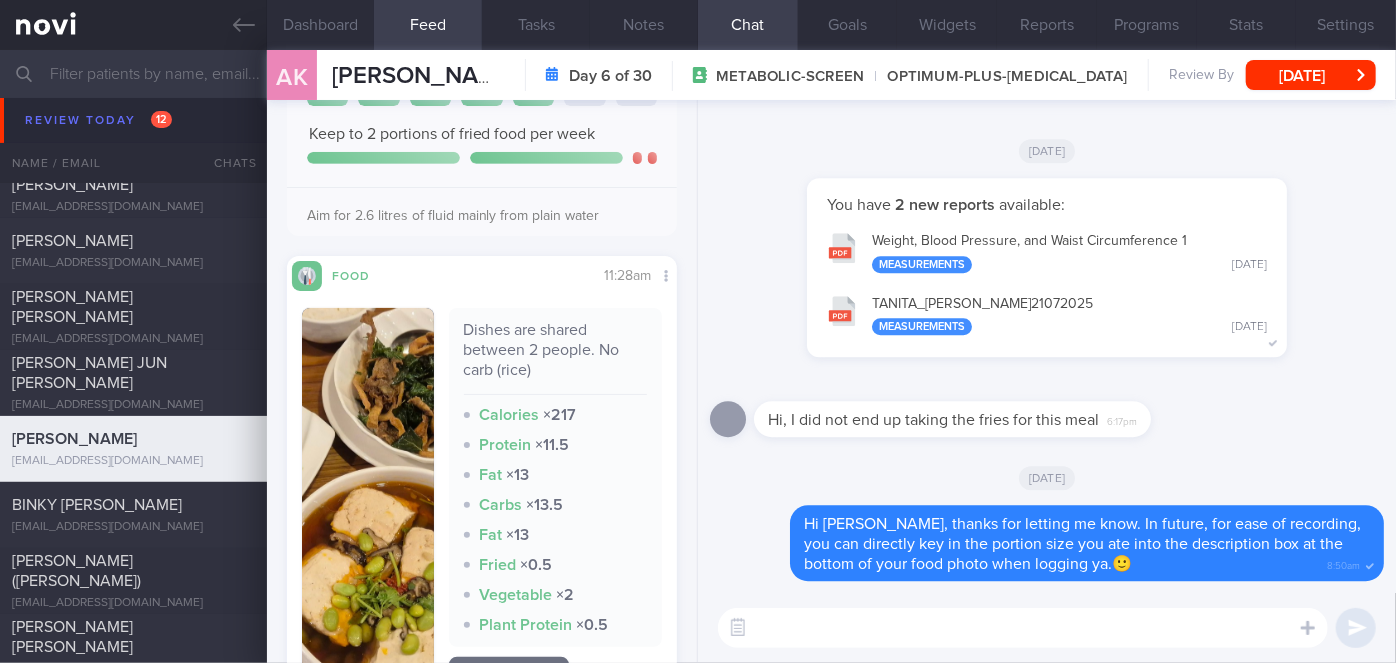 scroll, scrollTop: 545, scrollLeft: 0, axis: vertical 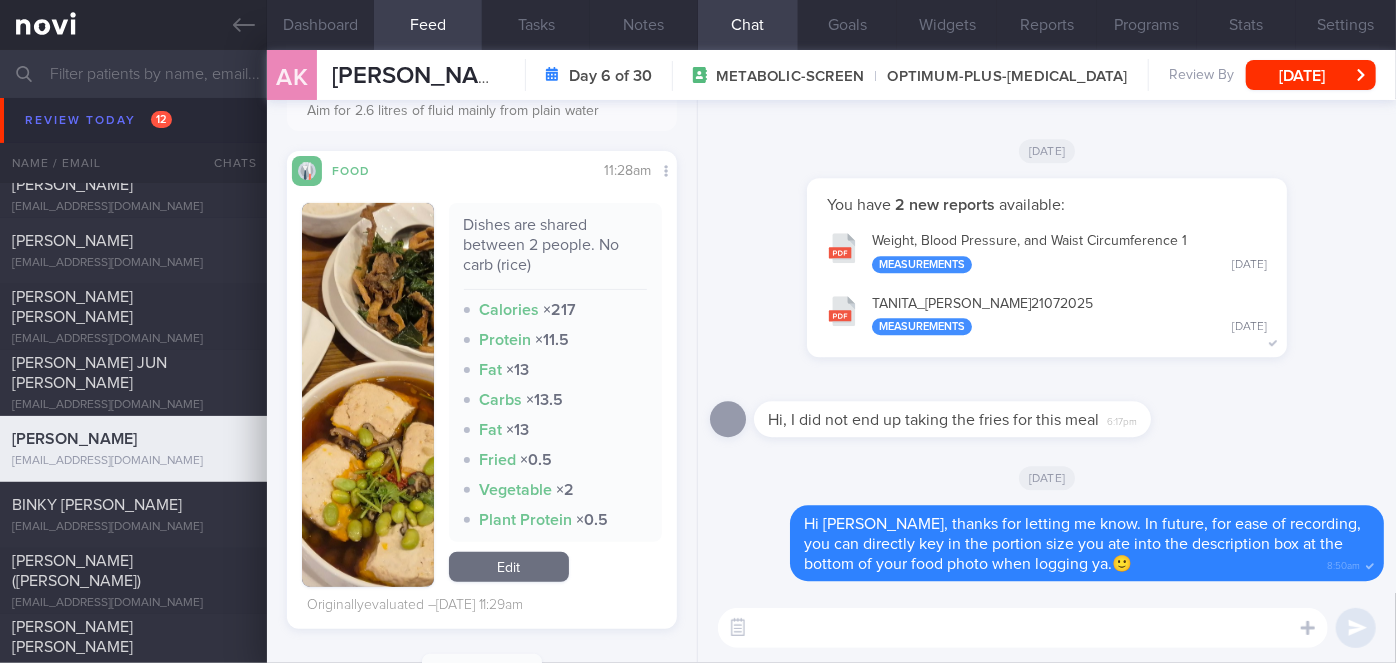 click at bounding box center (368, 395) 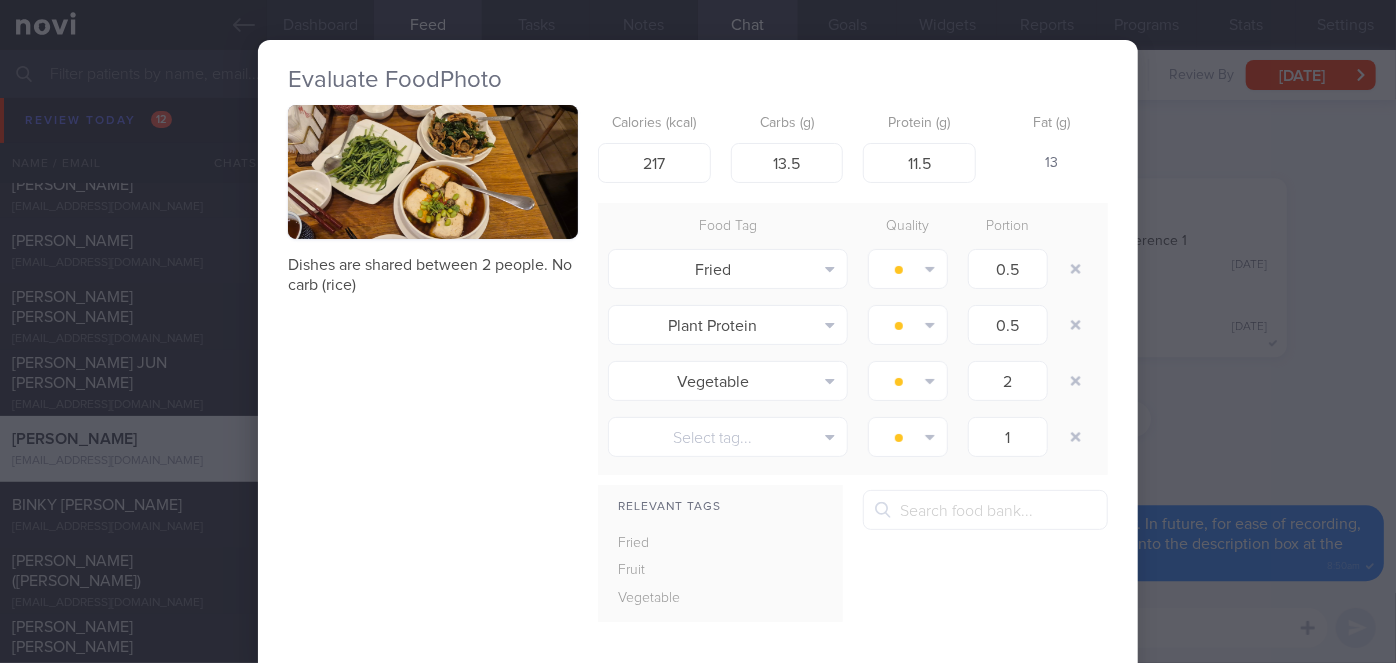 click at bounding box center (433, 172) 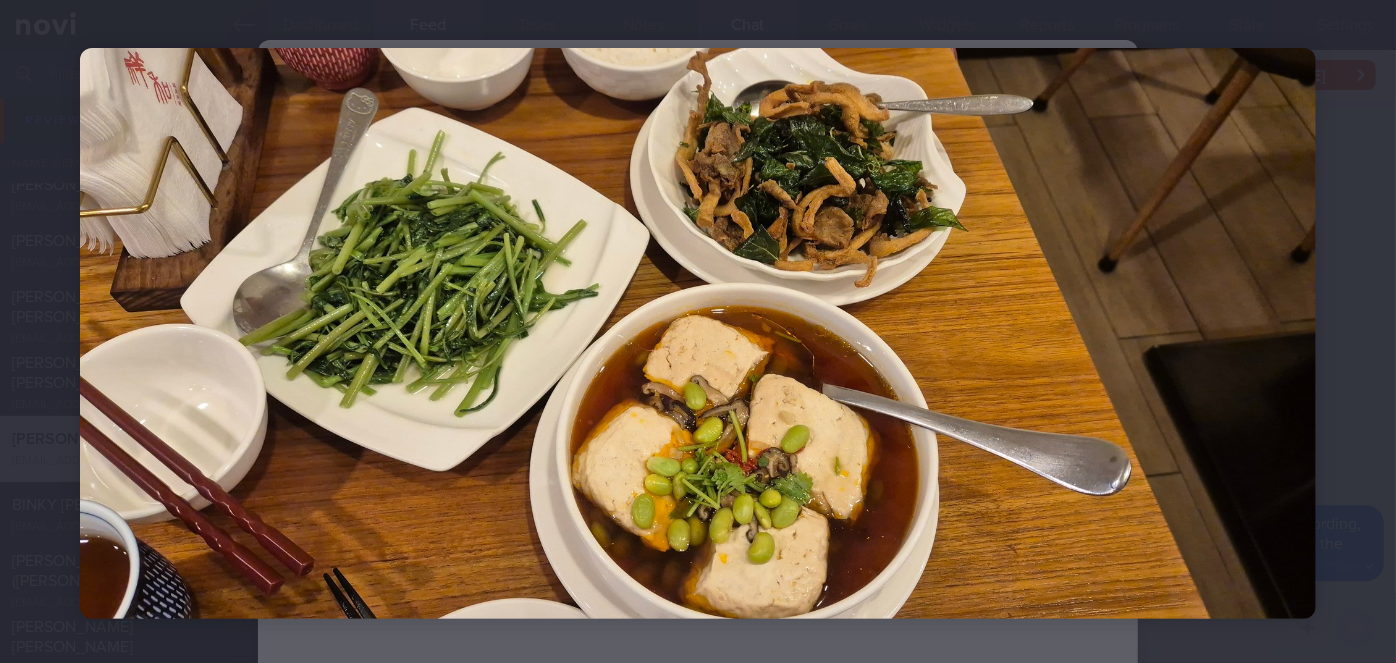 scroll, scrollTop: 61, scrollLeft: 0, axis: vertical 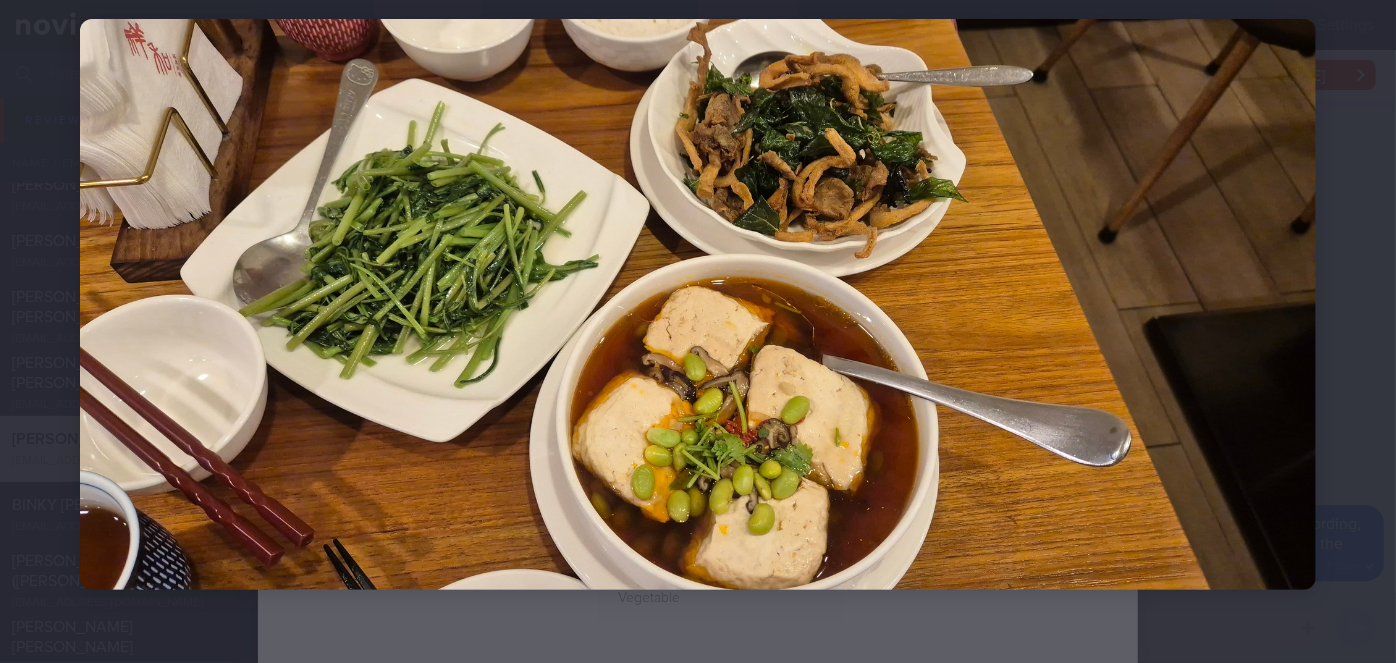 click at bounding box center [698, 304] 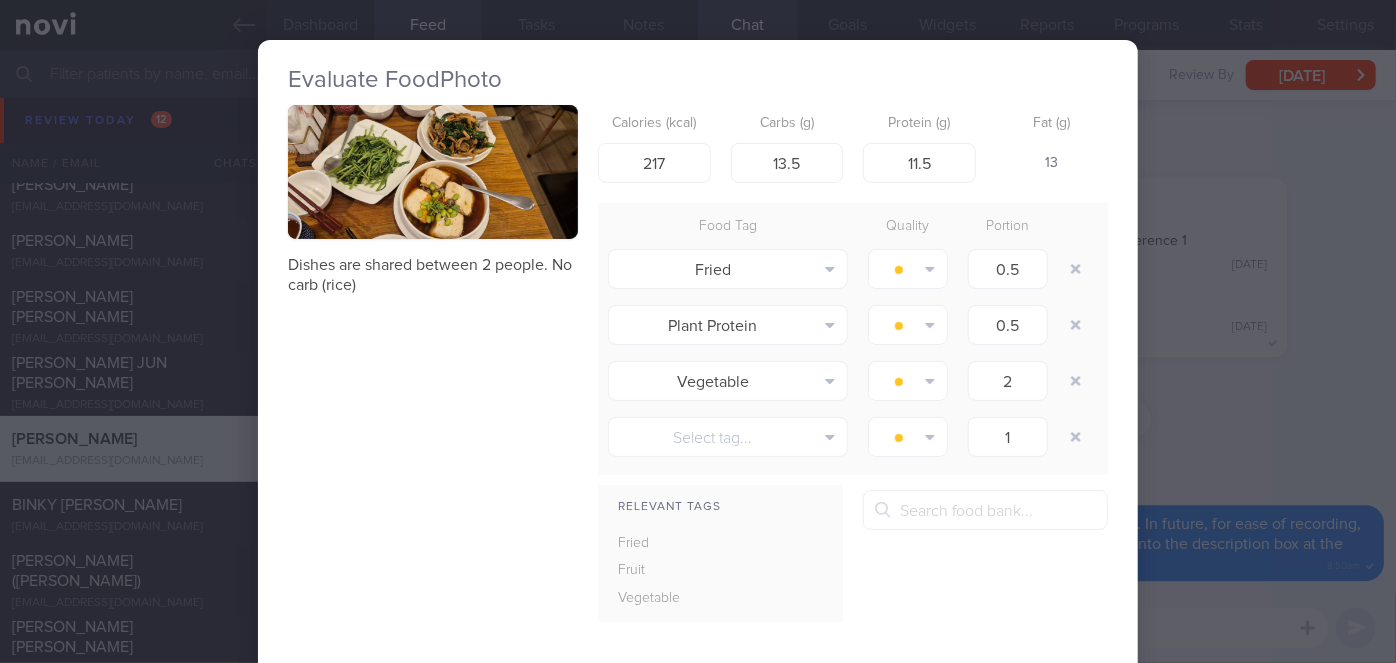 click on "Evaluate Food  Photo
Dishes are shared between 2 people. No carb (rice)
Calories (kcal)
217
Carbs (g)
13.5
Protein (g)
11.5
Fat (g)
13
Food Tag
Quality
Portion
Fried
Alcohol
Fried
Fruit
Healthy Fats
High Calcium
[MEDICAL_DATA]
High Fat" at bounding box center (698, 331) 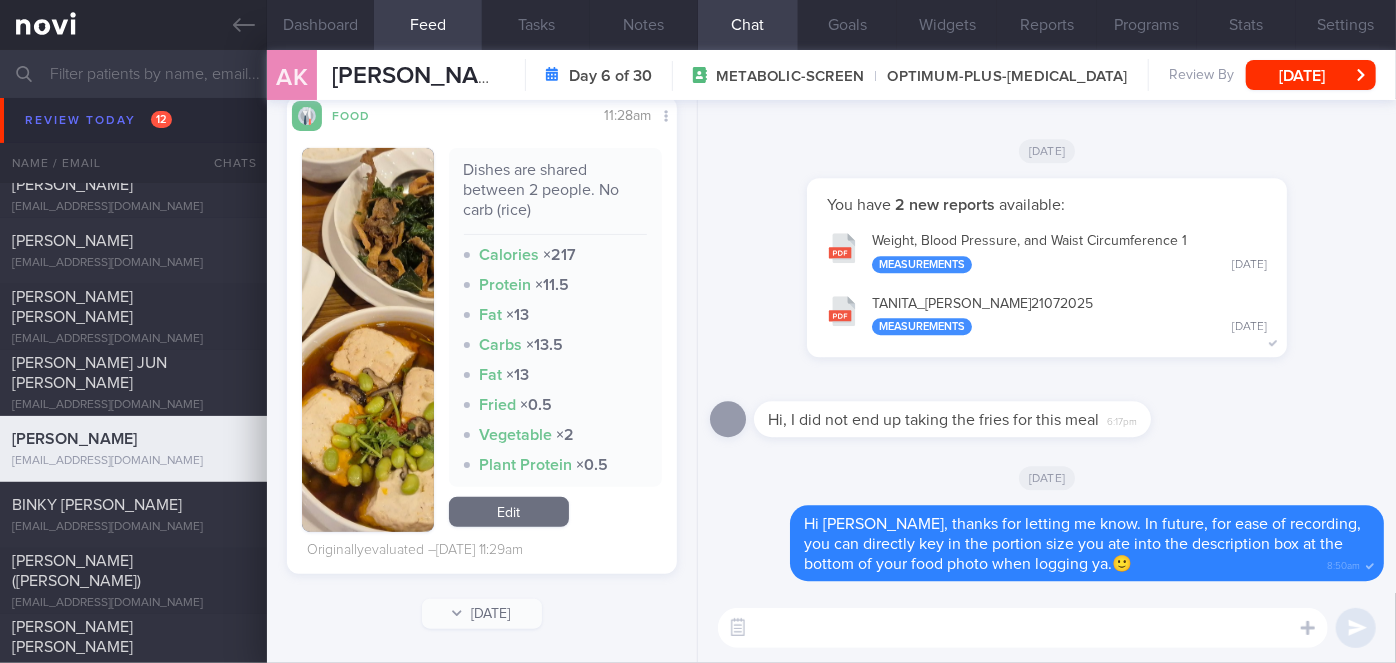 scroll, scrollTop: 0, scrollLeft: 0, axis: both 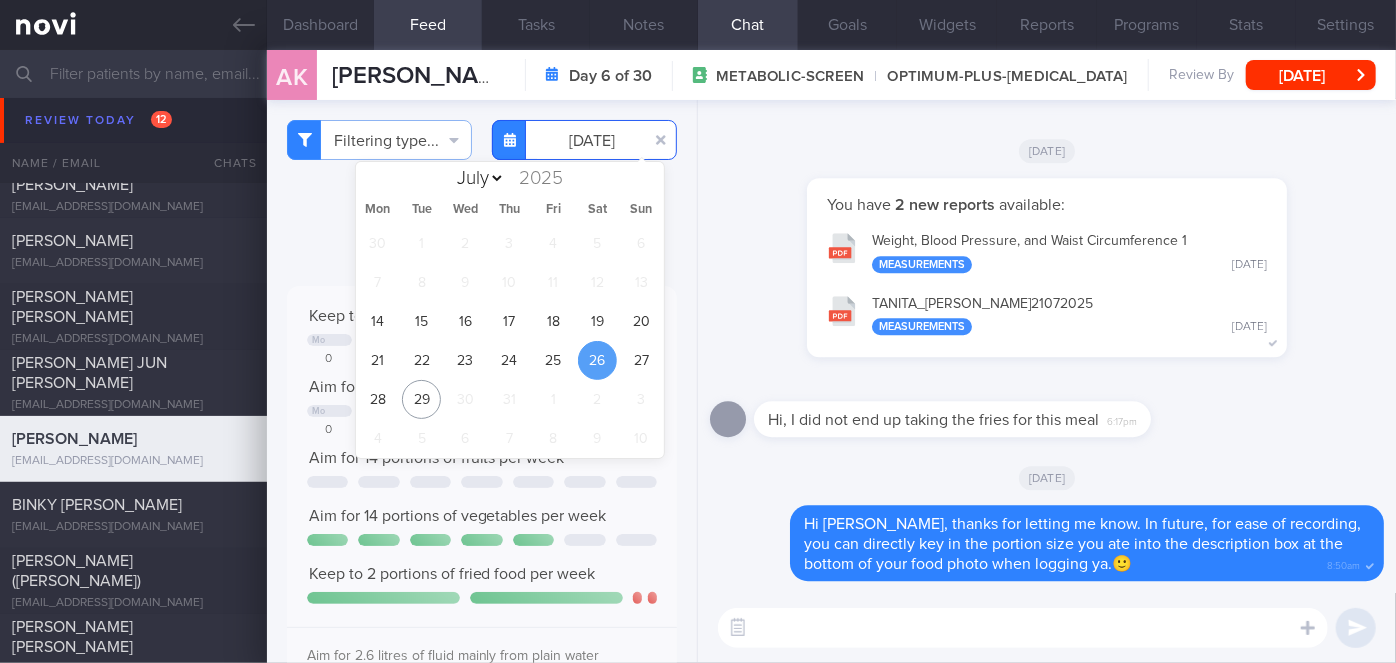 click on "[DATE]" at bounding box center [584, 140] 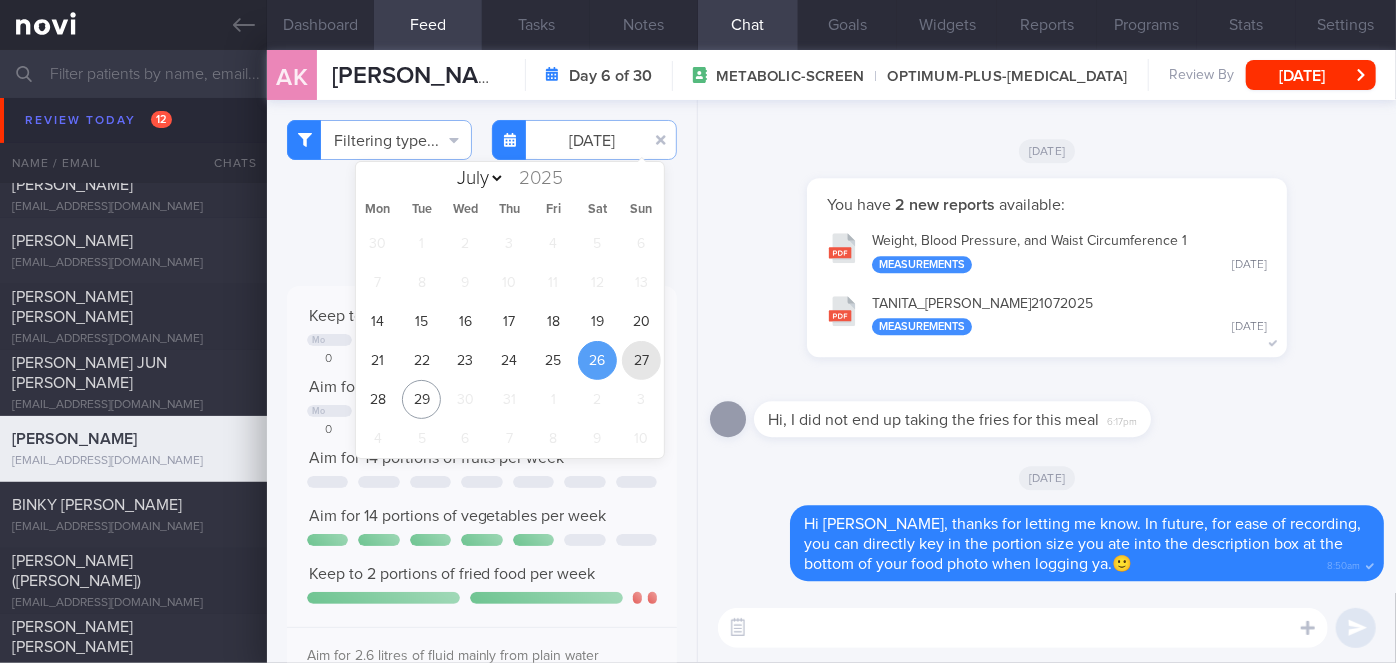 click on "27" at bounding box center [641, 360] 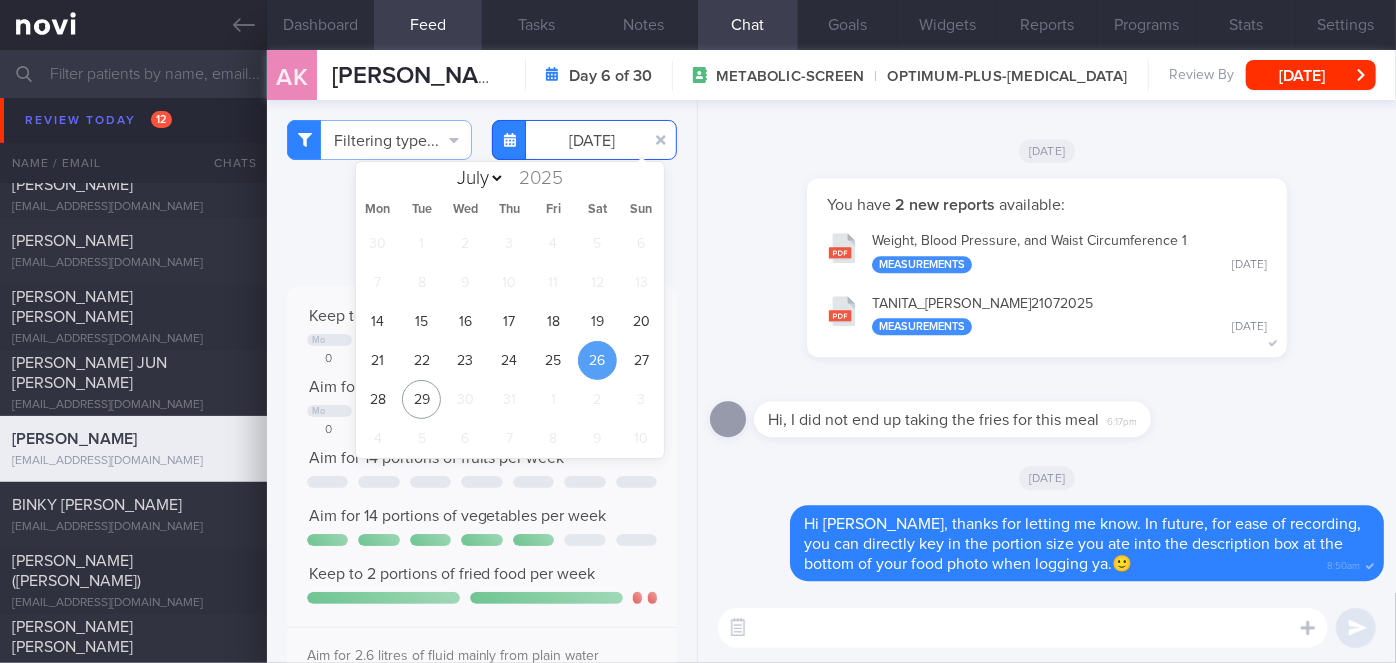 type on "[DATE]" 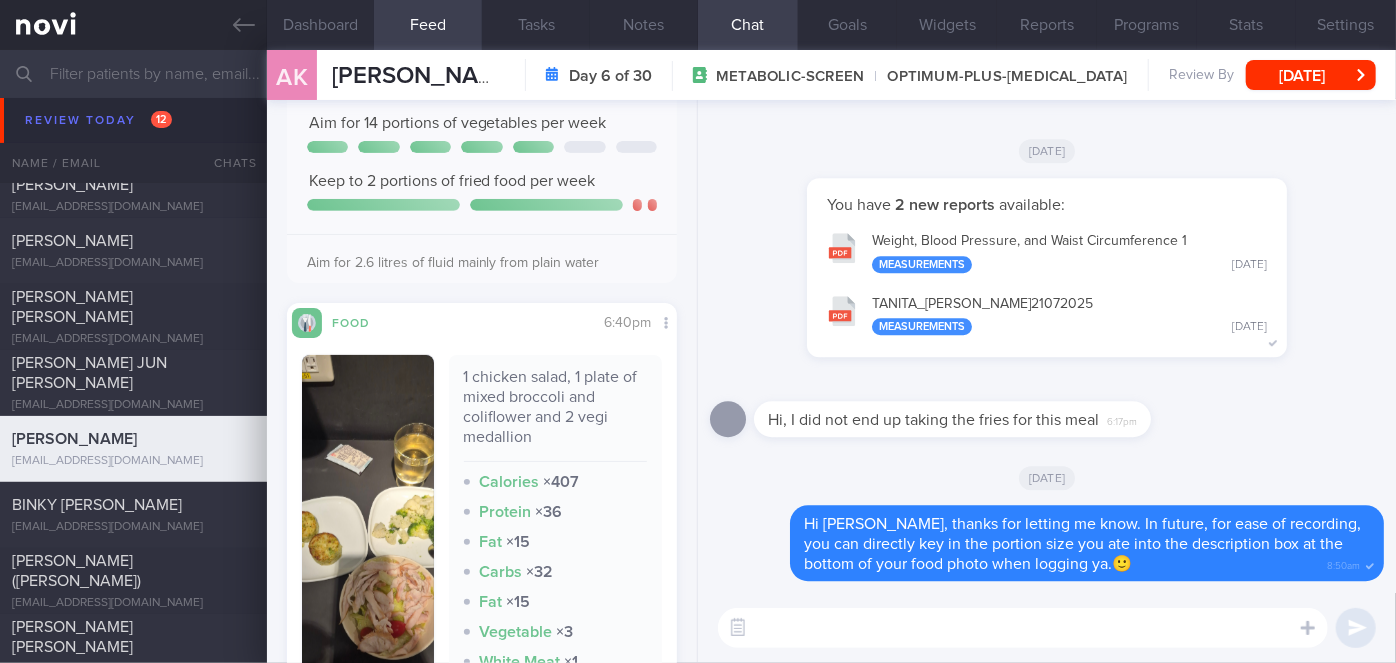 scroll, scrollTop: 589, scrollLeft: 0, axis: vertical 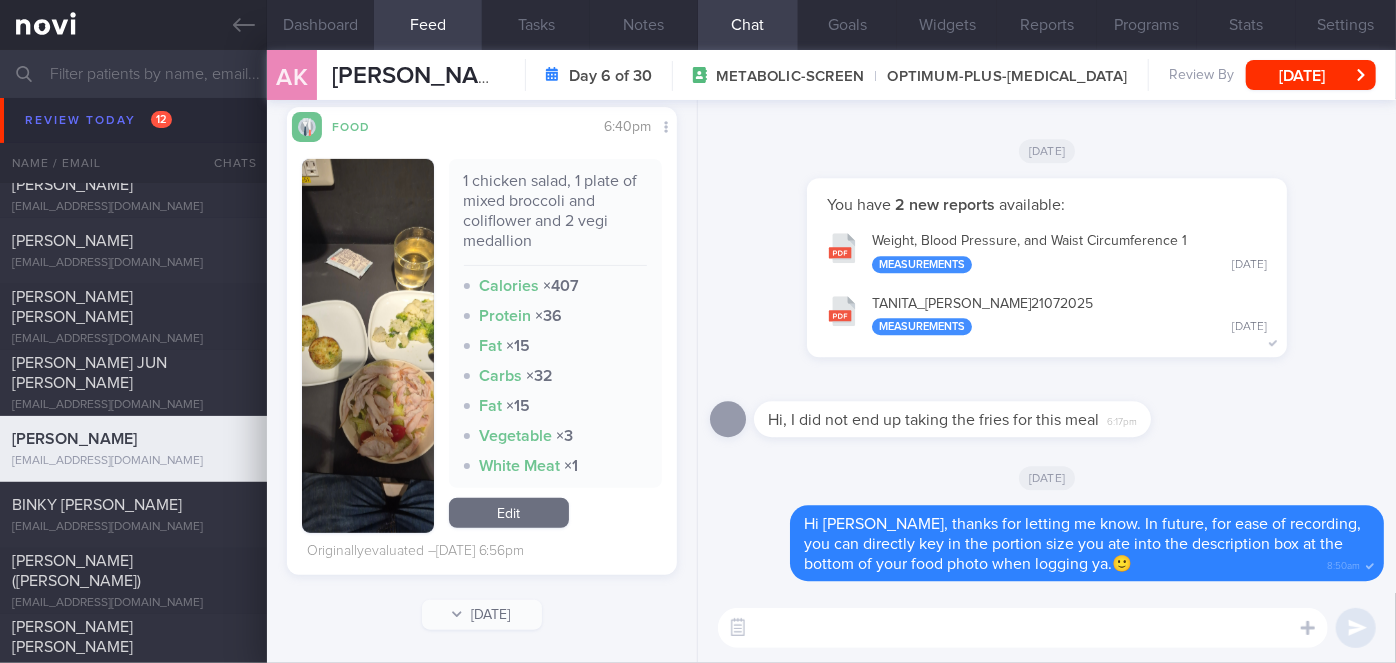 click at bounding box center [368, 346] 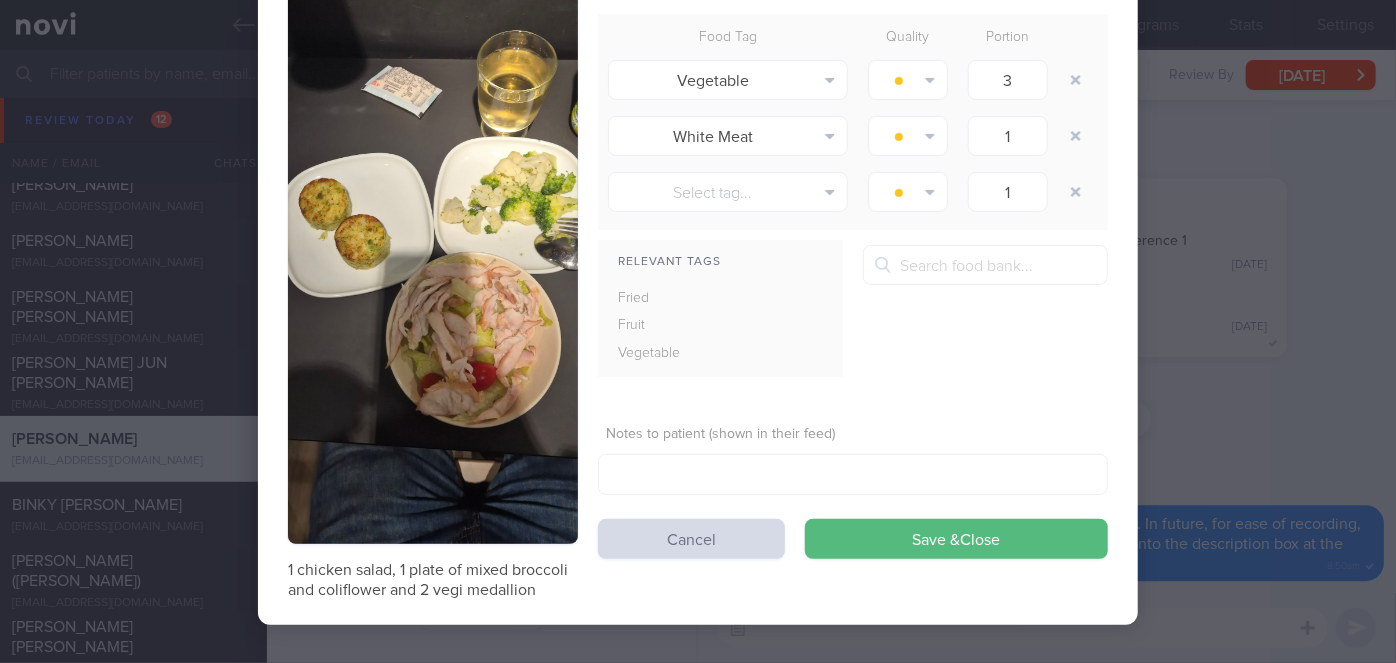 scroll, scrollTop: 190, scrollLeft: 0, axis: vertical 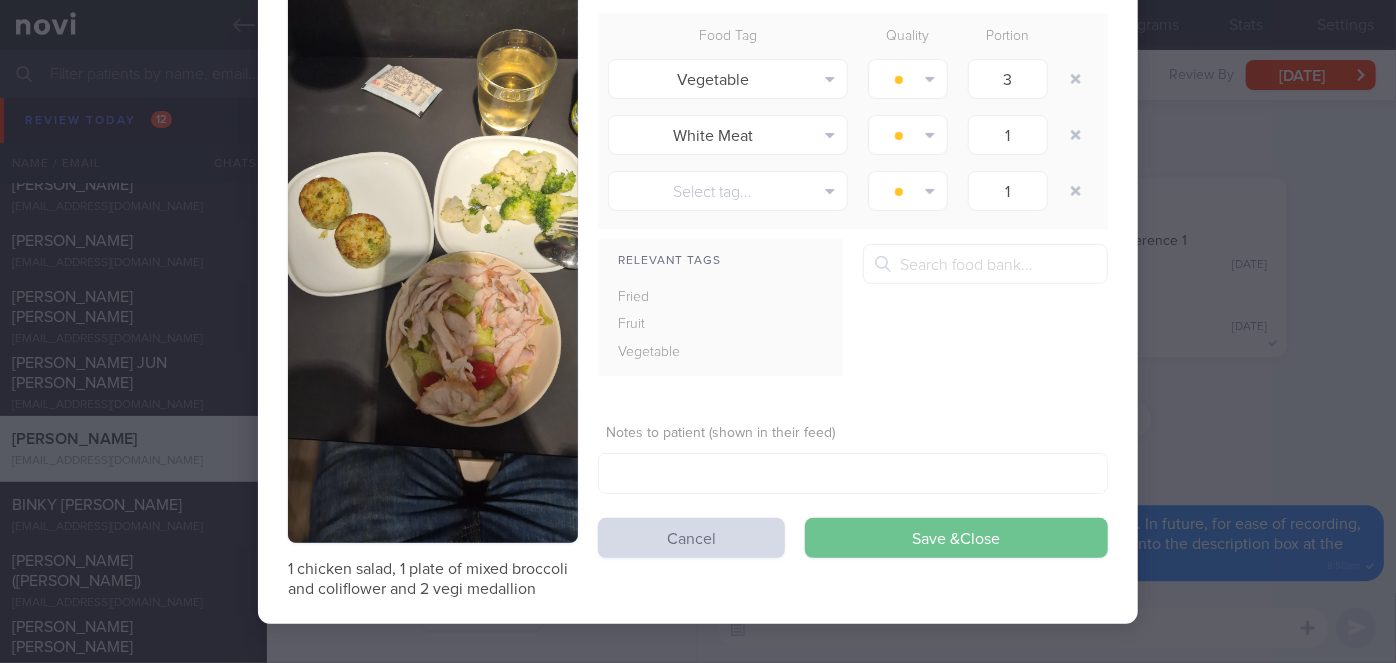 click on "Save &
Close" at bounding box center [956, 538] 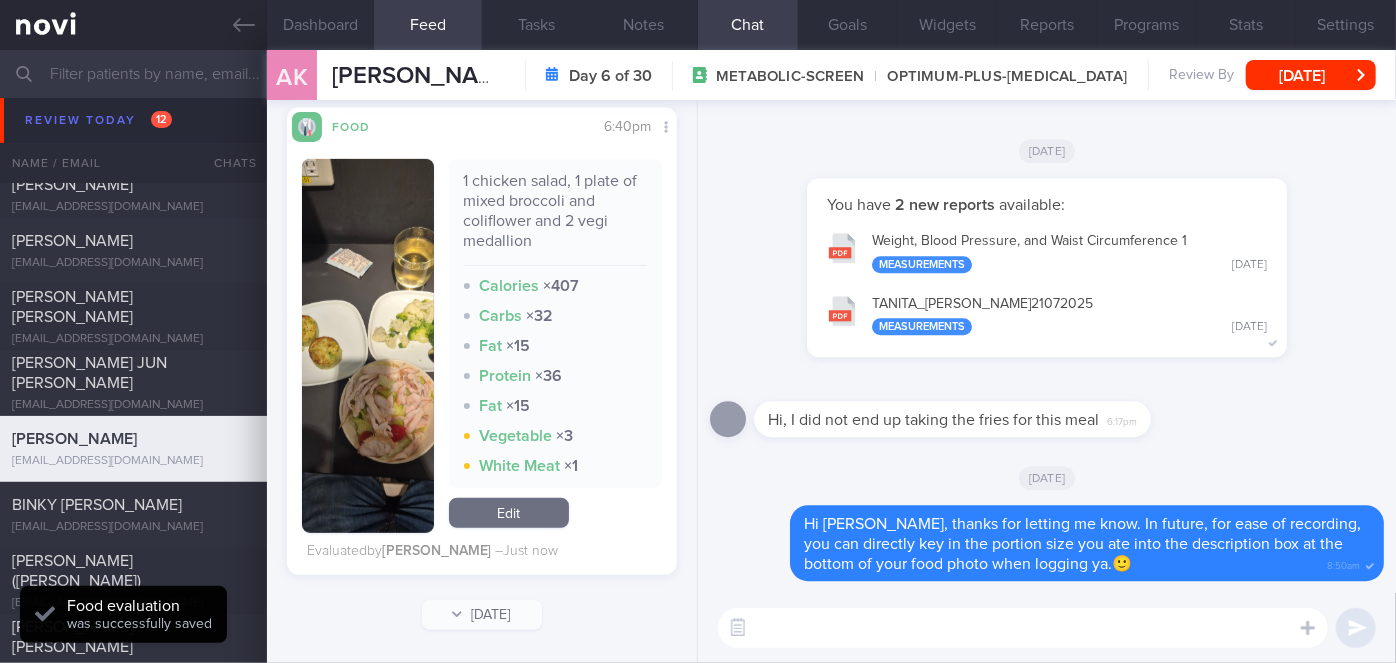 click at bounding box center (1023, 628) 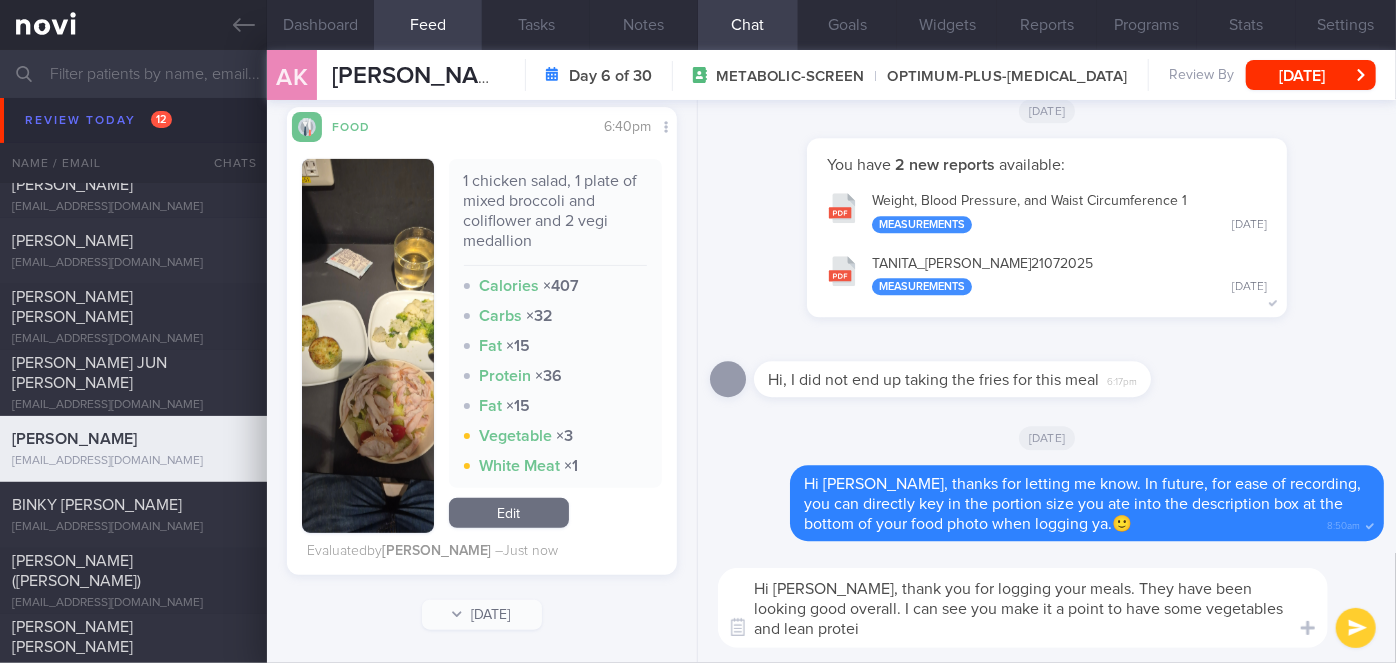 scroll, scrollTop: 0, scrollLeft: 0, axis: both 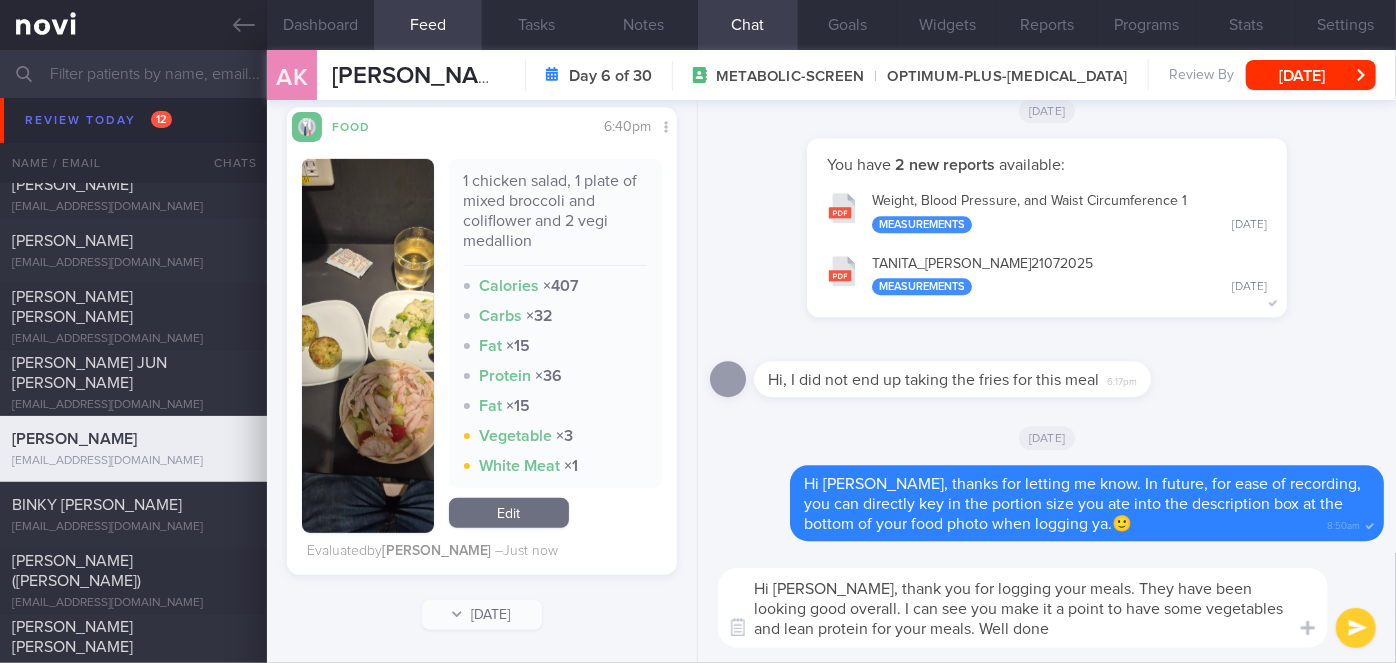 type on "Hi [PERSON_NAME], thank you for logging your meals. They have been looking good overall. I can see you make it a point to have some vegetables and lean protein for your meals. Well done!" 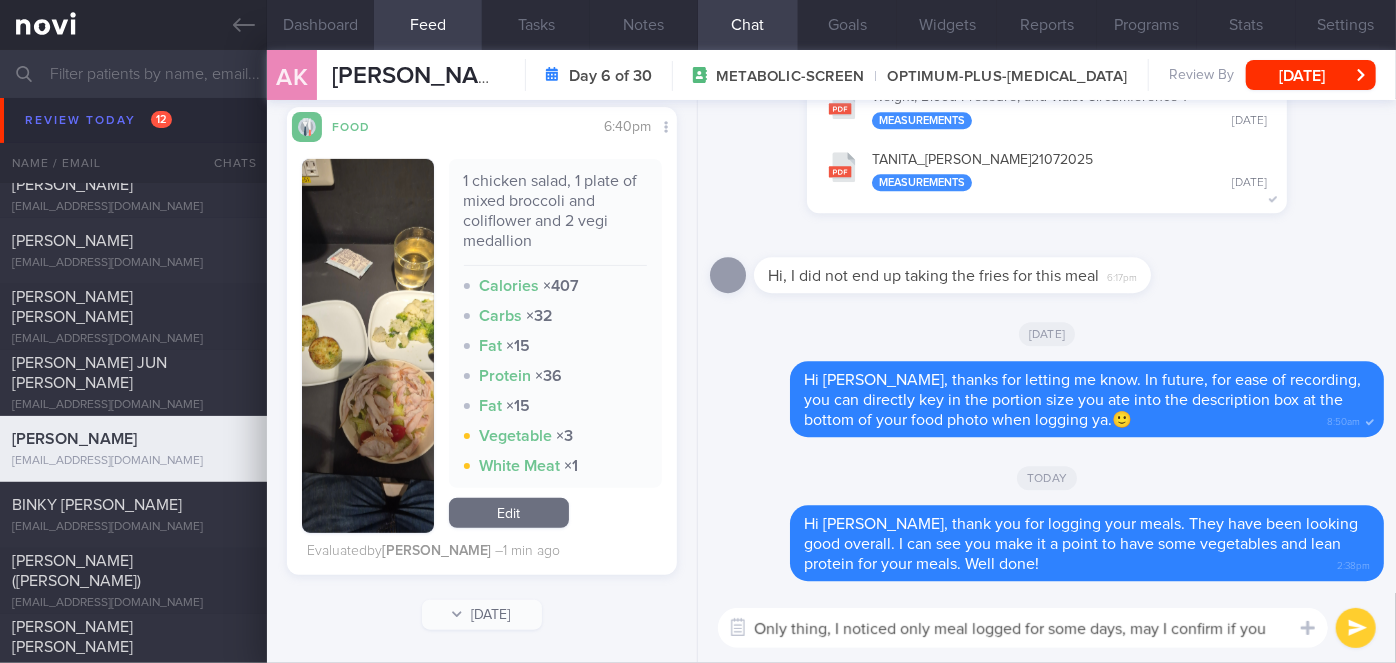 scroll, scrollTop: 0, scrollLeft: 0, axis: both 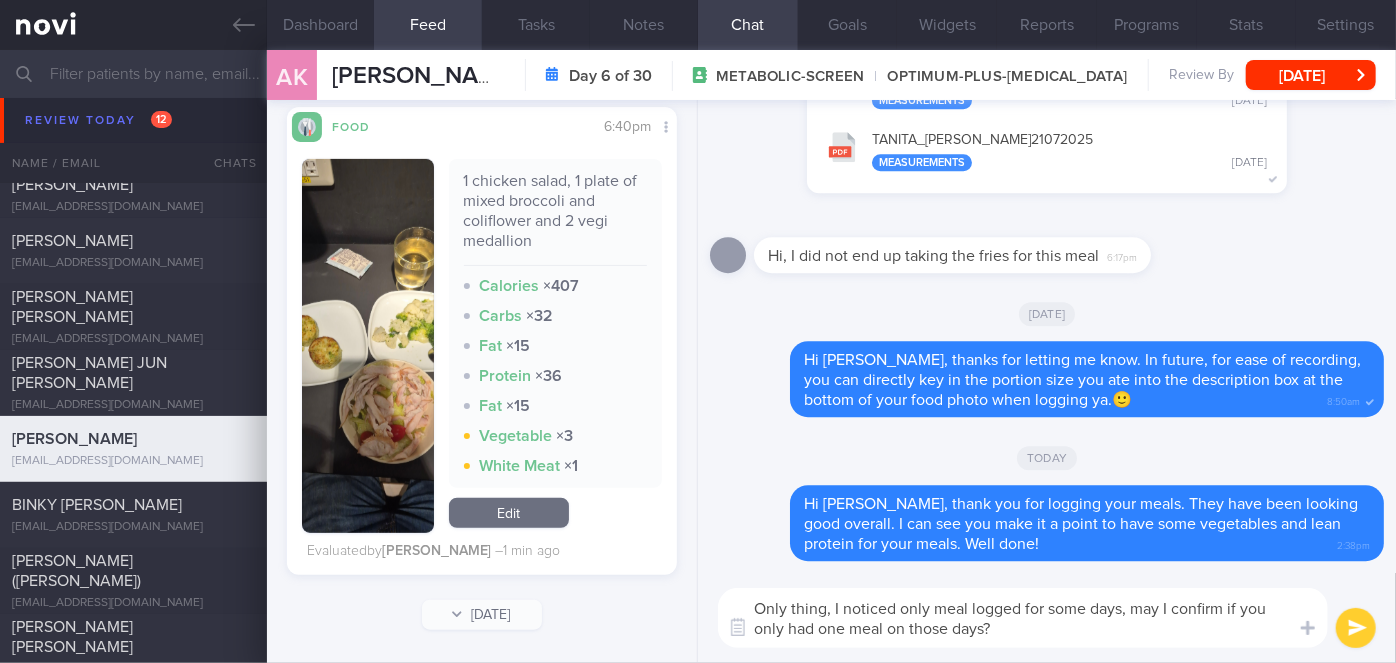 click on "Only thing, I noticed only meal logged for some days, may I confirm if you only had one meal on those days?" at bounding box center [1023, 618] 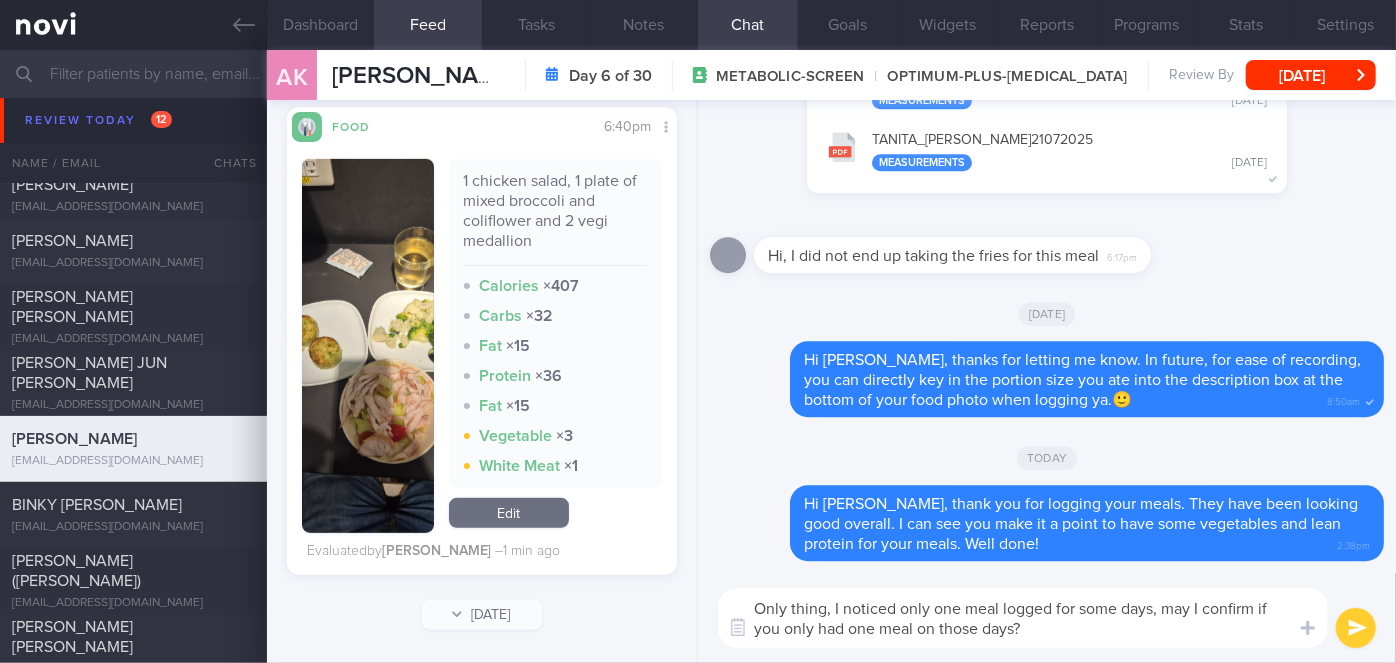 type on "Only thing, I noticed only one meal logged for some days, may I confirm if you only had one meal on those days?" 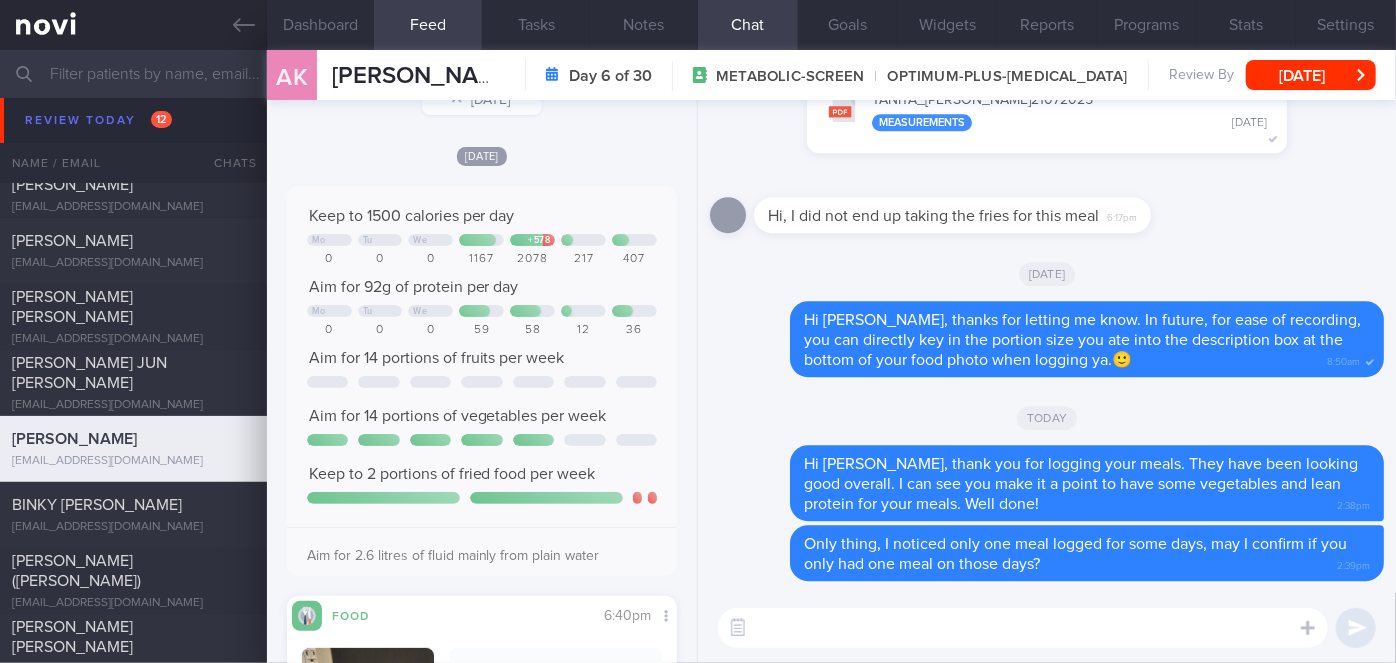 scroll, scrollTop: 0, scrollLeft: 0, axis: both 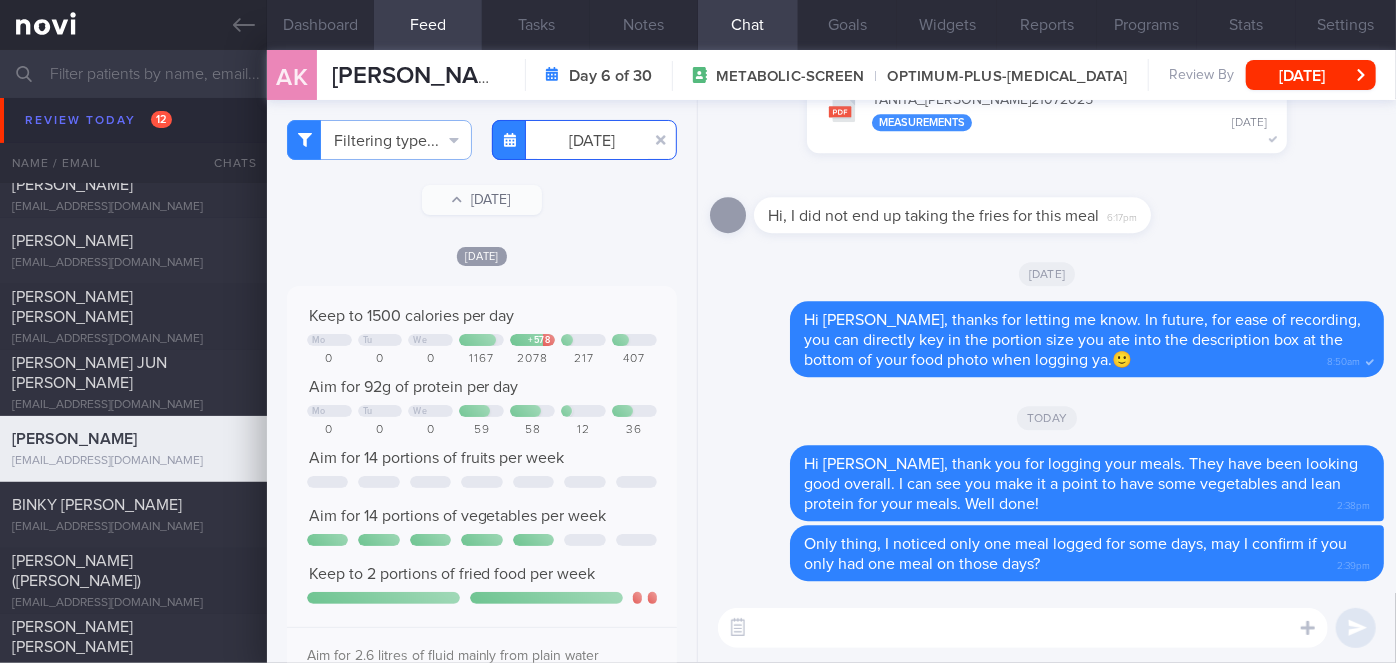 click on "You are offline!  Some functionality will be unavailable
Patients
New Users
Coaches
Assigned patients
Assigned patients
All active patients
Archived patients
Needs setup
72
Name / Email
Chats" at bounding box center [698, 331] 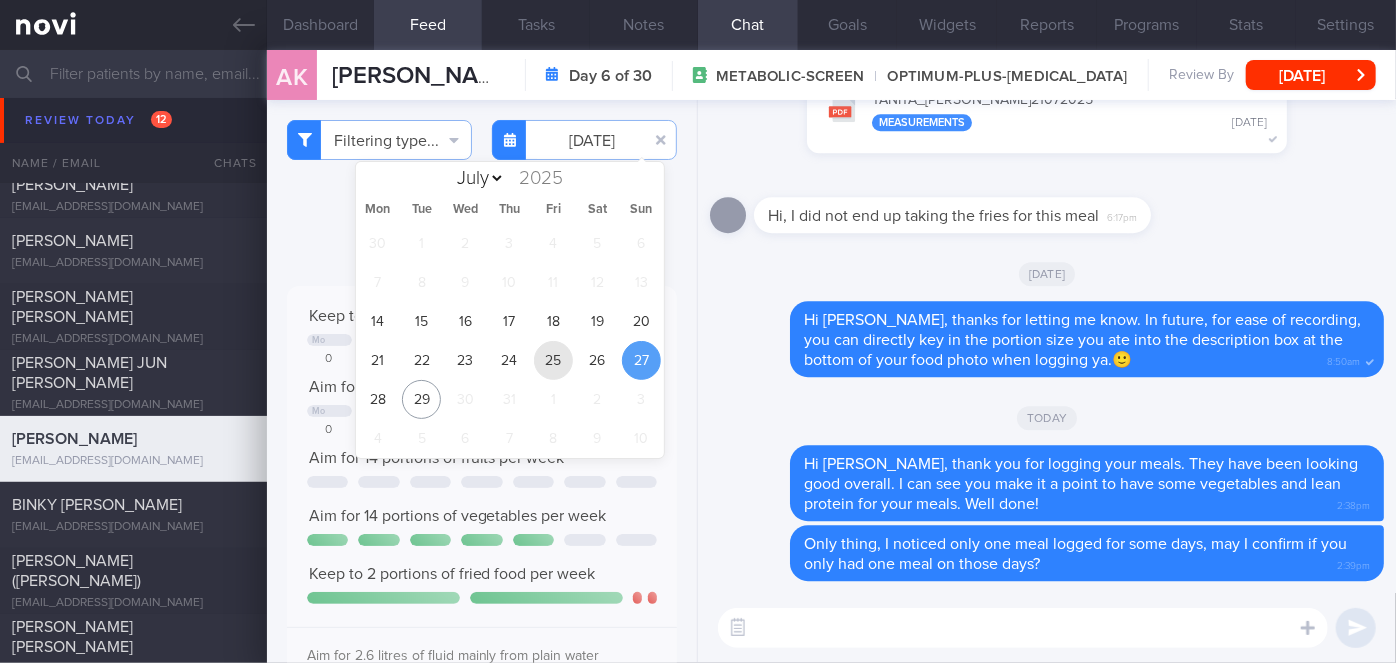 click on "25" at bounding box center (553, 360) 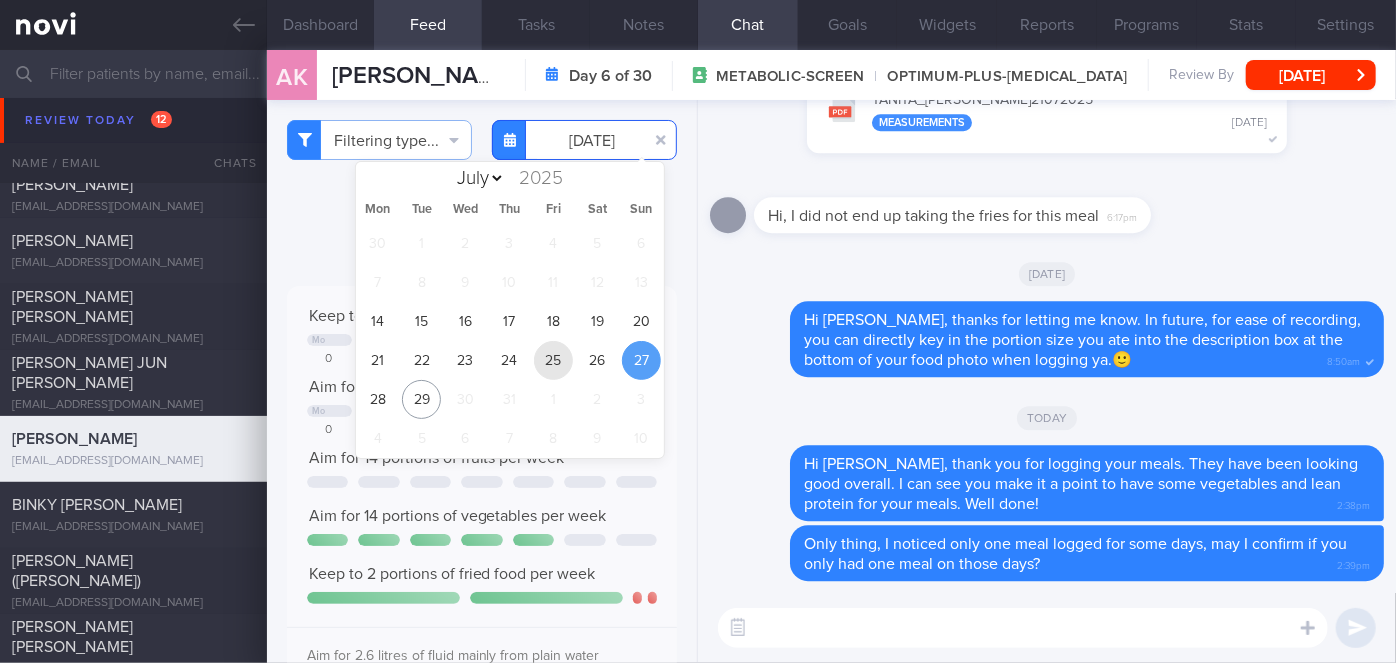 type on "[DATE]" 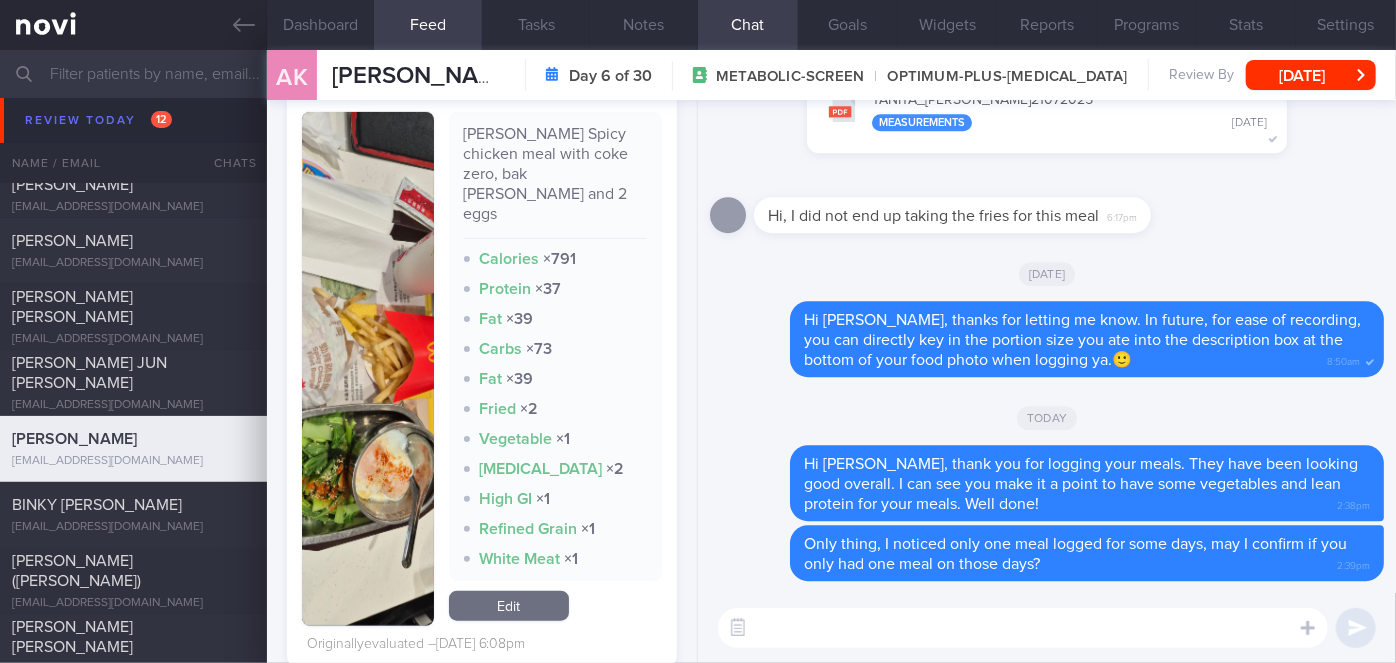 scroll, scrollTop: 1000, scrollLeft: 0, axis: vertical 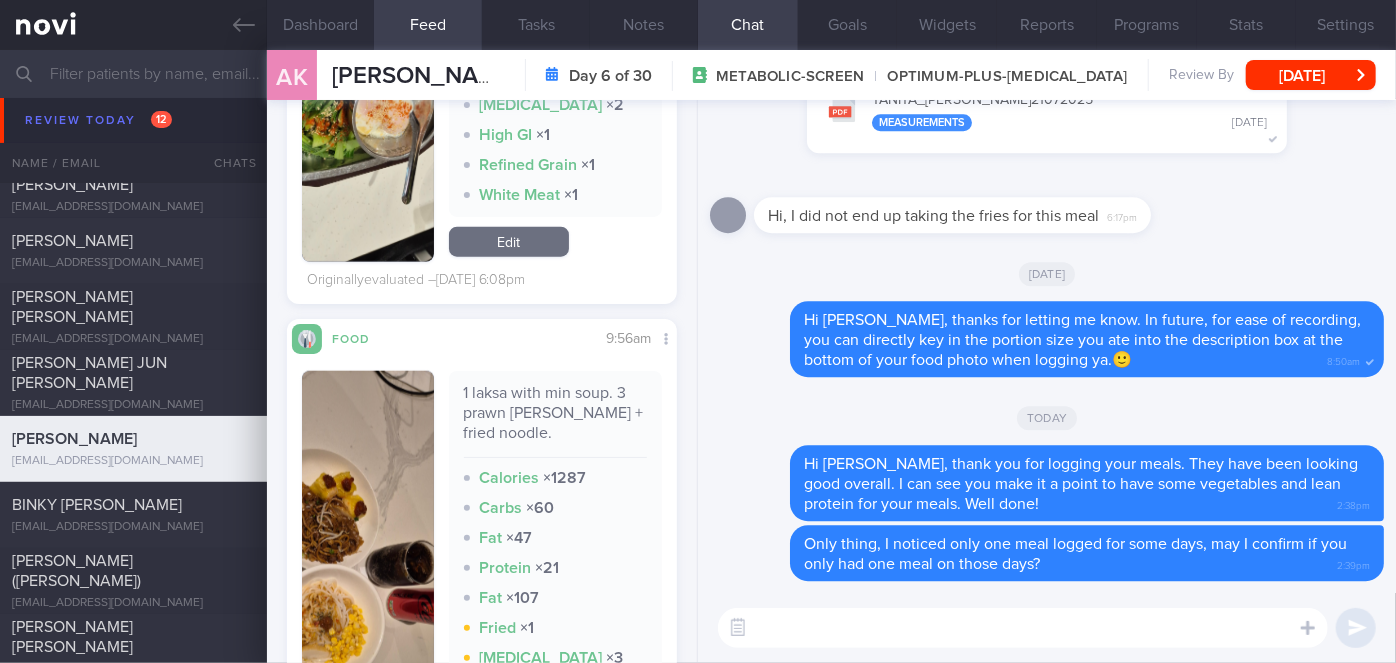 click at bounding box center (368, 593) 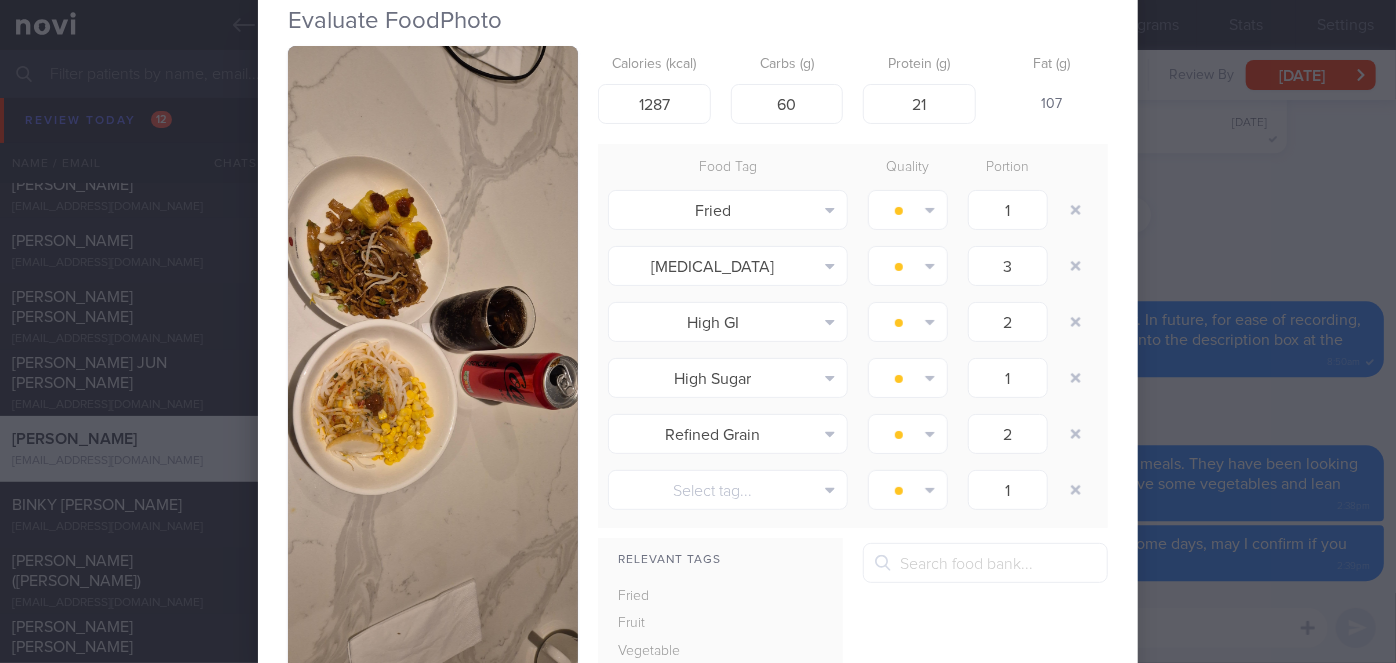 scroll, scrollTop: 90, scrollLeft: 0, axis: vertical 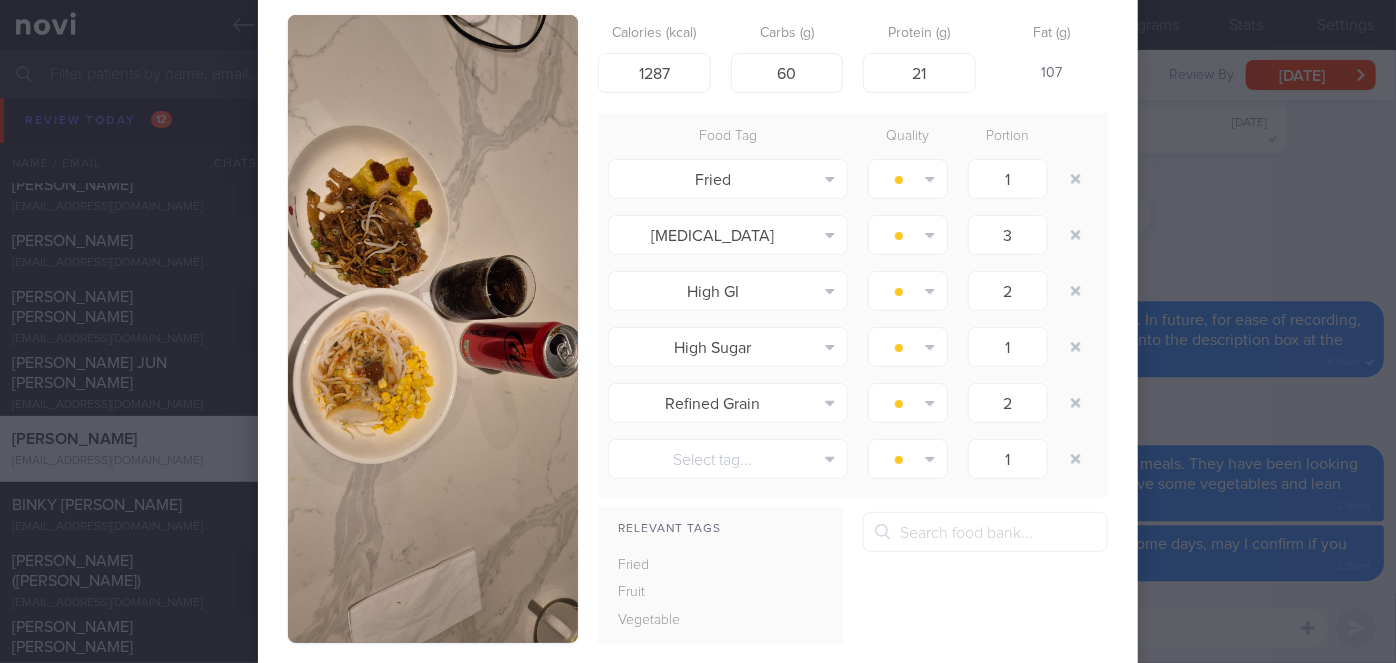 type 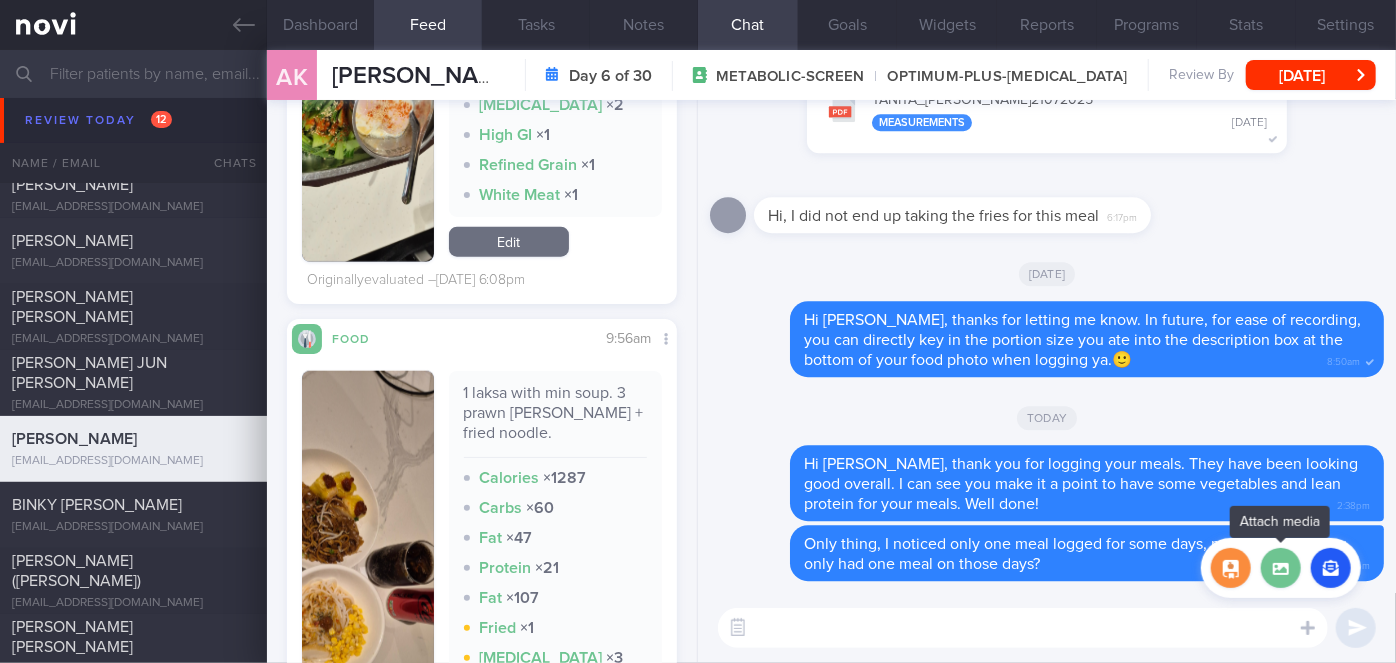 click at bounding box center [1281, 568] 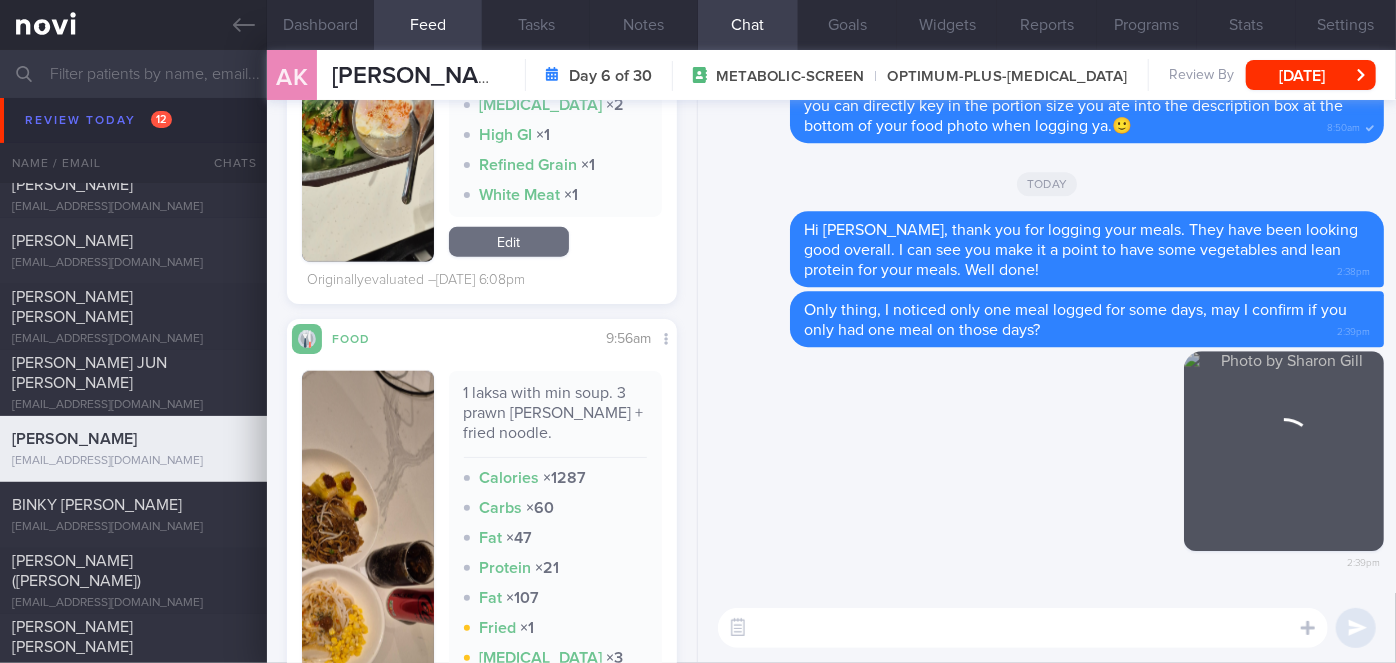 click at bounding box center (1023, 628) 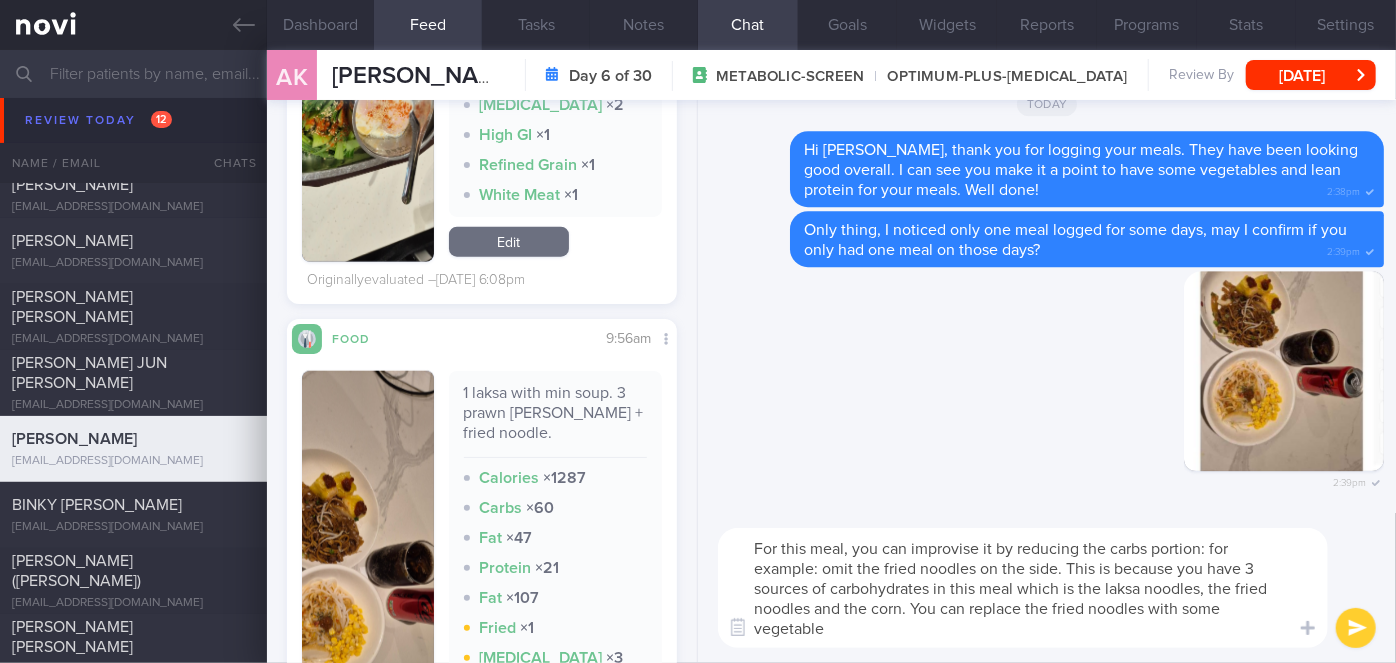 scroll, scrollTop: 0, scrollLeft: 0, axis: both 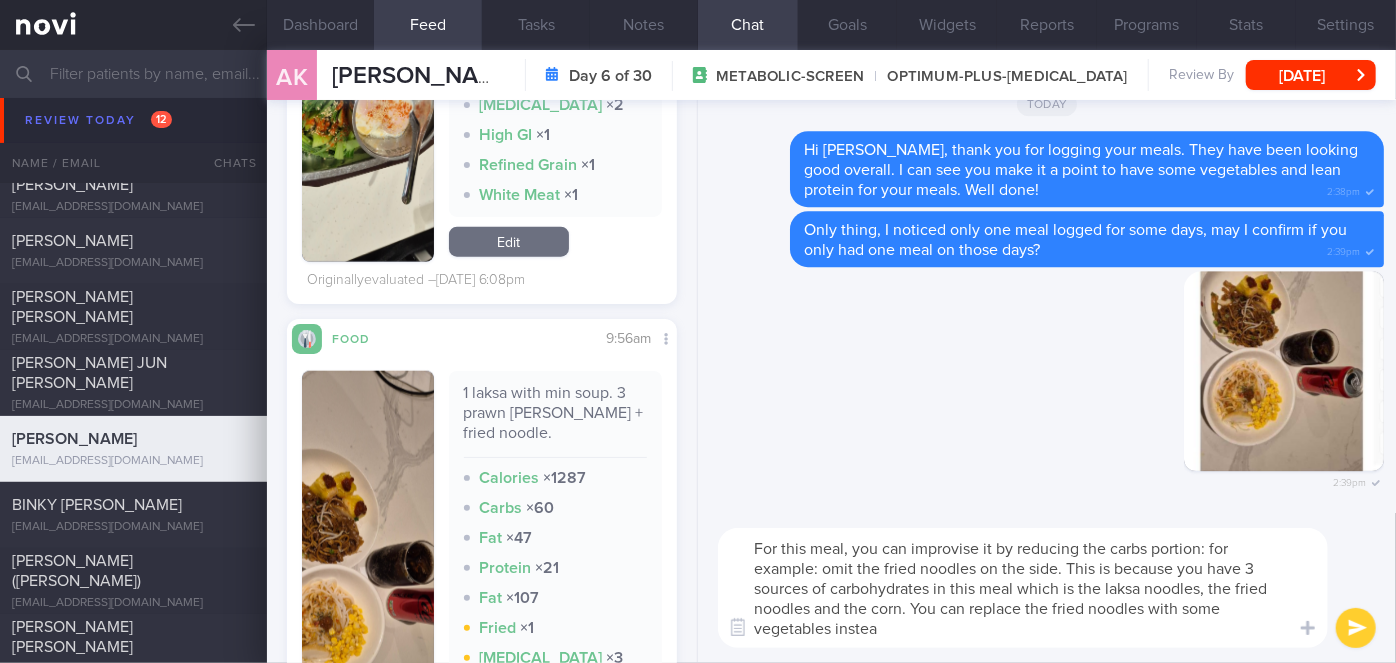 type on "For this meal, you can improvise it by reducing the carbs portion: for example: omit the fried noodles on the side. This is because you have 3 sources of carbohydrates in this meal which is the laksa noodles, the fried noodles and the corn. You can replace the fried noodles with some vegetables instead" 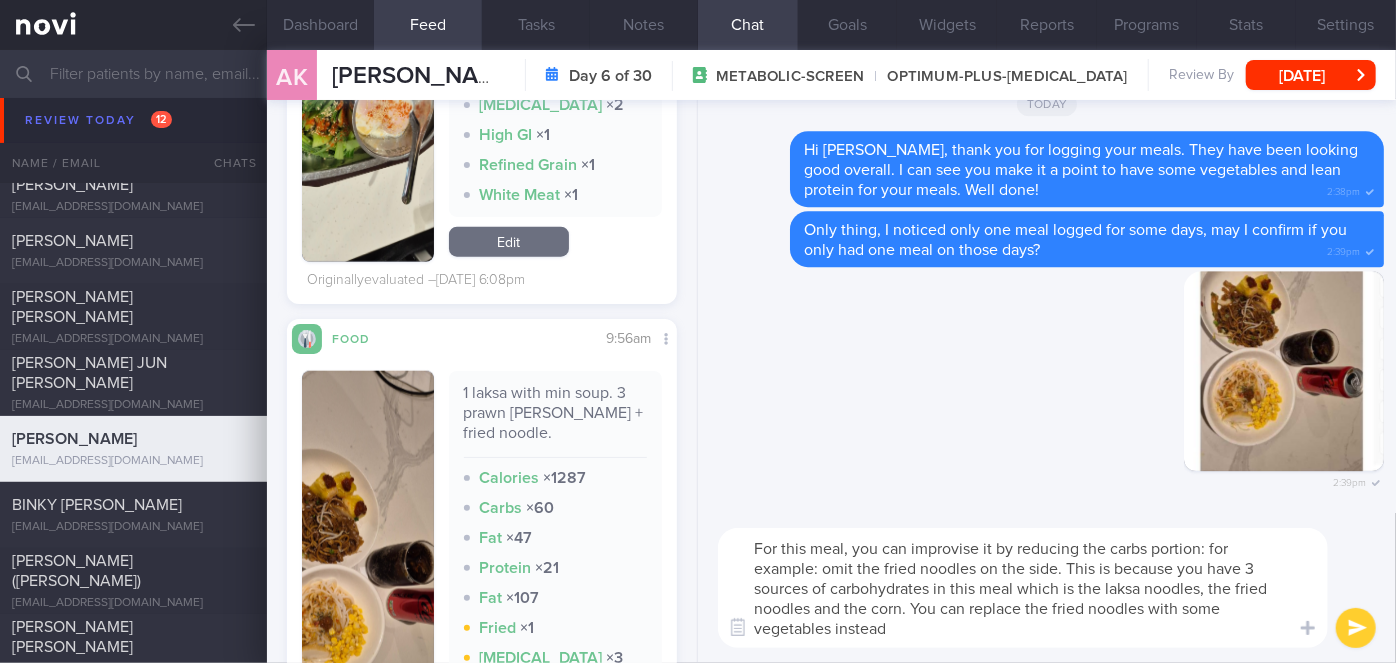 type 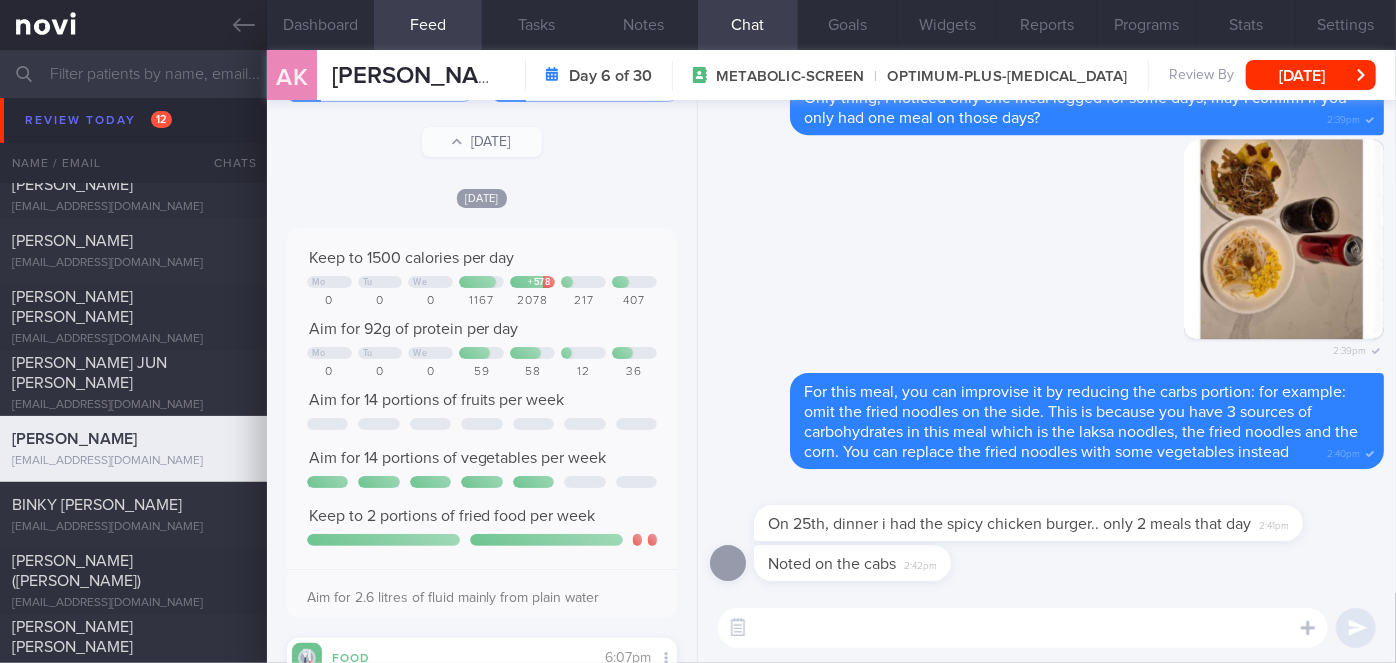 scroll, scrollTop: 26, scrollLeft: 0, axis: vertical 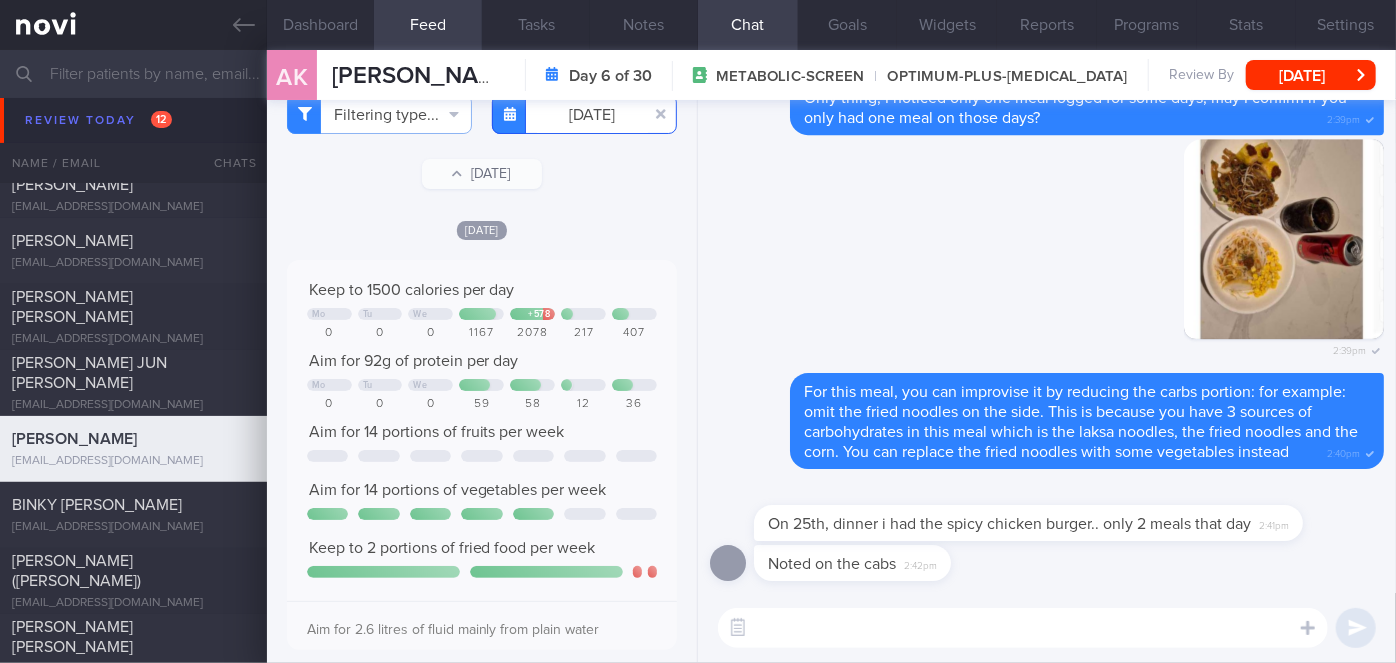 click on "[DATE]" at bounding box center [584, 114] 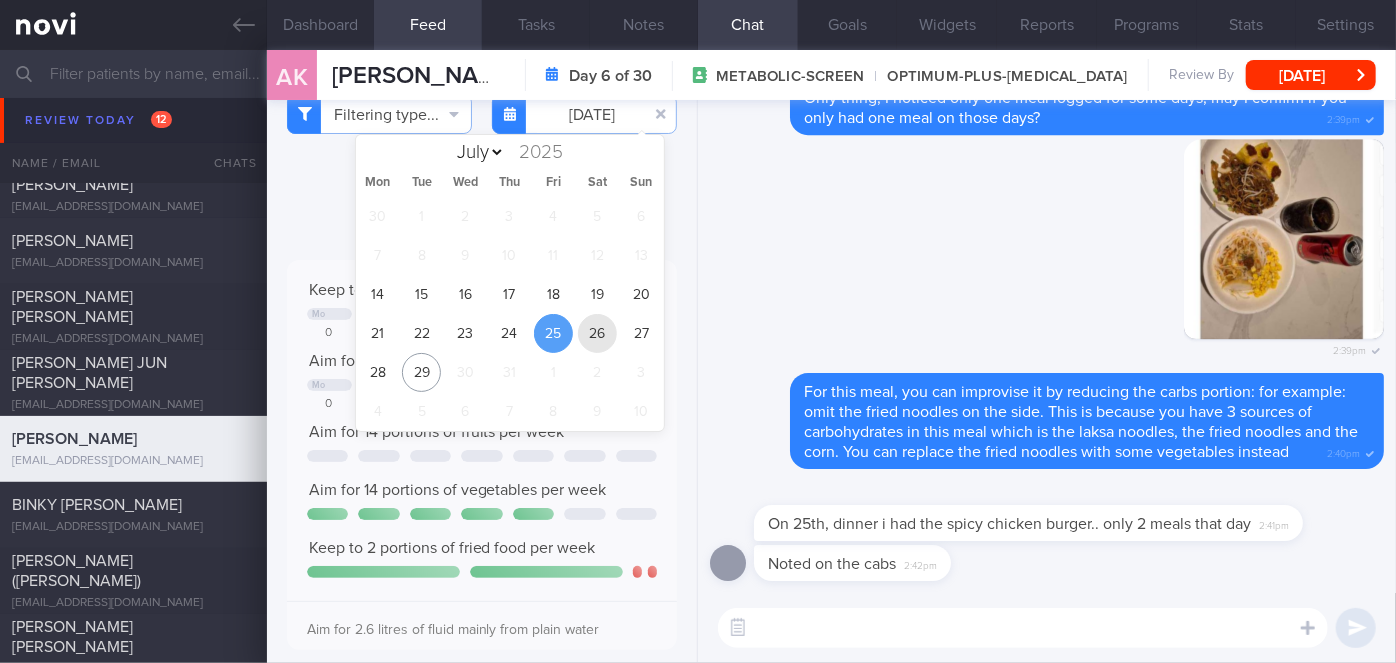 click on "26" at bounding box center [597, 333] 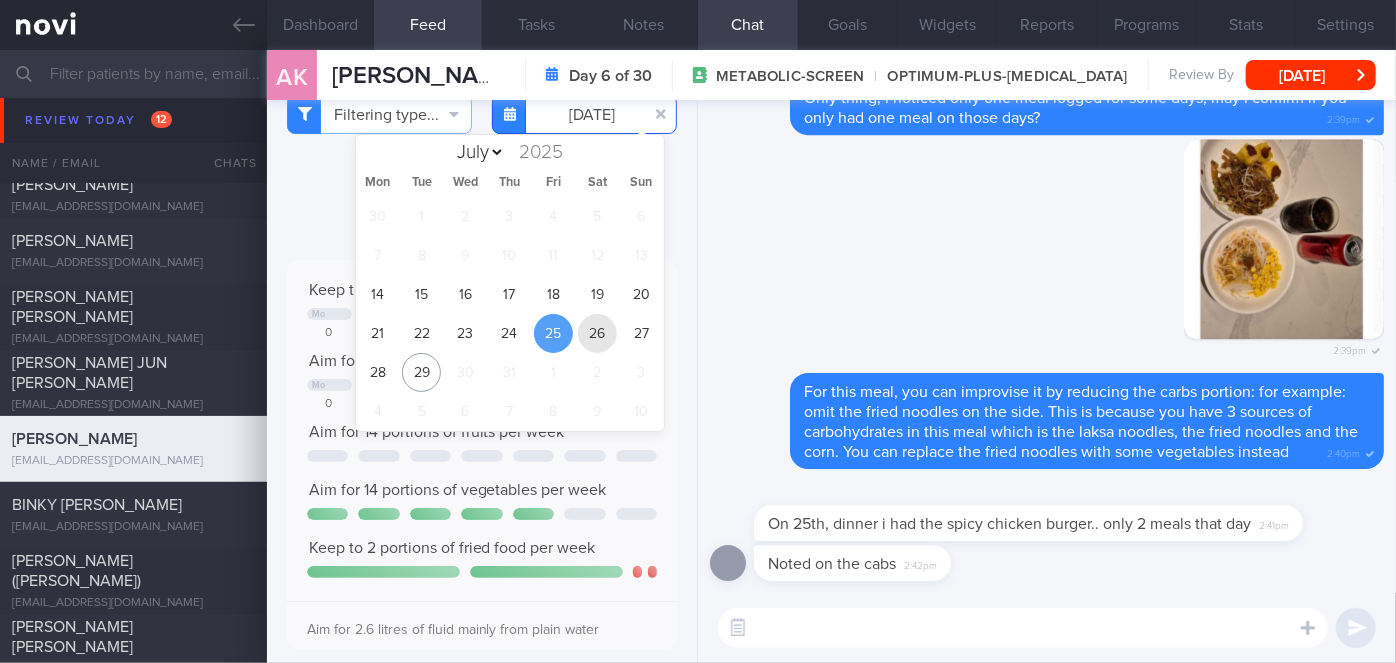 type on "[DATE]" 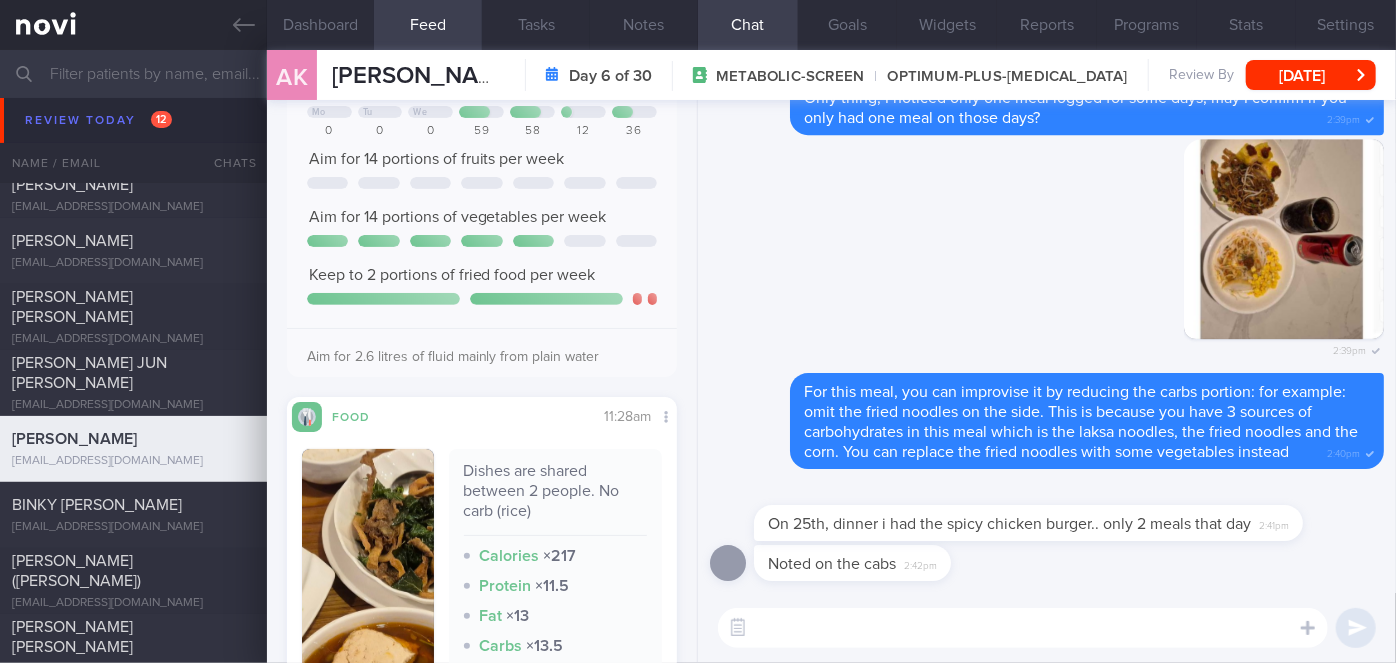 scroll, scrollTop: 146, scrollLeft: 0, axis: vertical 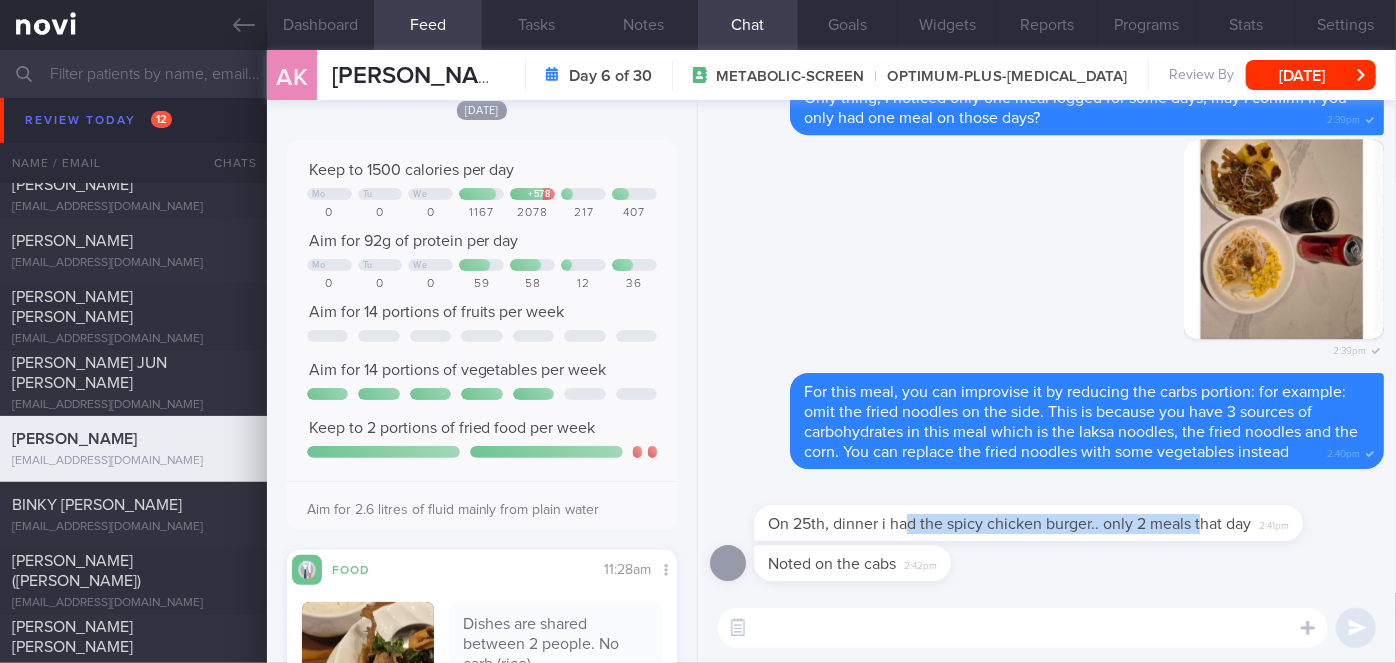 drag, startPoint x: 910, startPoint y: 534, endPoint x: 1205, endPoint y: 526, distance: 295.10846 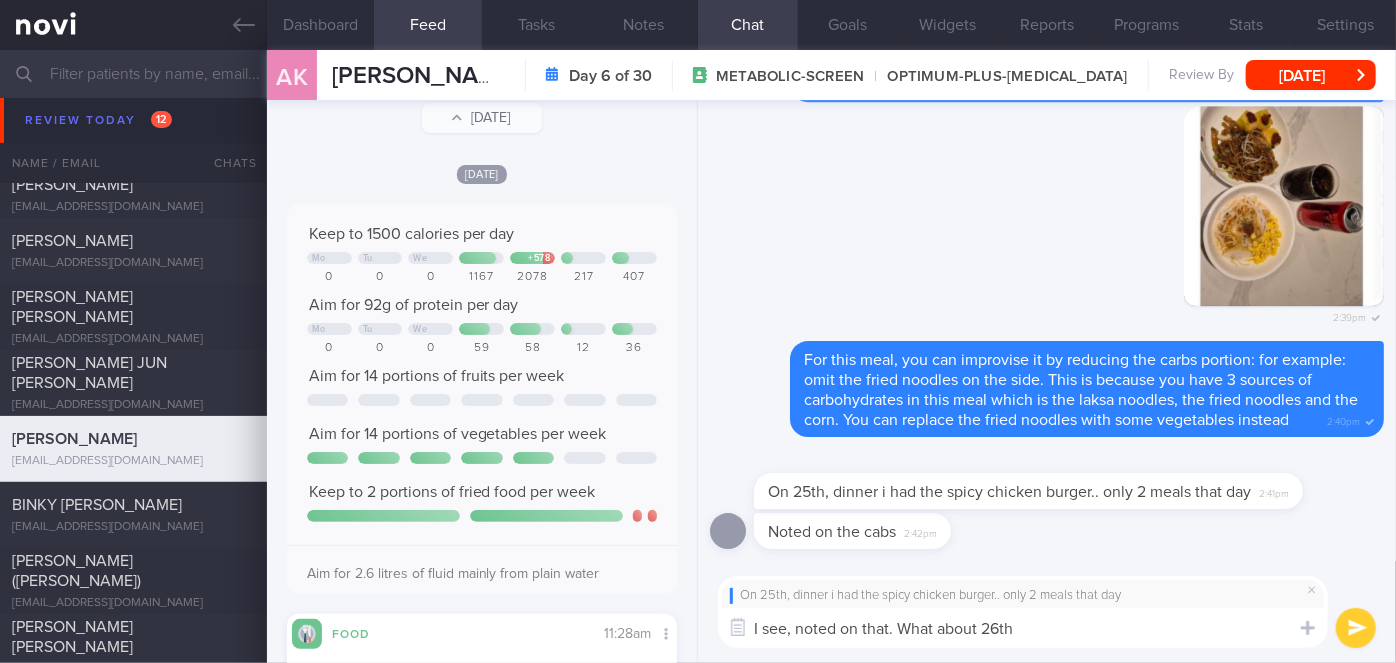 scroll, scrollTop: 0, scrollLeft: 0, axis: both 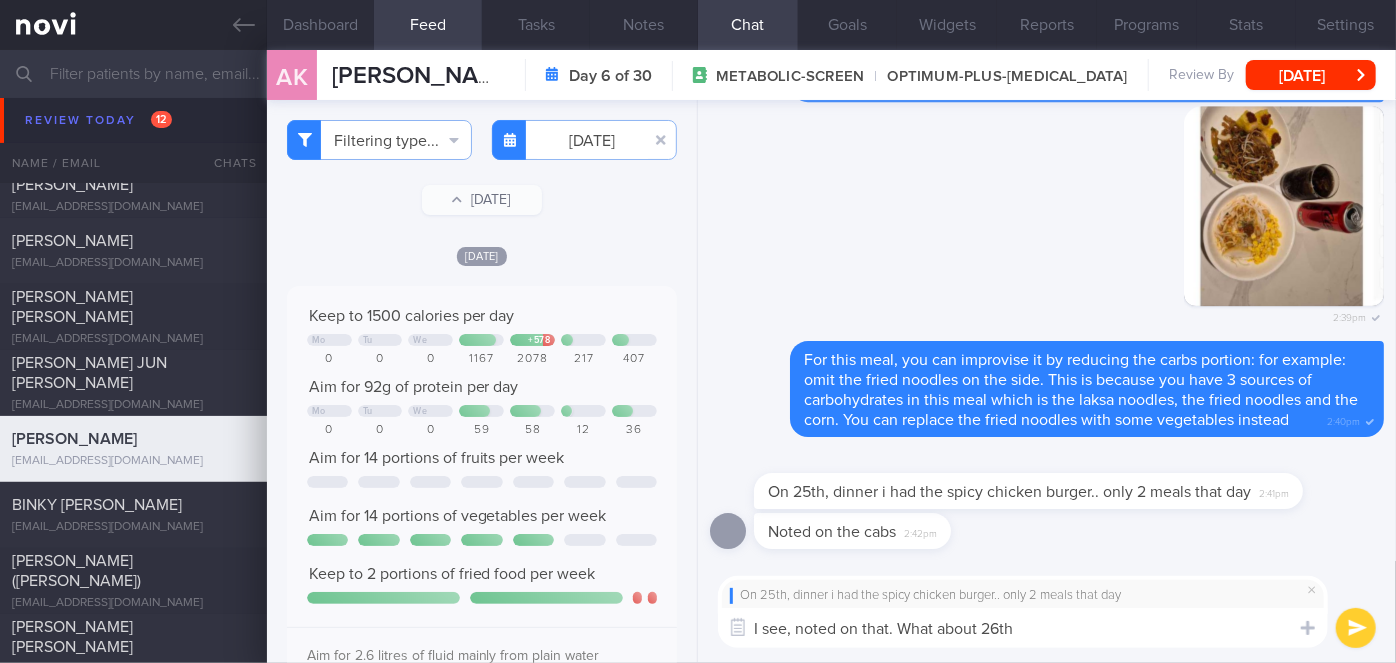 type on "I see, noted on that. What about 26th" 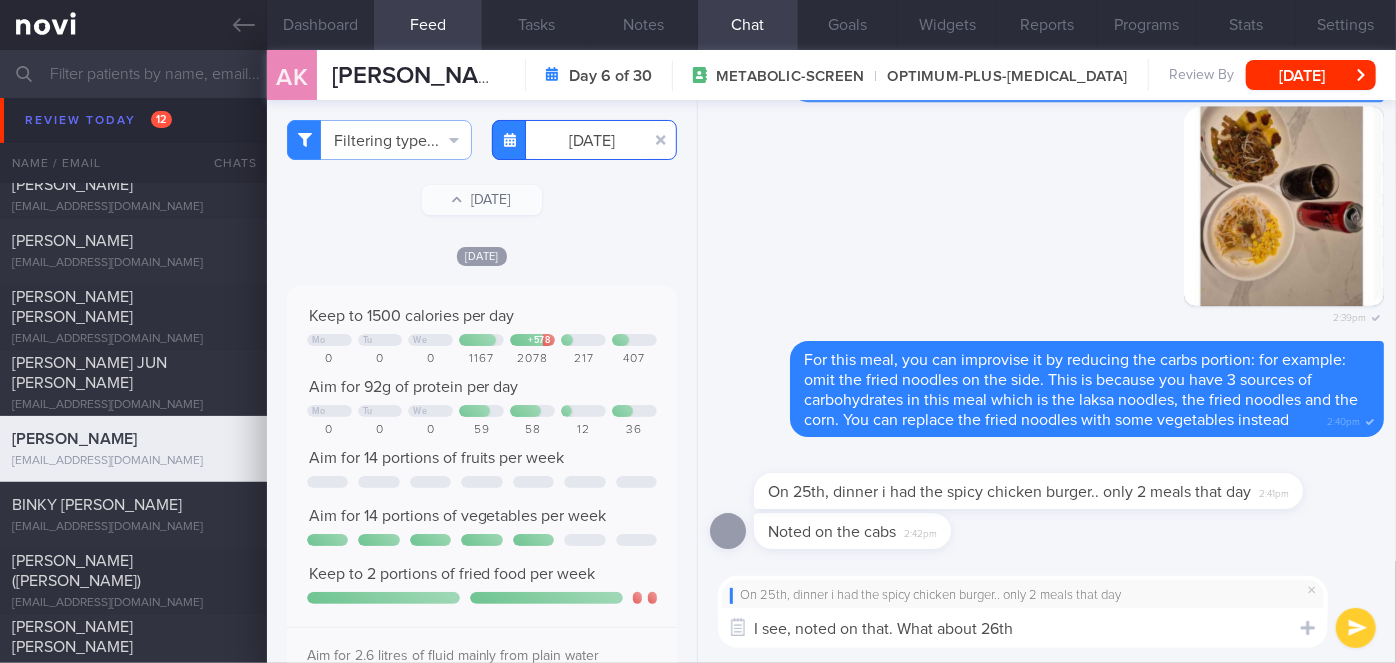 click on "You are offline!  Some functionality will be unavailable
Patients
New Users
Coaches
Assigned patients
Assigned patients
All active patients
Archived patients
Needs setup
72
Name / Email
Chats" at bounding box center [698, 331] 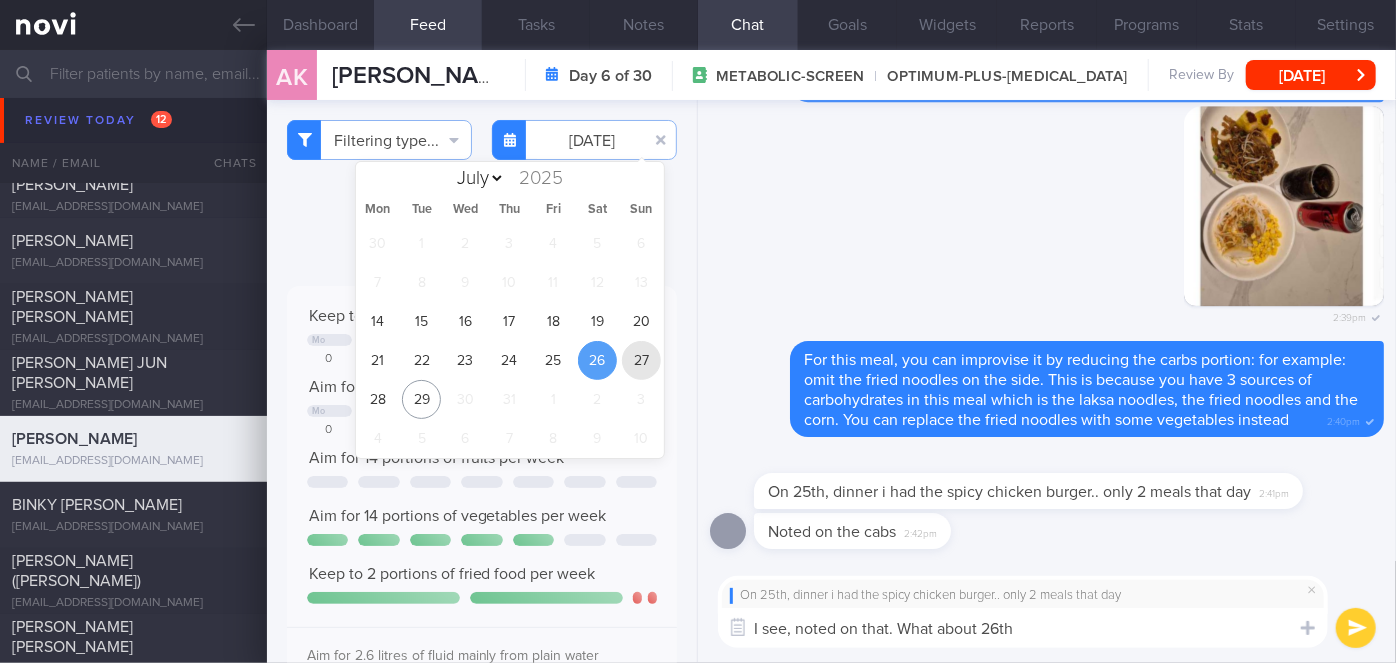 click on "27" at bounding box center (641, 360) 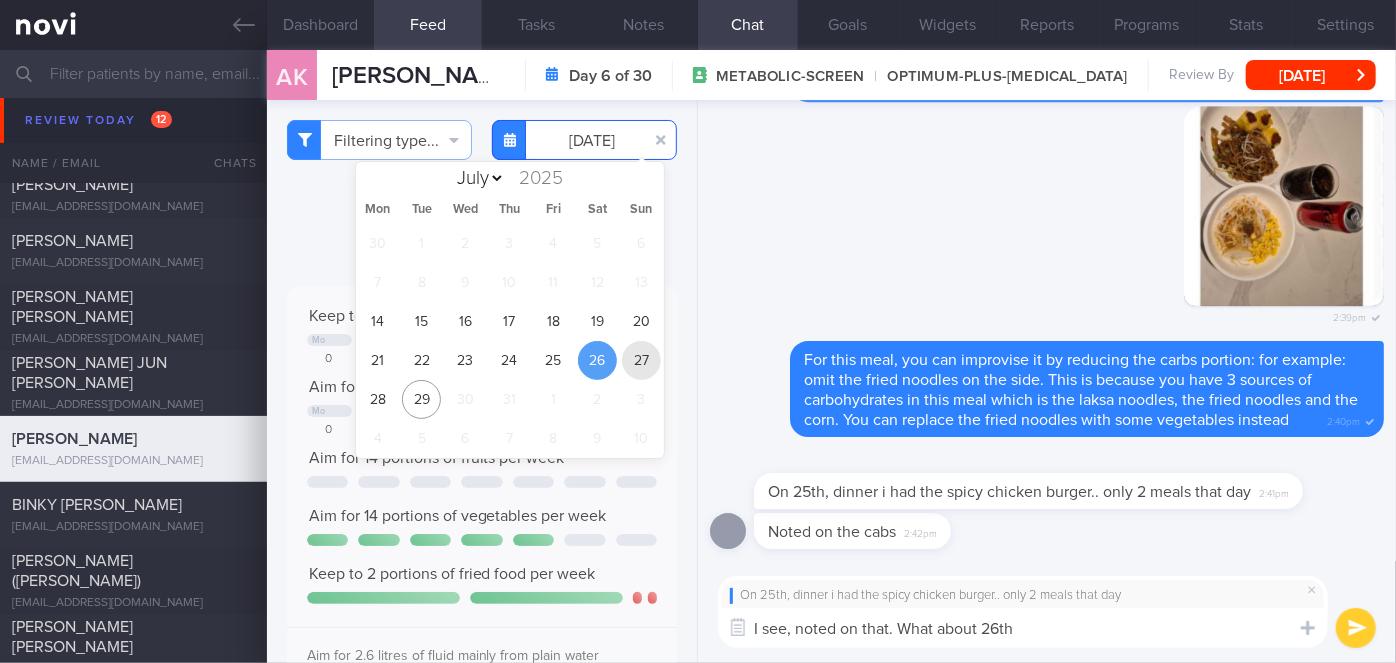 type on "[DATE]" 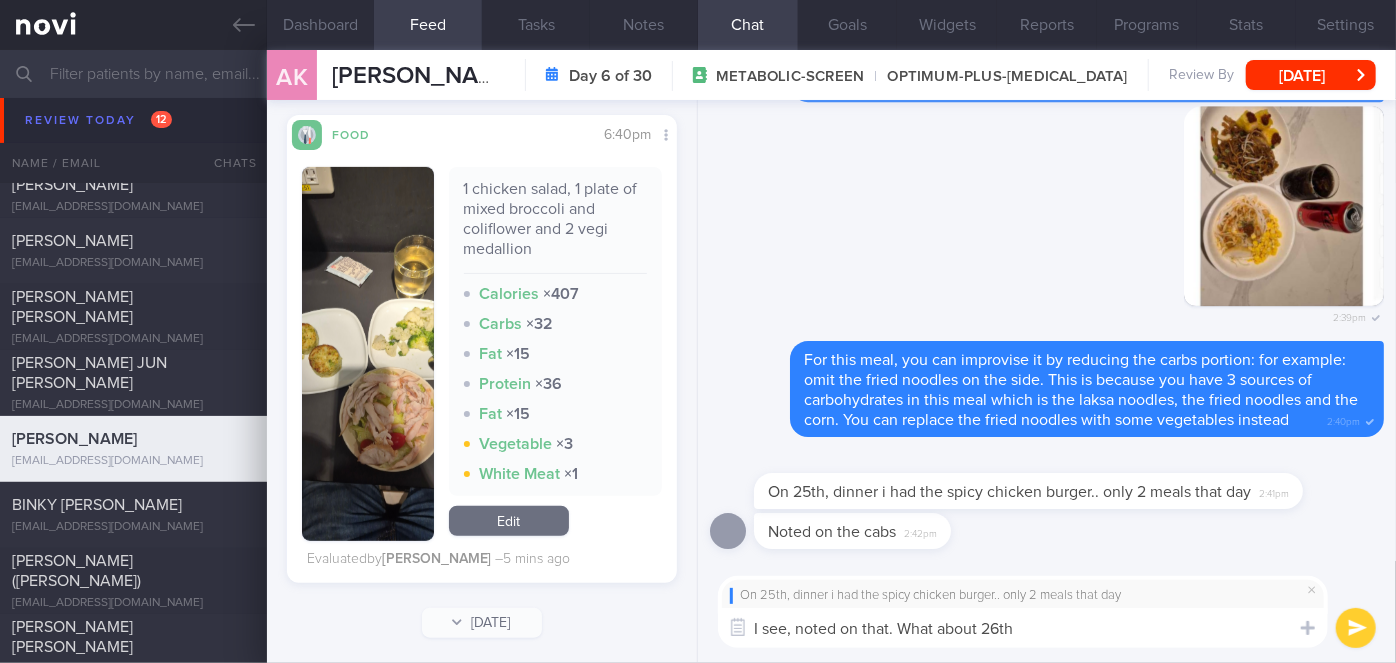 scroll, scrollTop: 589, scrollLeft: 0, axis: vertical 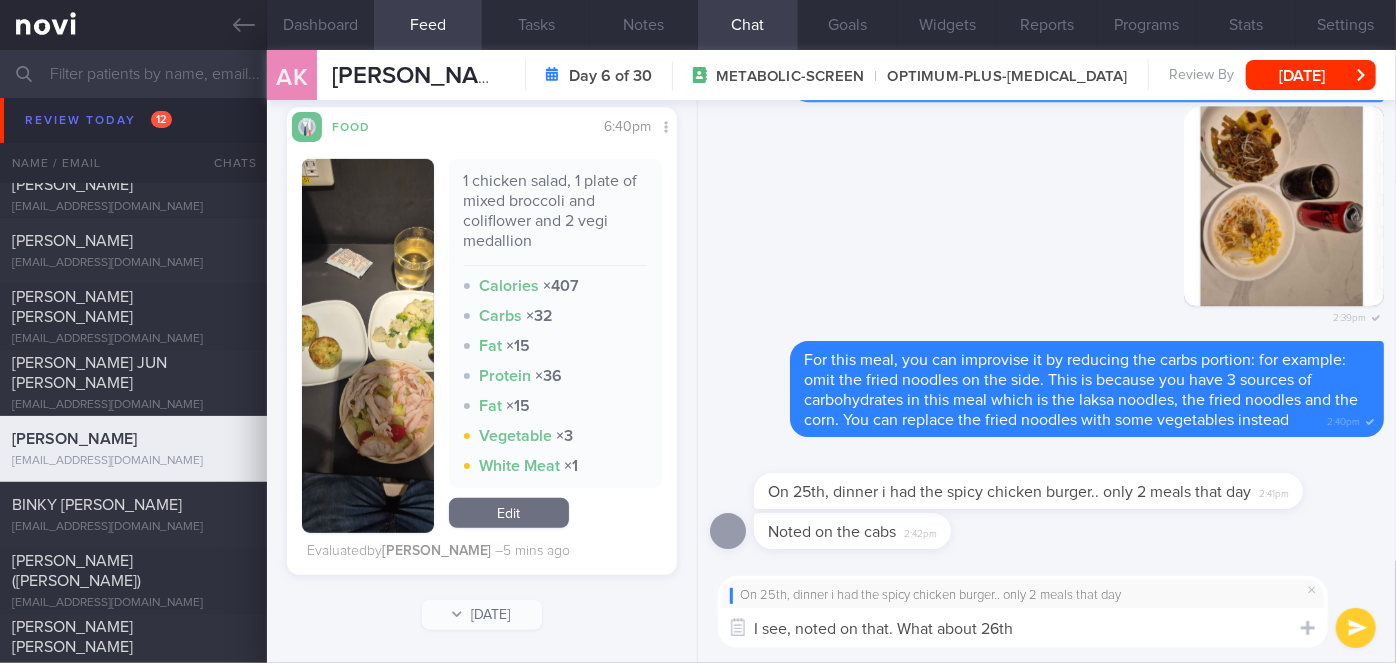 click on "I see, noted on that. What about 26th" at bounding box center [1023, 628] 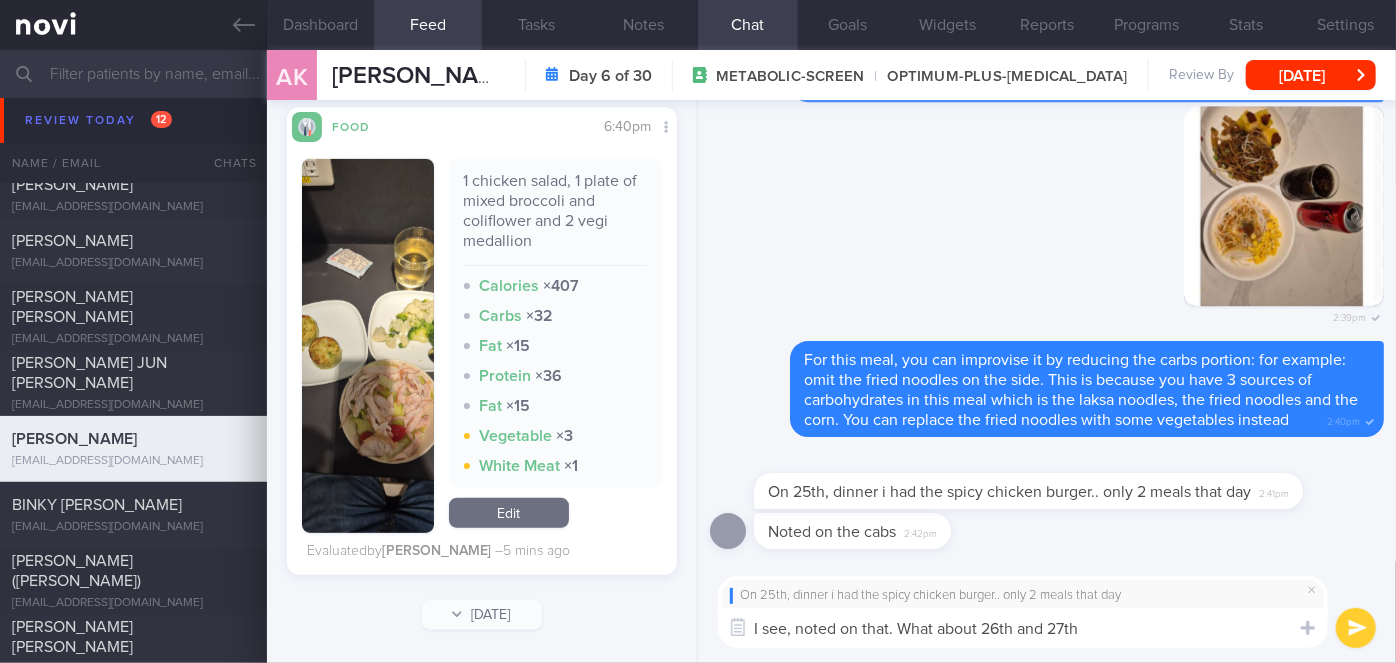 type on "I see, noted on that. What about 26th and 27th?" 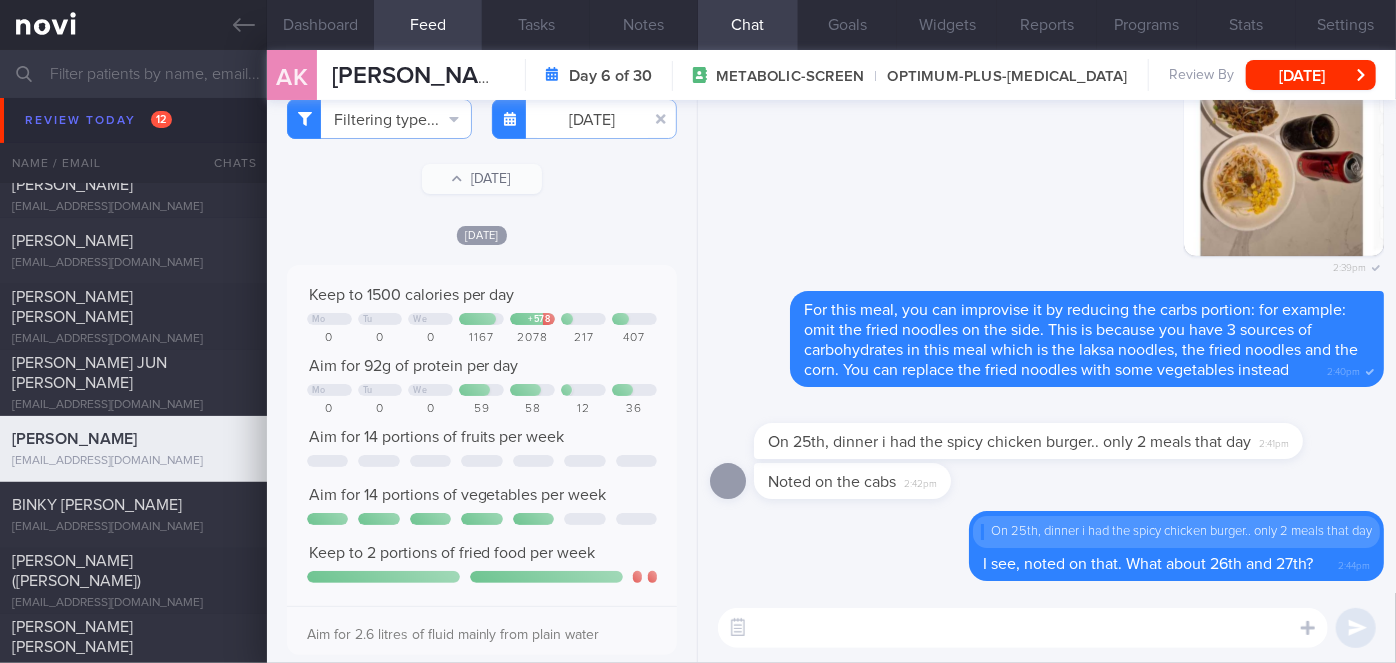 scroll, scrollTop: 0, scrollLeft: 0, axis: both 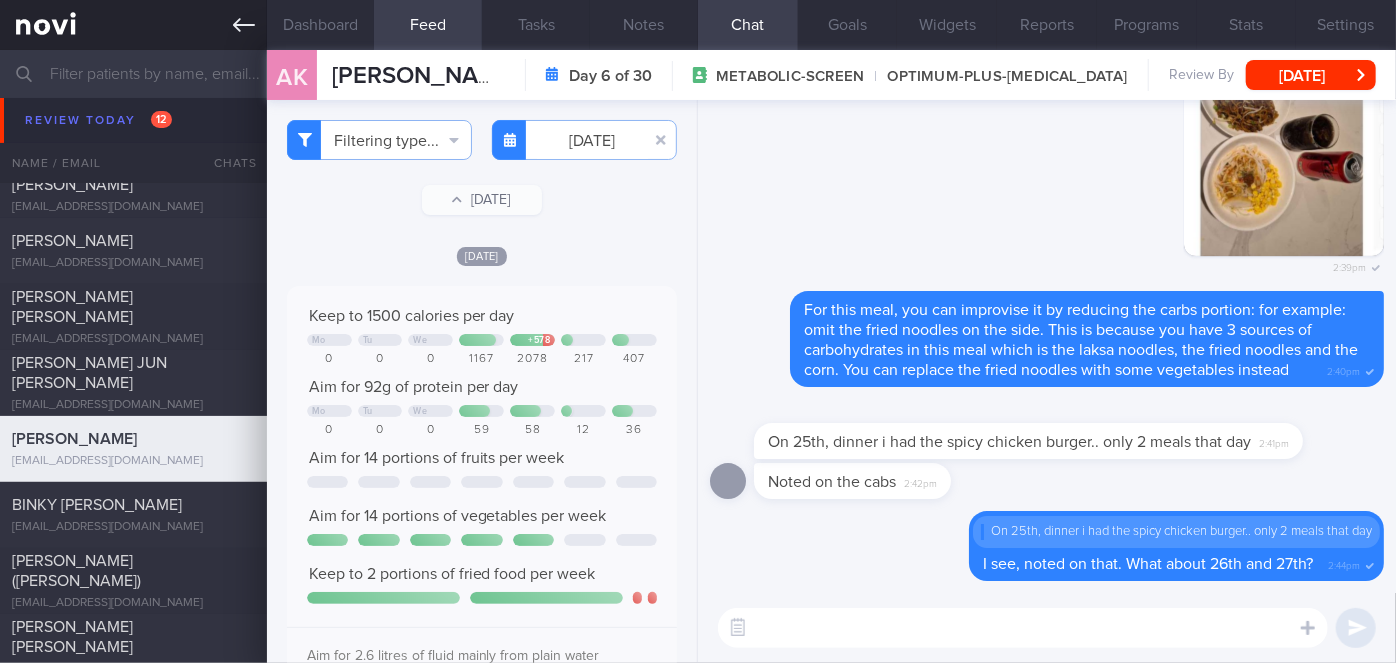 type 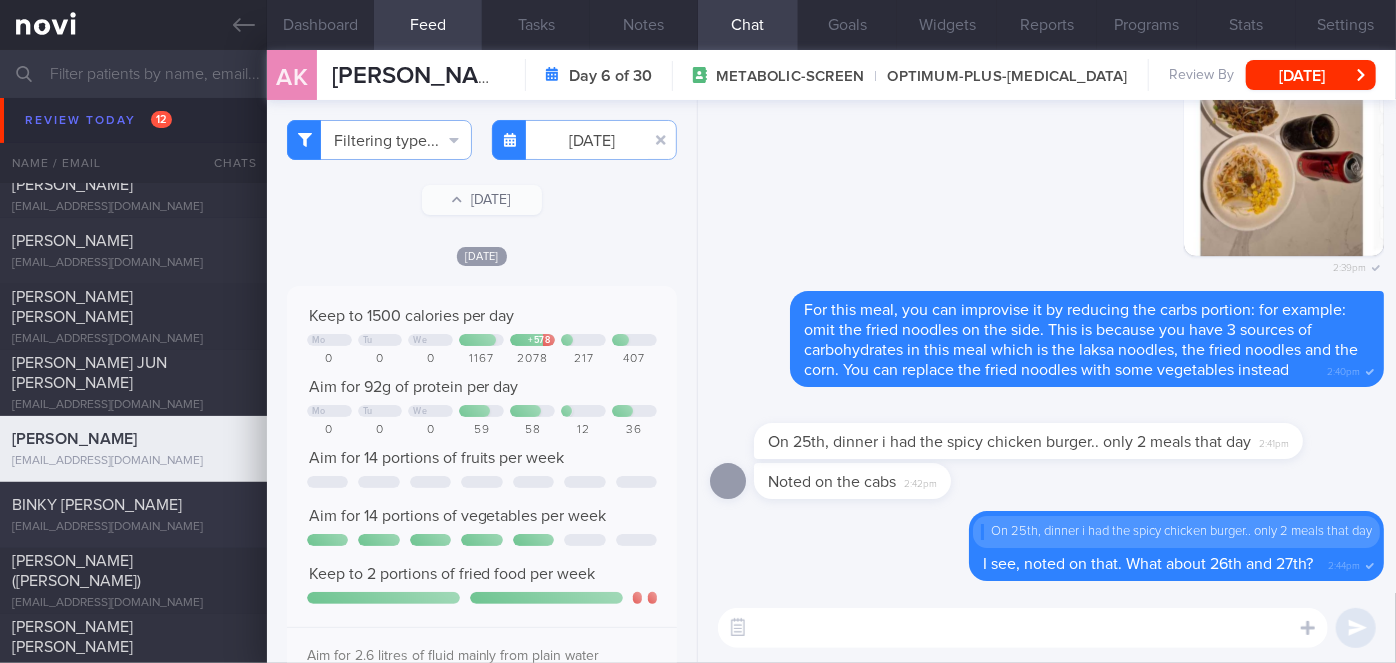 click on "BINKY [PERSON_NAME]" at bounding box center (97, 505) 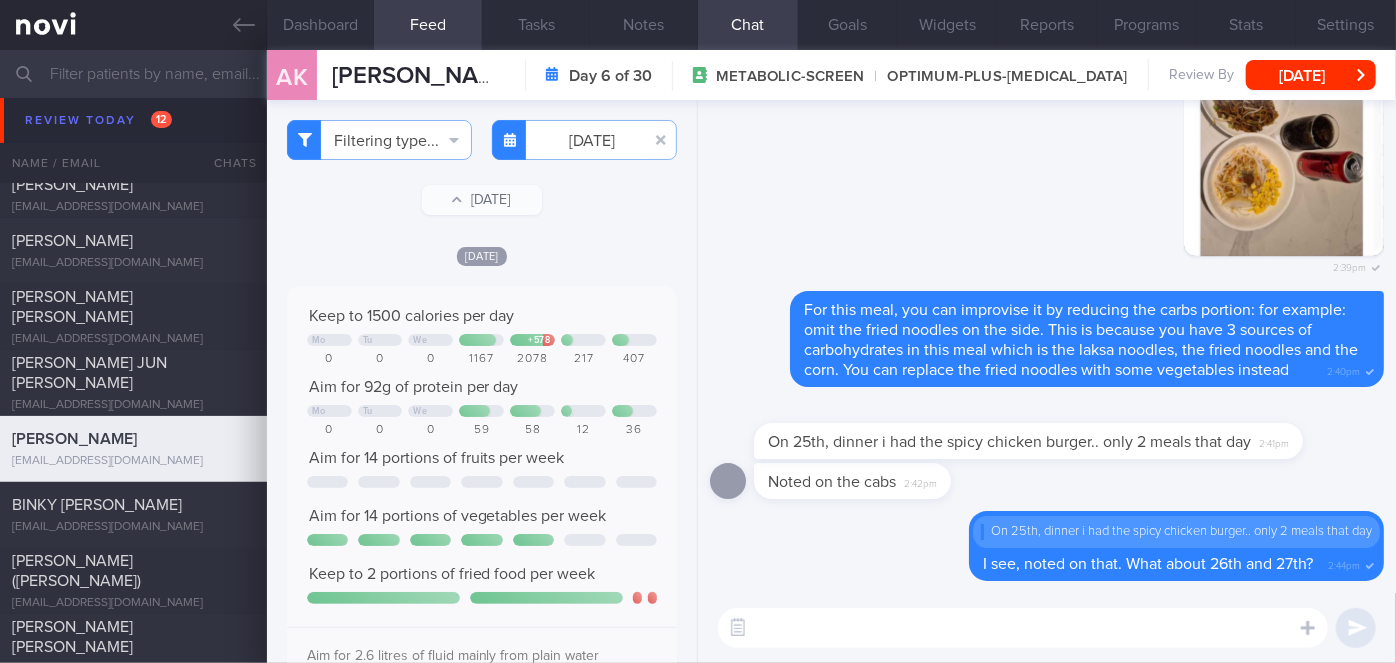 click on "AK
[PERSON_NAME]
[PERSON_NAME]
[EMAIL_ADDRESS][DOMAIN_NAME]
Day 6 of 30
METABOLIC-SCREEN
OPTIMUM-PLUS-[MEDICAL_DATA]
Review By
[DATE]
Set Next Review Date
[DATE] July August September October November [DATE]
Mon Tue Wed Thu Fri Sat Sun
30 1 2 3 4 5 6 7 8 9 10 11 12 13 14 15 16 17 18 19 20 21 22 23 24 25 26 27 28 29 30 31 1 2 3 4 5 6 7 8 9 10
Next suggested
End of program" at bounding box center [831, 75] 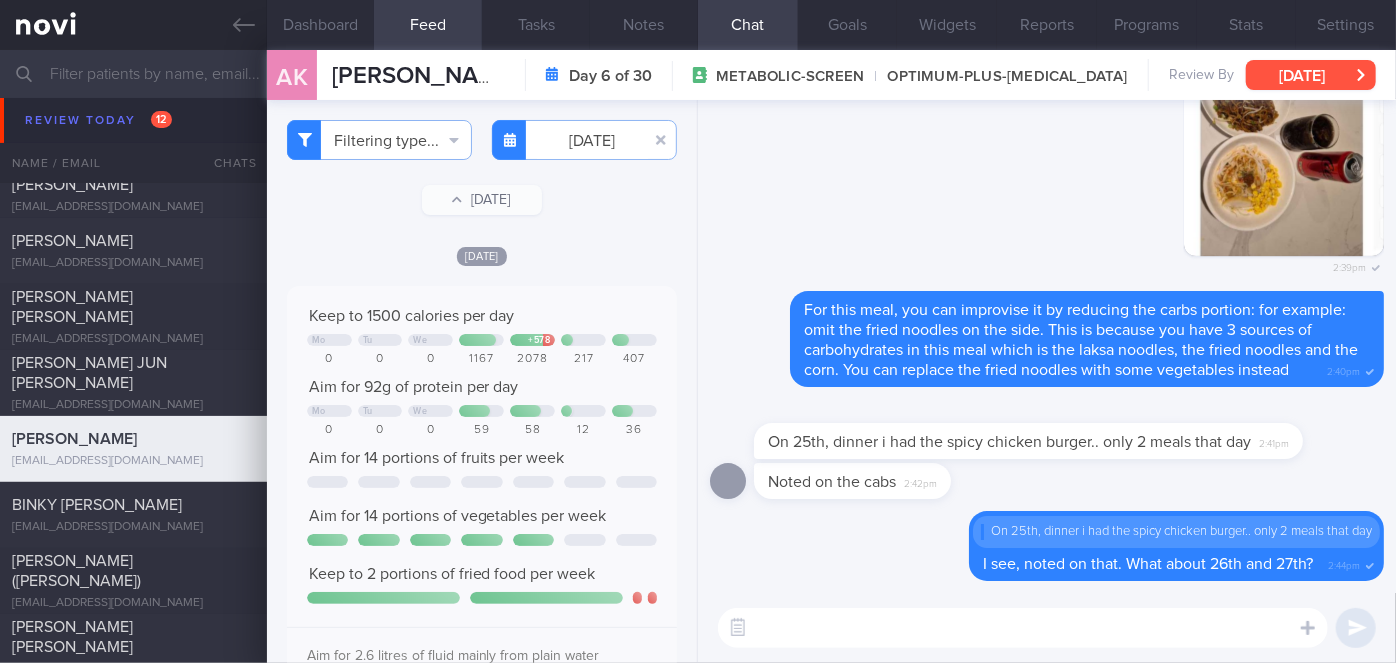 click on "[DATE]" at bounding box center [1311, 75] 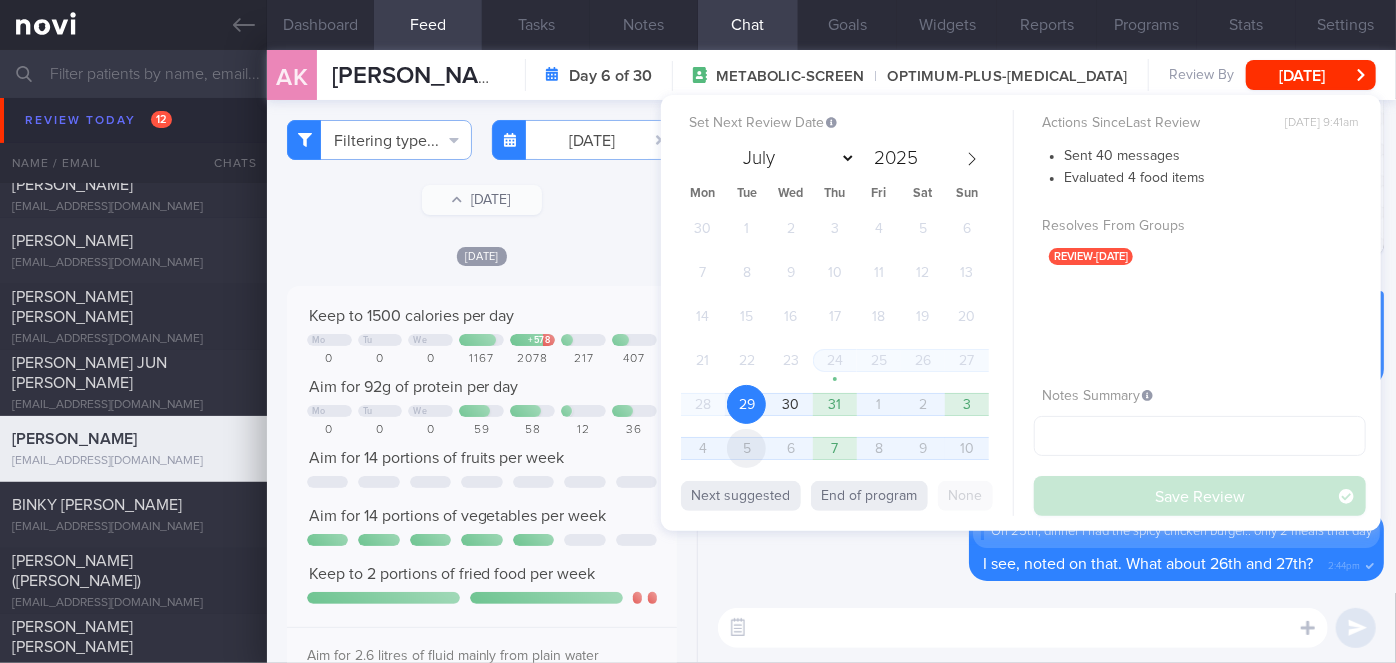 click on "5" at bounding box center [746, 448] 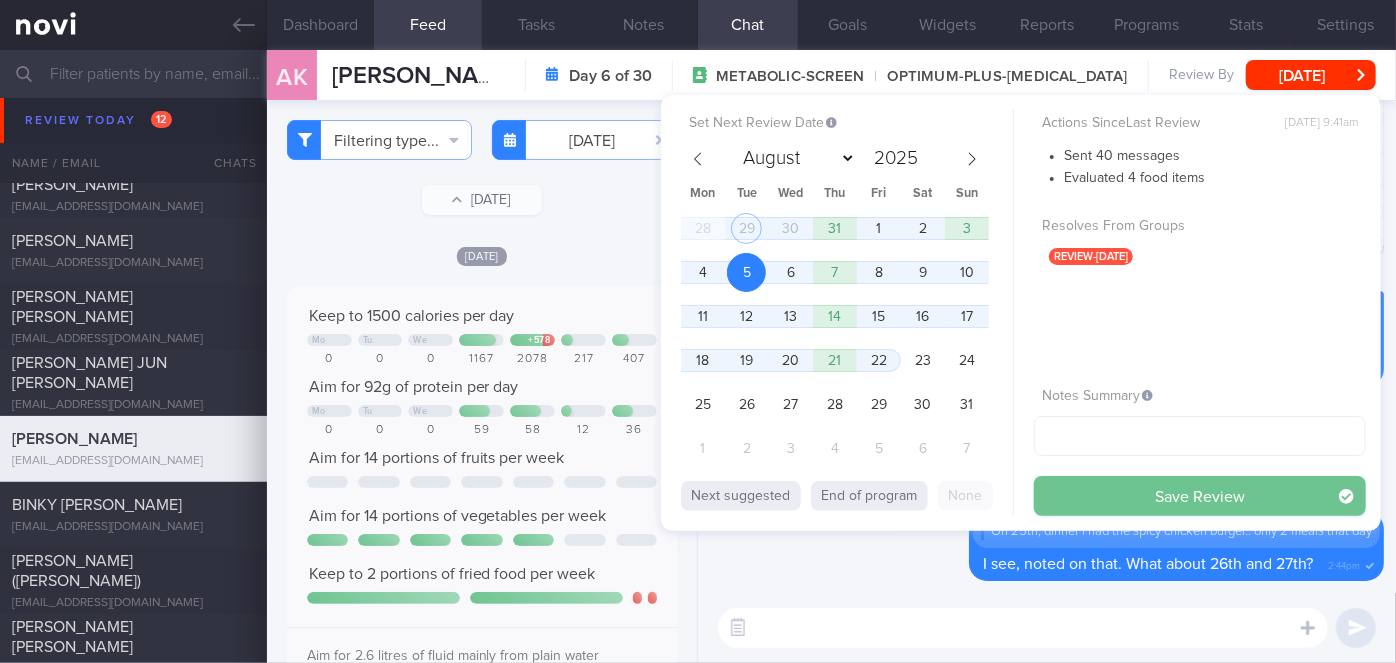 click on "Save Review" at bounding box center [1200, 496] 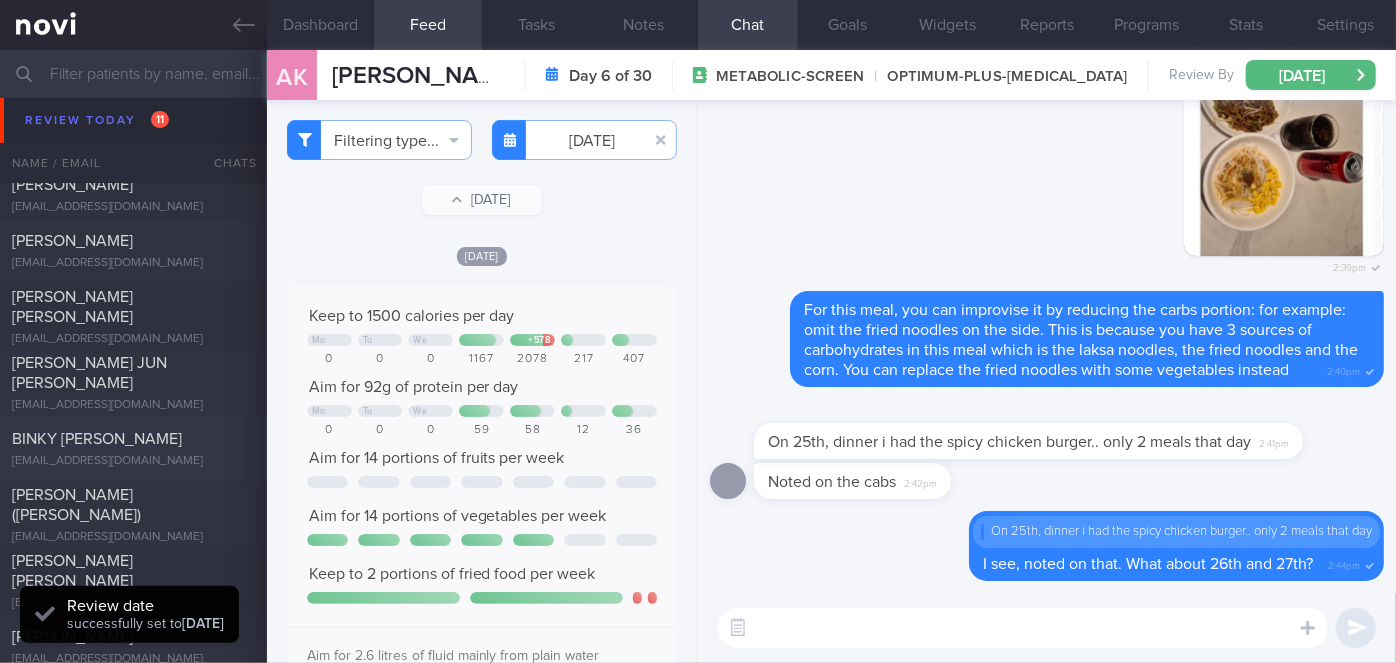 click on "BINKY [PERSON_NAME]" at bounding box center (97, 439) 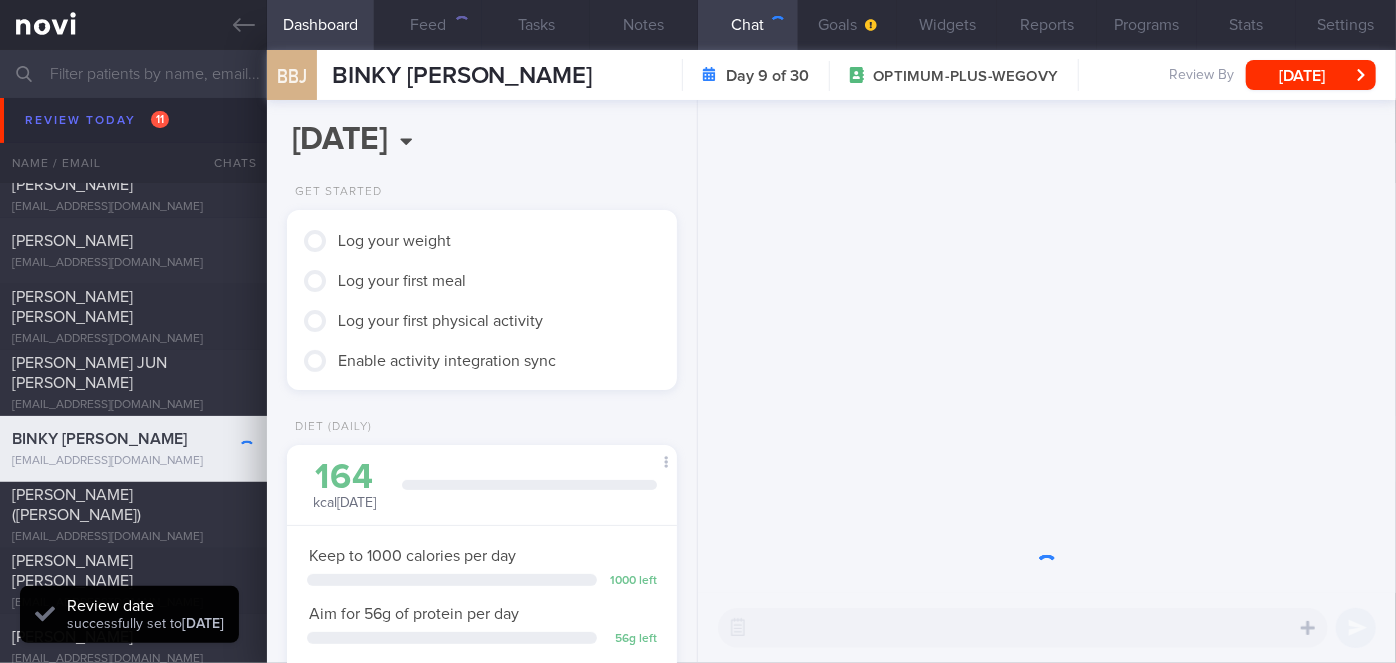 scroll, scrollTop: 999826, scrollLeft: 999650, axis: both 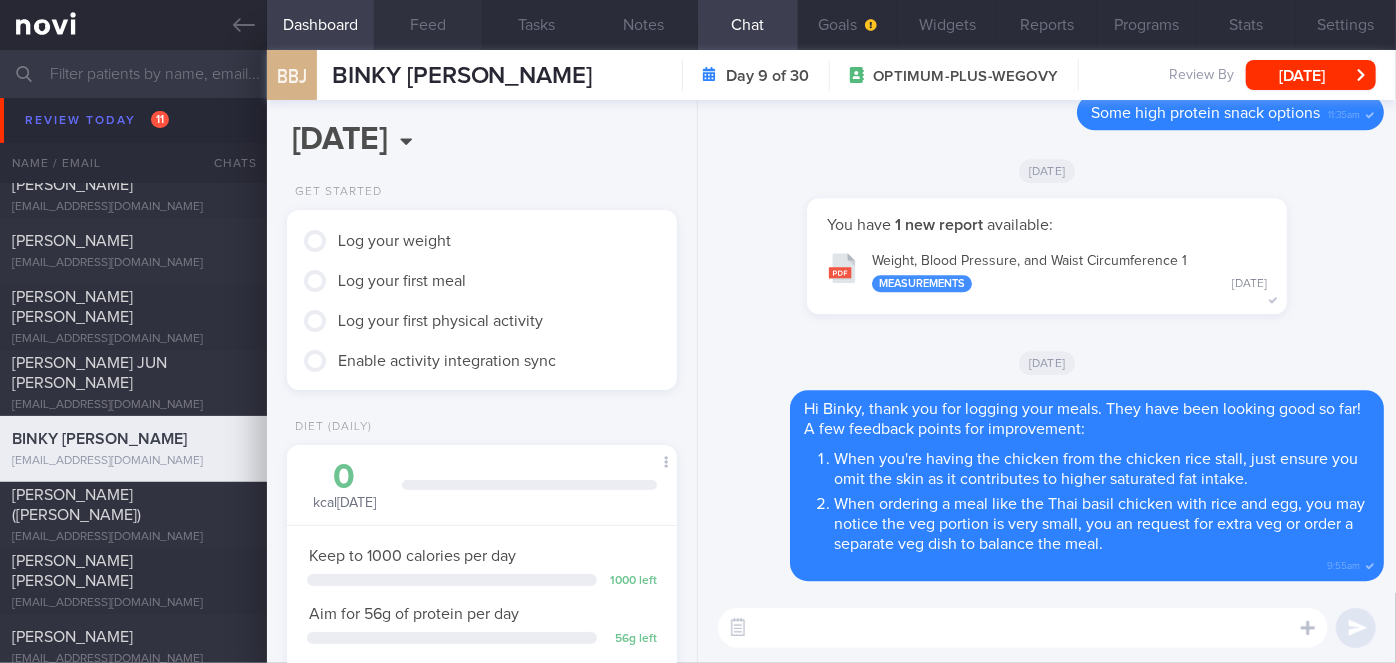 click on "Feed" at bounding box center (428, 25) 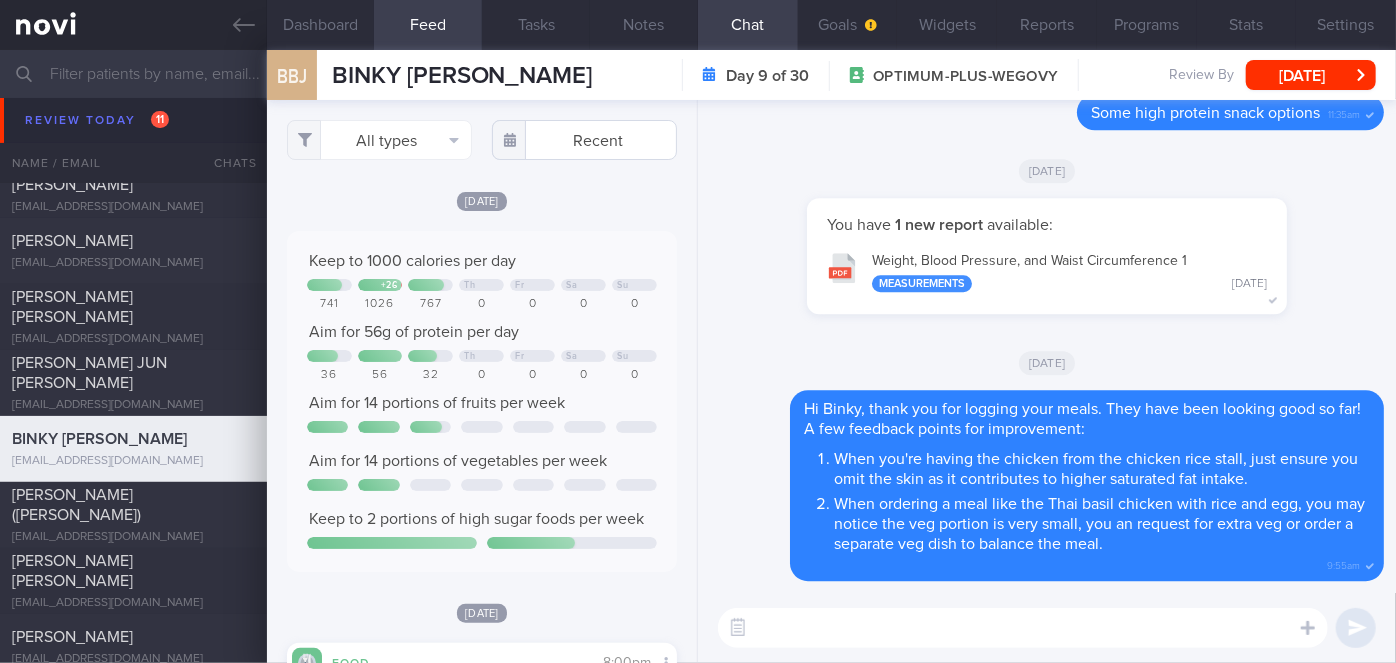 scroll, scrollTop: 999826, scrollLeft: 999650, axis: both 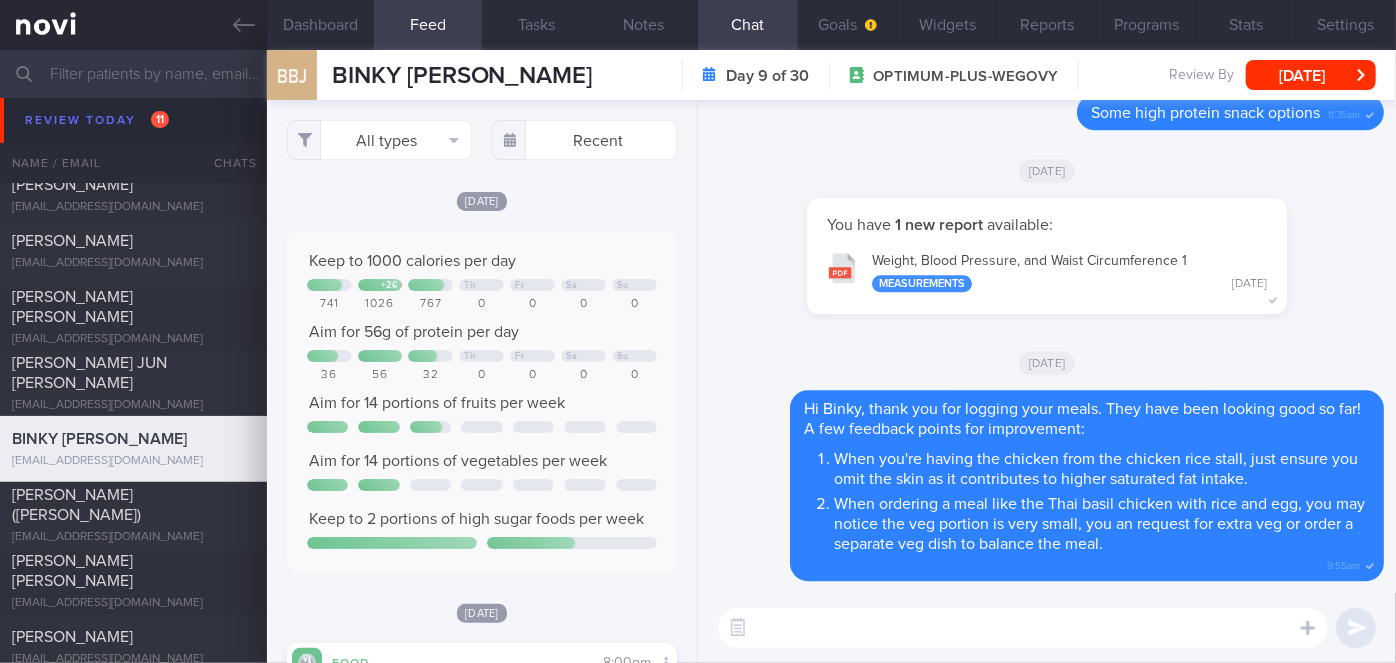 click at bounding box center [1023, 628] 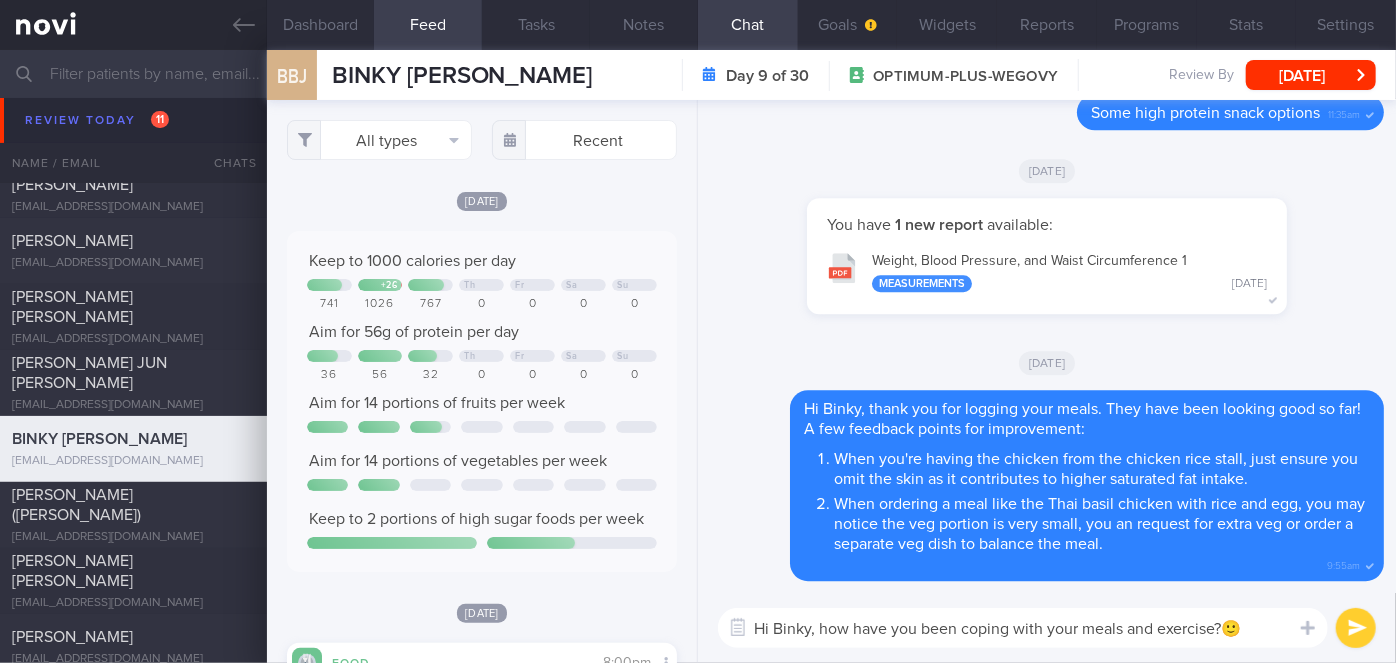 type on "Hi Binky, how have you been coping with your meals and exercise?🙂" 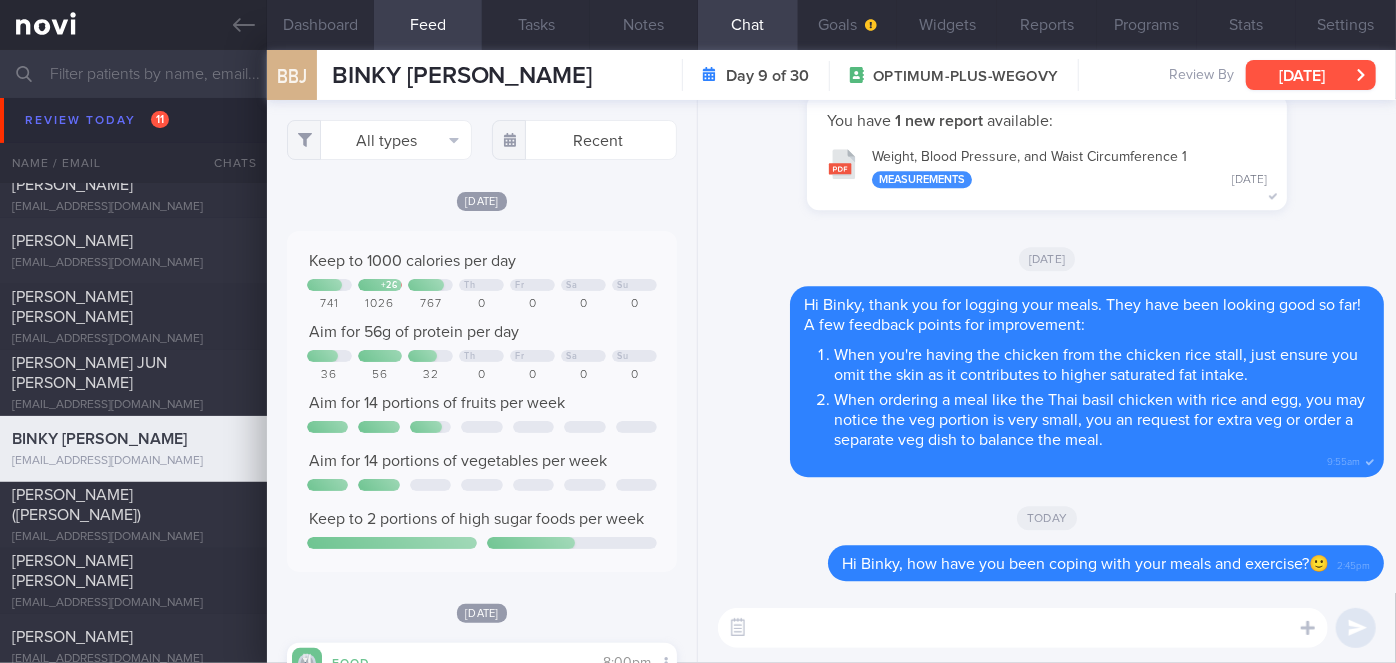 click on "[DATE]" at bounding box center (1311, 75) 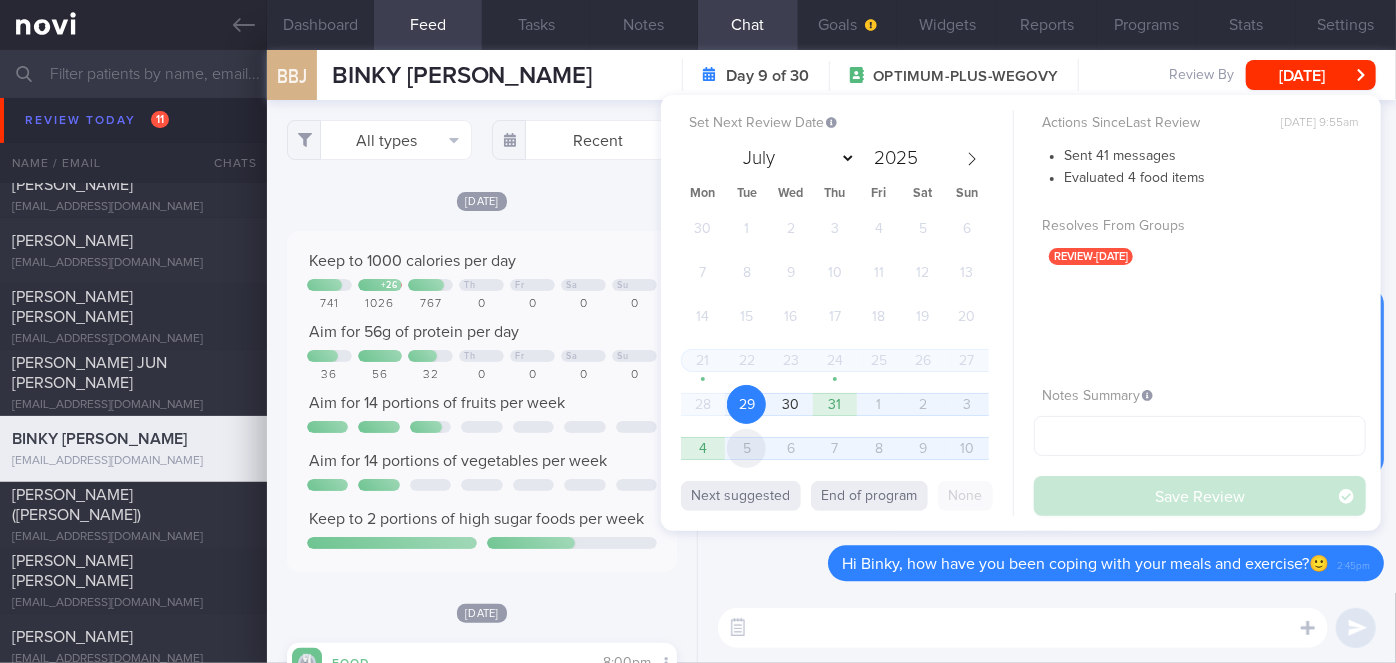 click on "5" at bounding box center [746, 448] 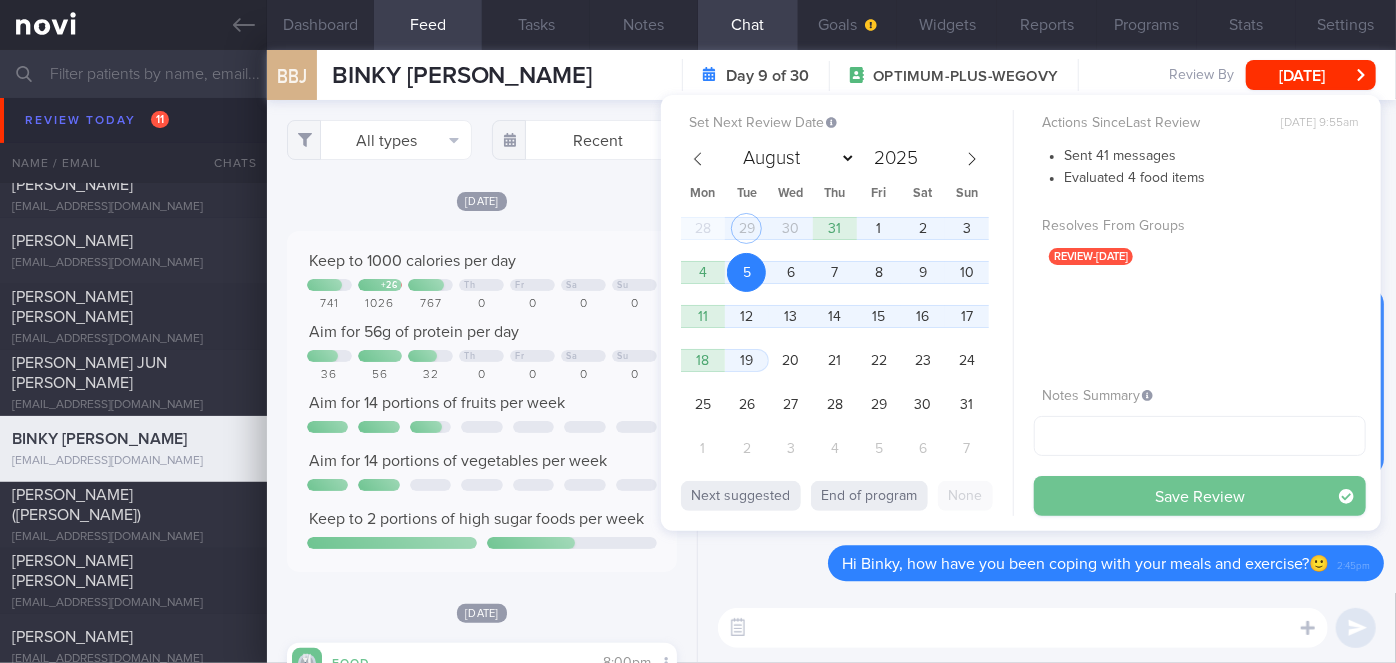 click on "Save Review" at bounding box center [1200, 496] 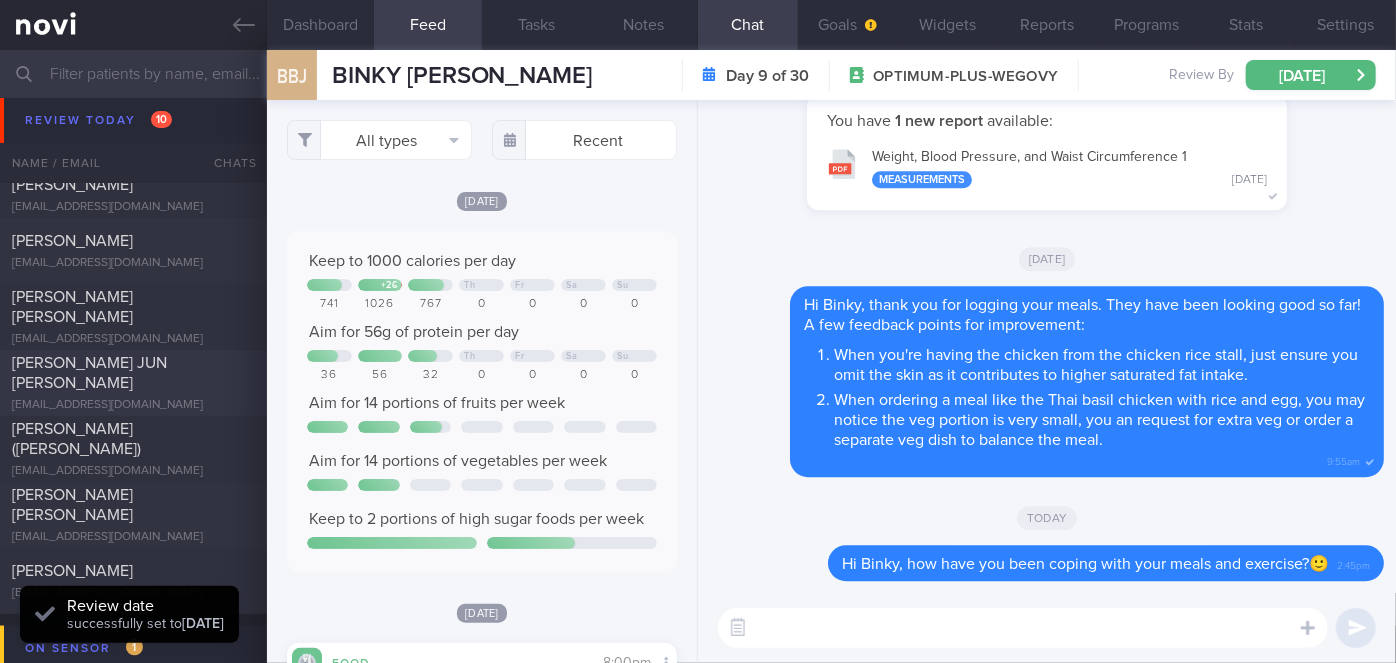 scroll, scrollTop: 999826, scrollLeft: 999650, axis: both 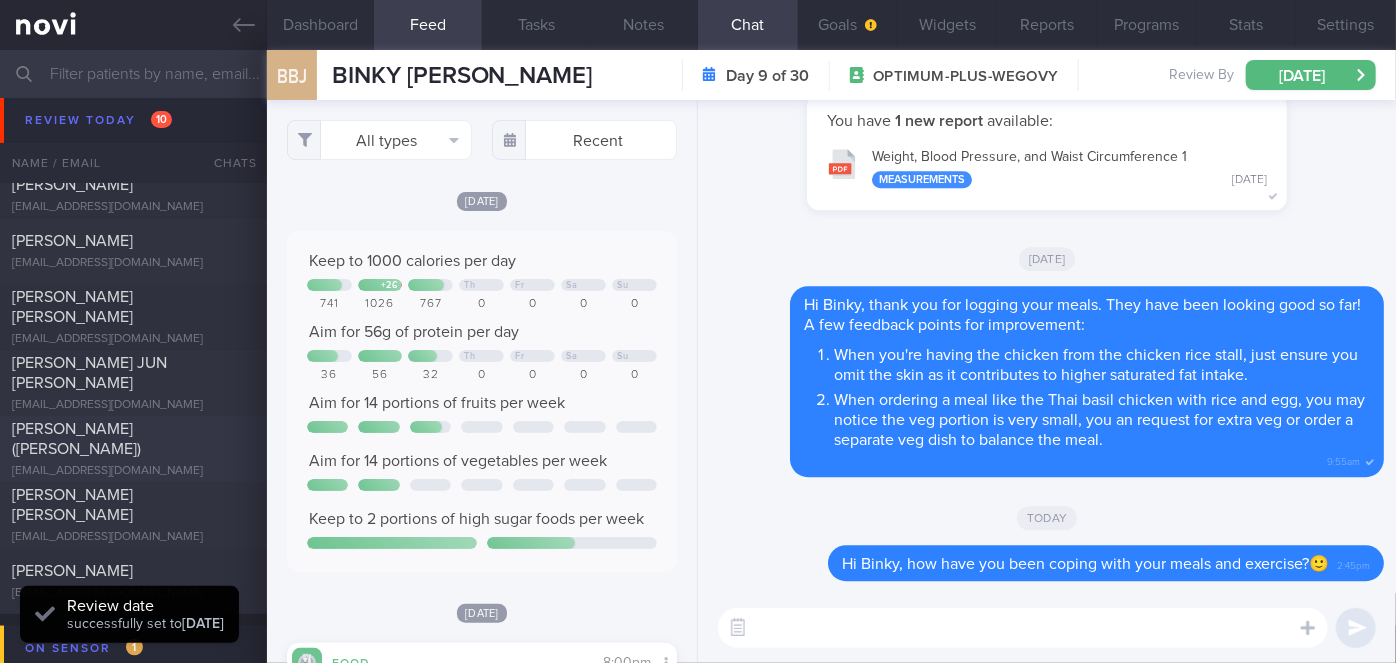 click on "[EMAIL_ADDRESS][DOMAIN_NAME]" at bounding box center (133, 471) 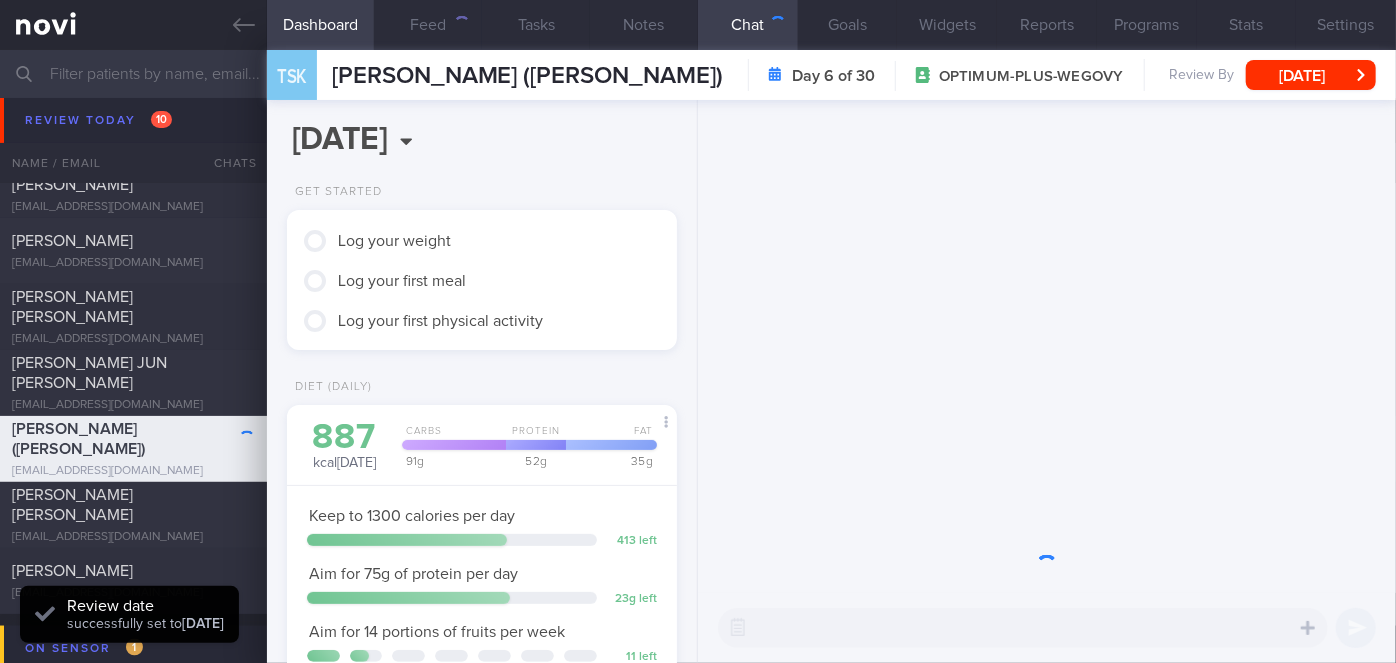 scroll, scrollTop: 999800, scrollLeft: 999658, axis: both 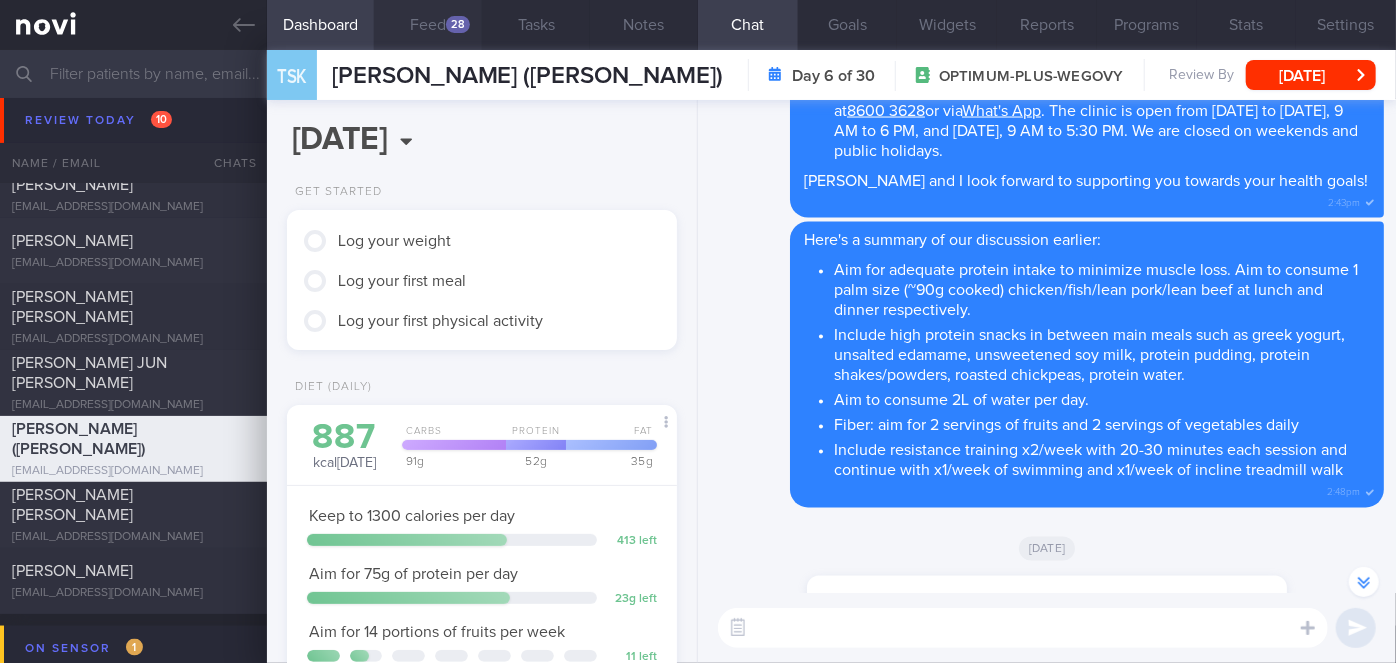 click on "Feed
28" at bounding box center [428, 25] 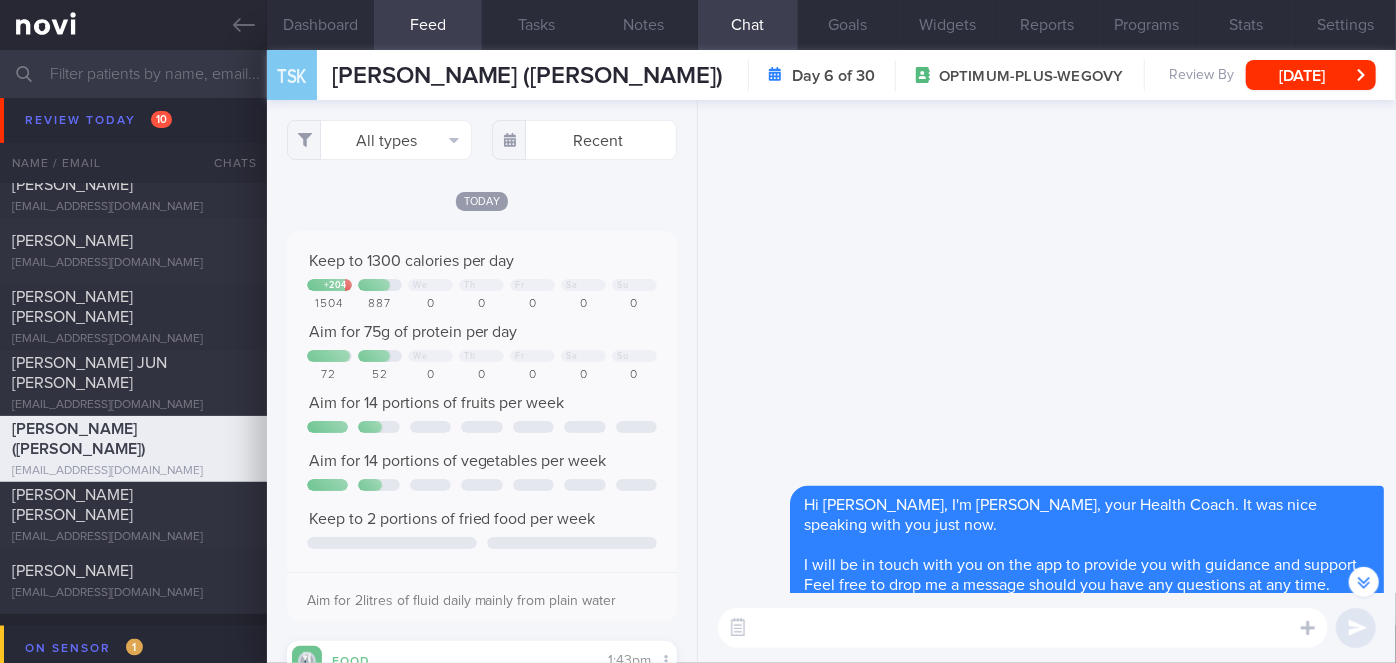 scroll, scrollTop: 0, scrollLeft: 0, axis: both 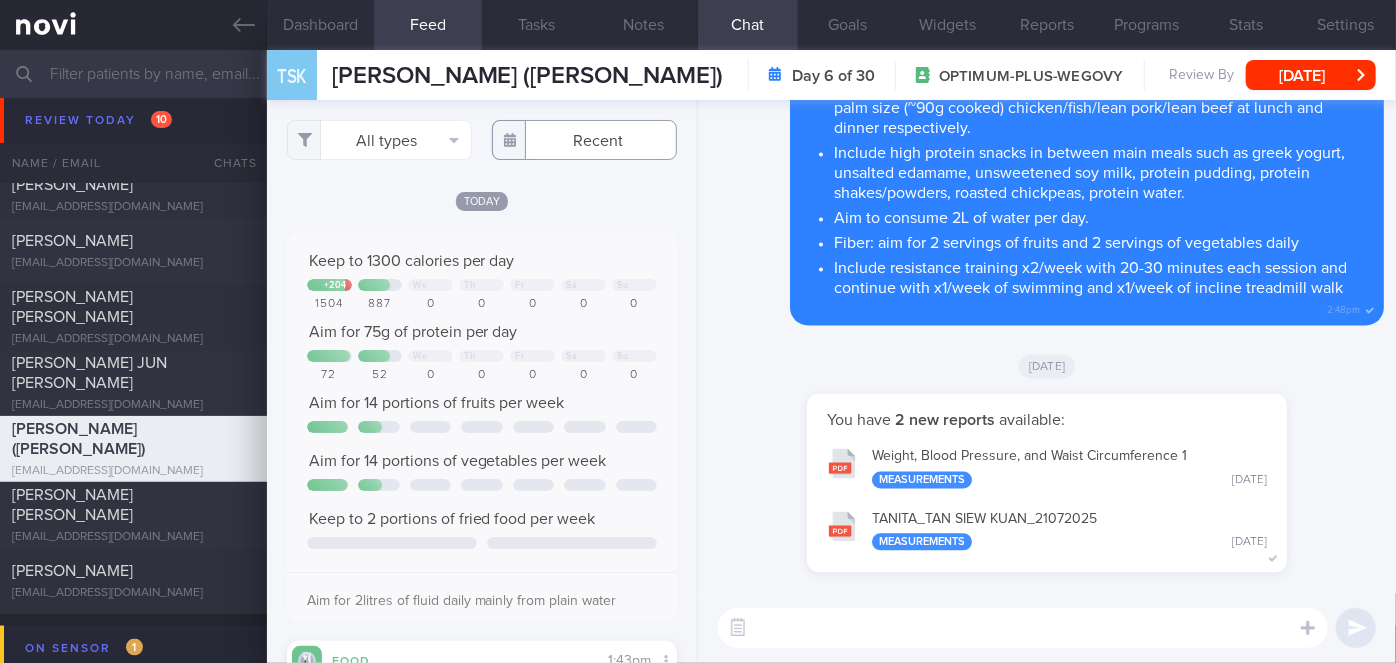 click at bounding box center (584, 140) 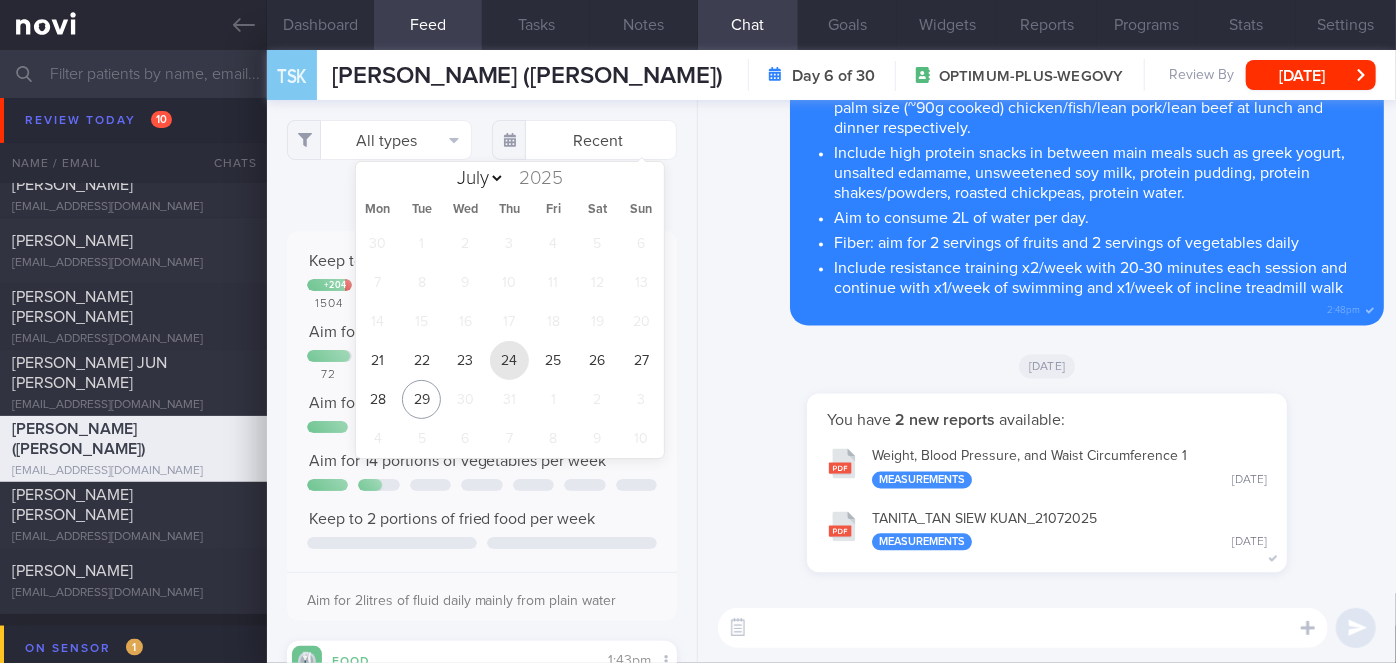 click on "24" at bounding box center (509, 360) 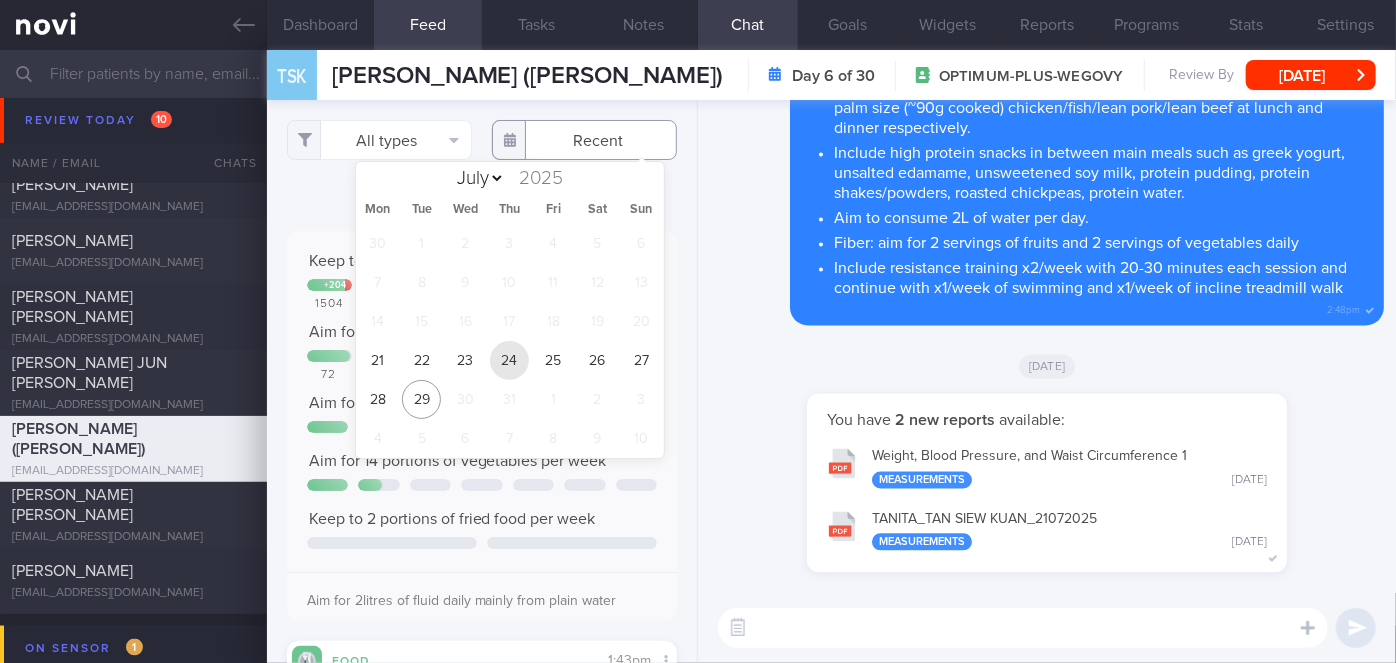 type on "[DATE]" 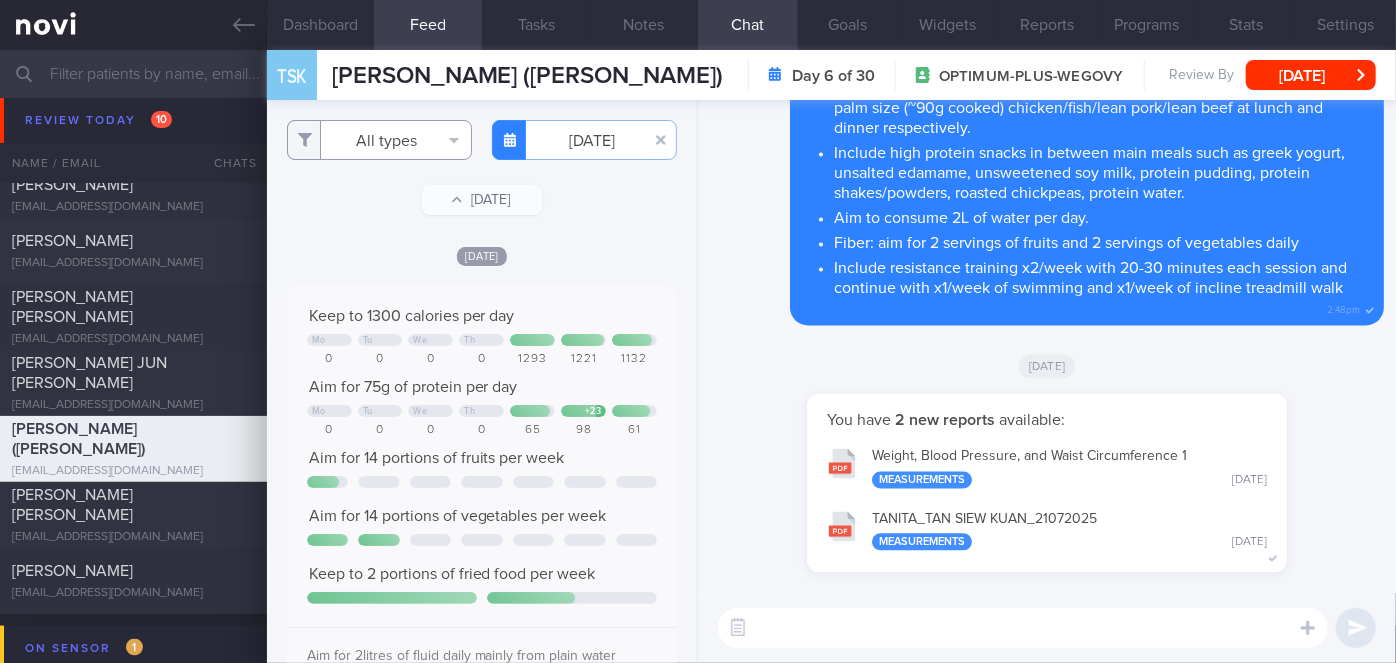 click on "All types" at bounding box center (379, 140) 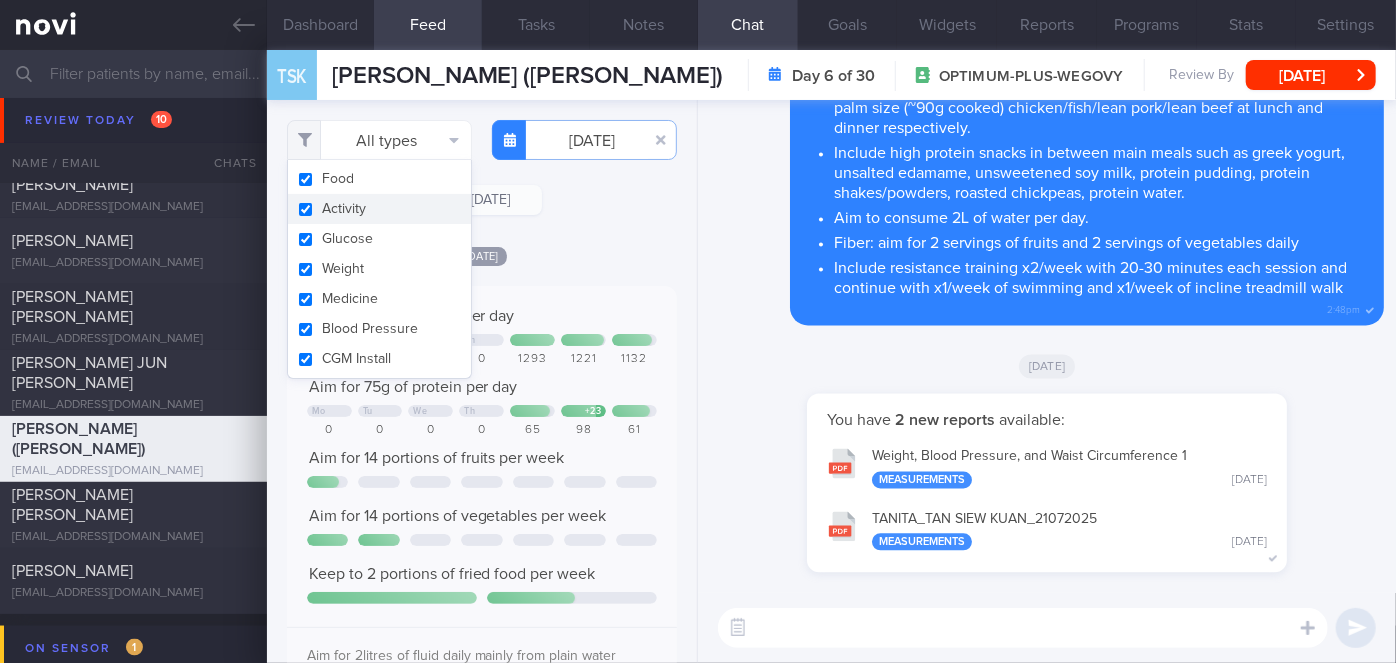 click on "Activity" at bounding box center [379, 209] 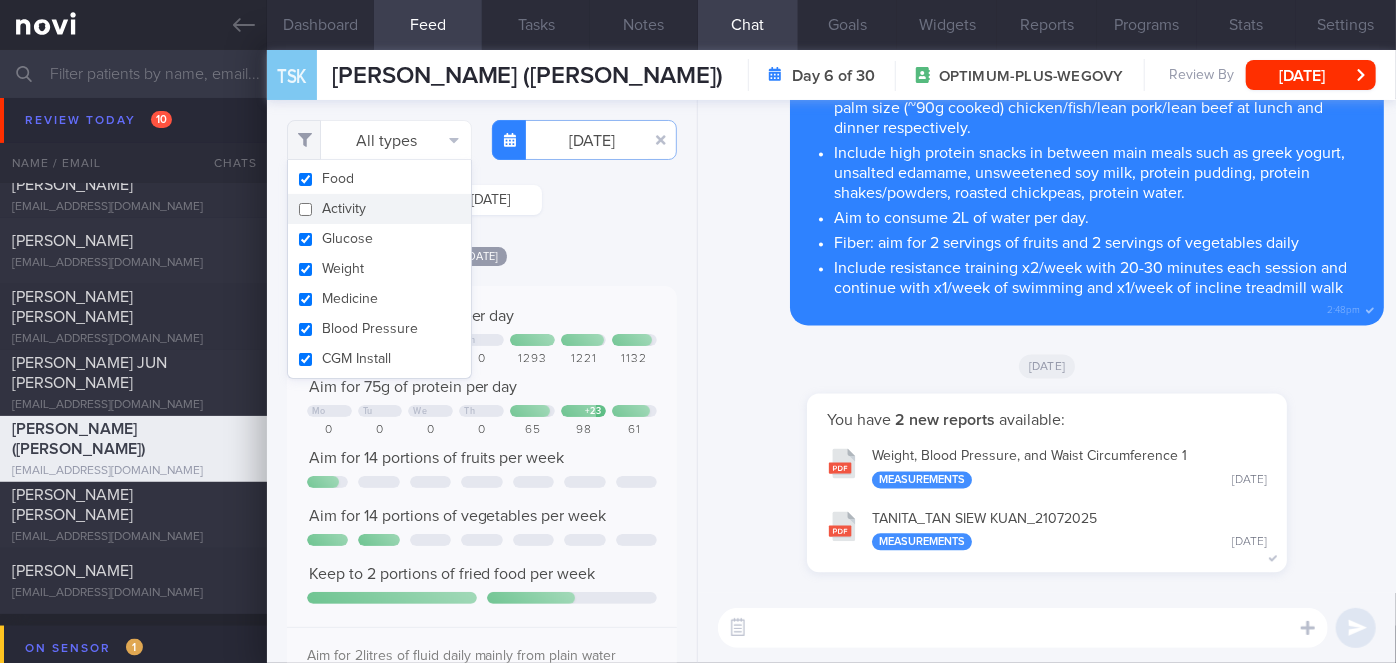 checkbox on "false" 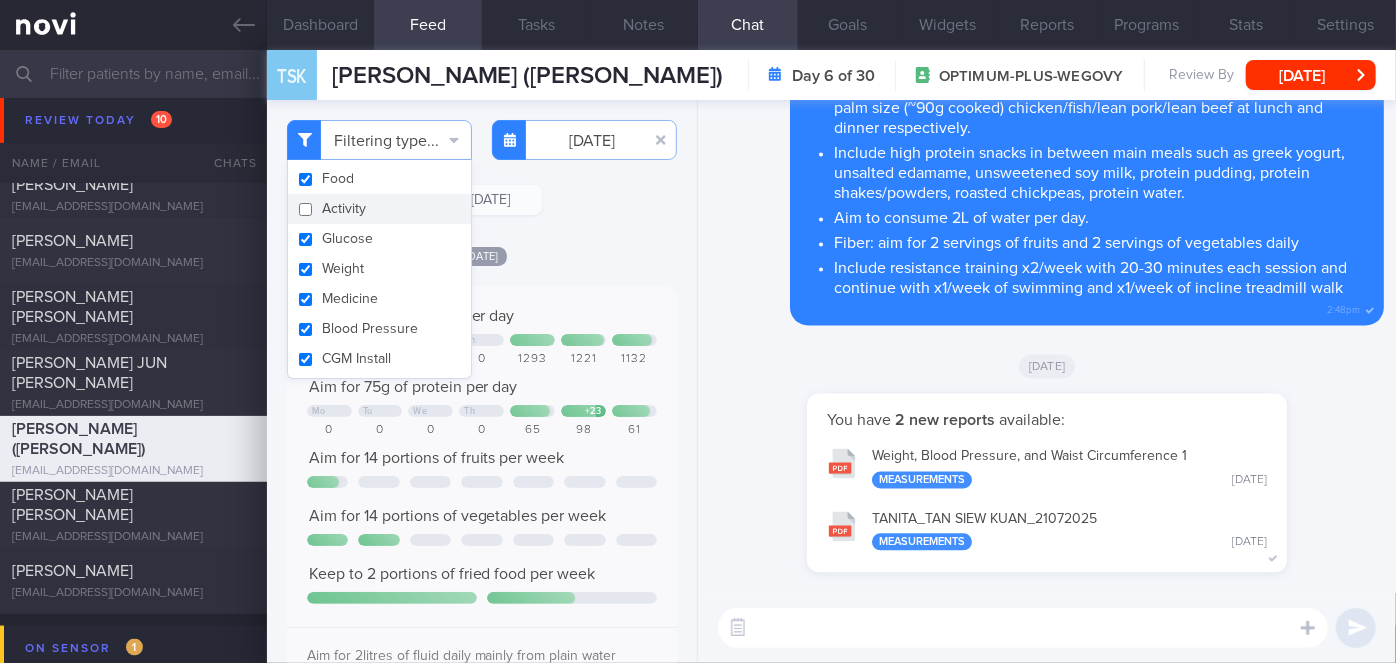 click on "Filtering type...
Food
Activity
Glucose
Weight
Medicine
Blood Pressure
CGM Install
[DATE]-07-24
[DATE]
[DATE]" at bounding box center (482, 381) 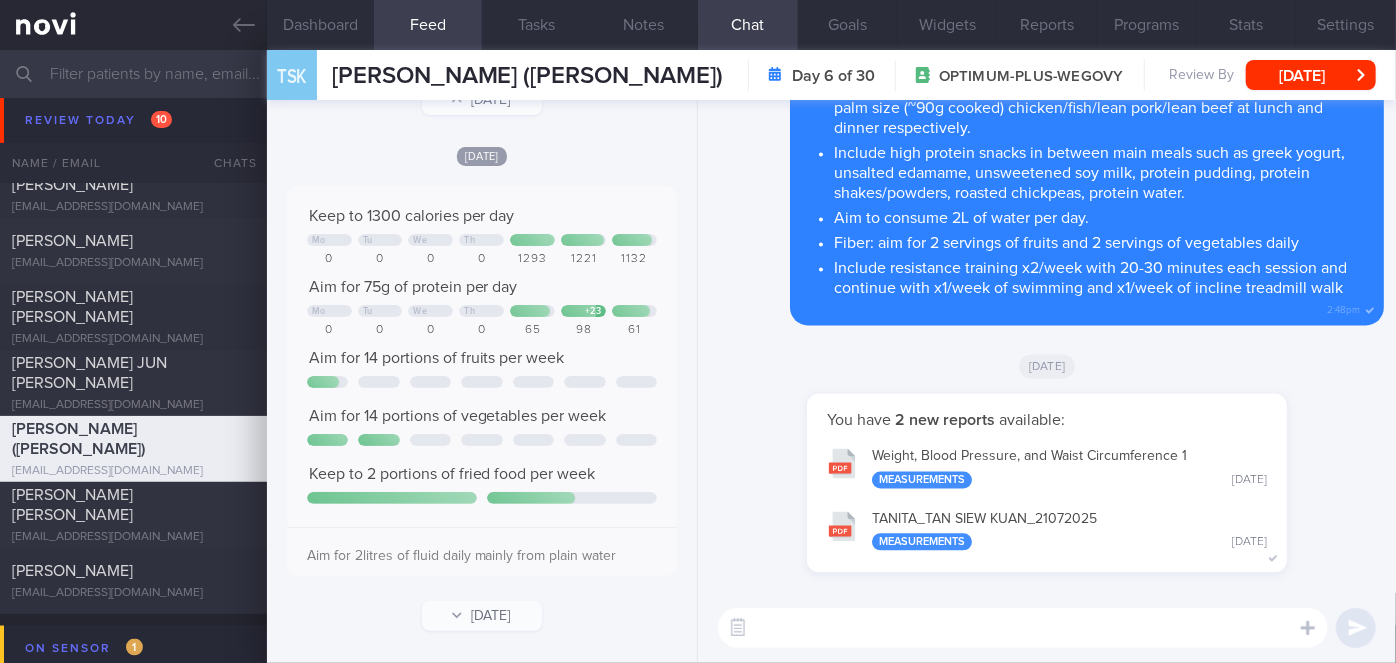 scroll, scrollTop: 0, scrollLeft: 0, axis: both 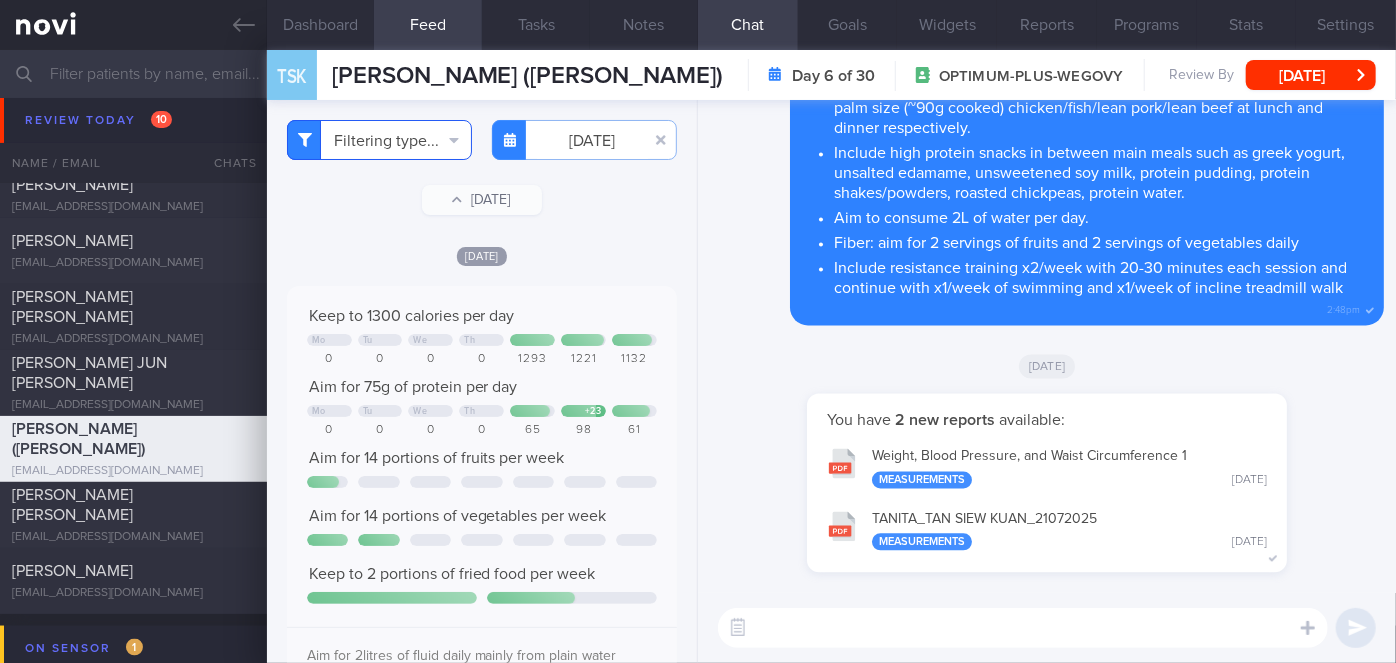 click on "Filtering type..." at bounding box center (379, 140) 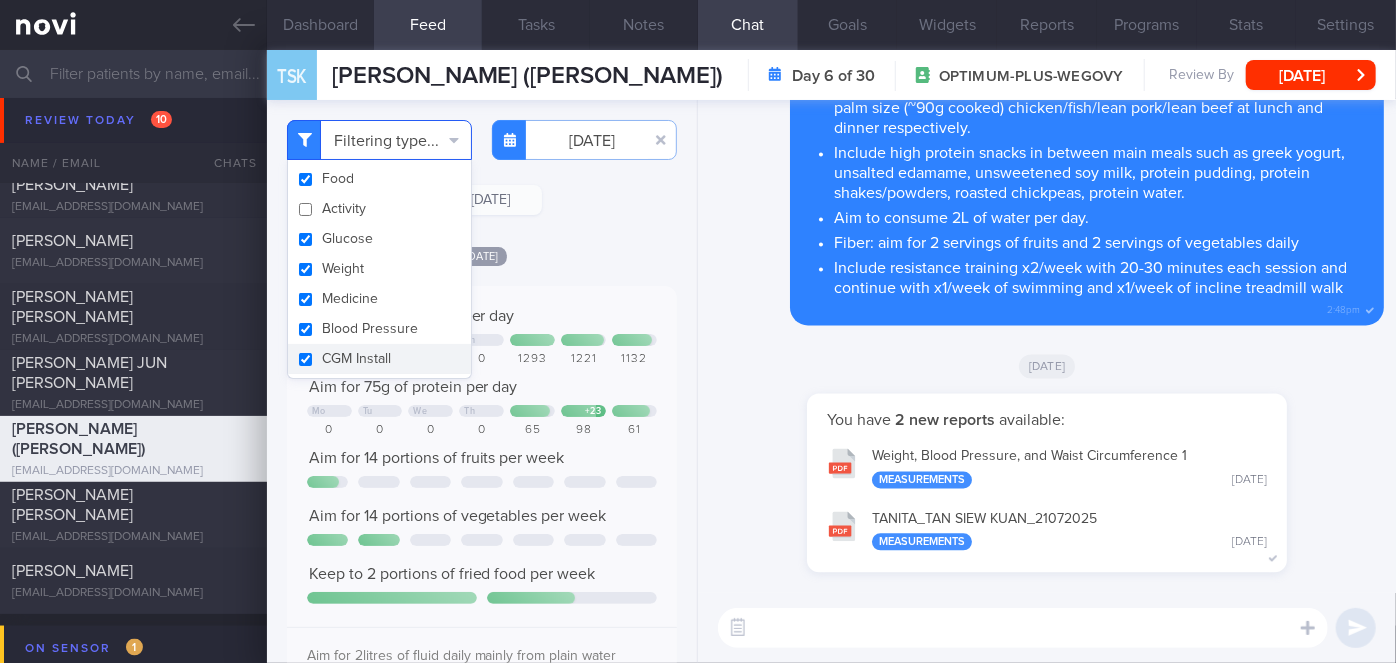 click on "Filtering type..." at bounding box center (379, 140) 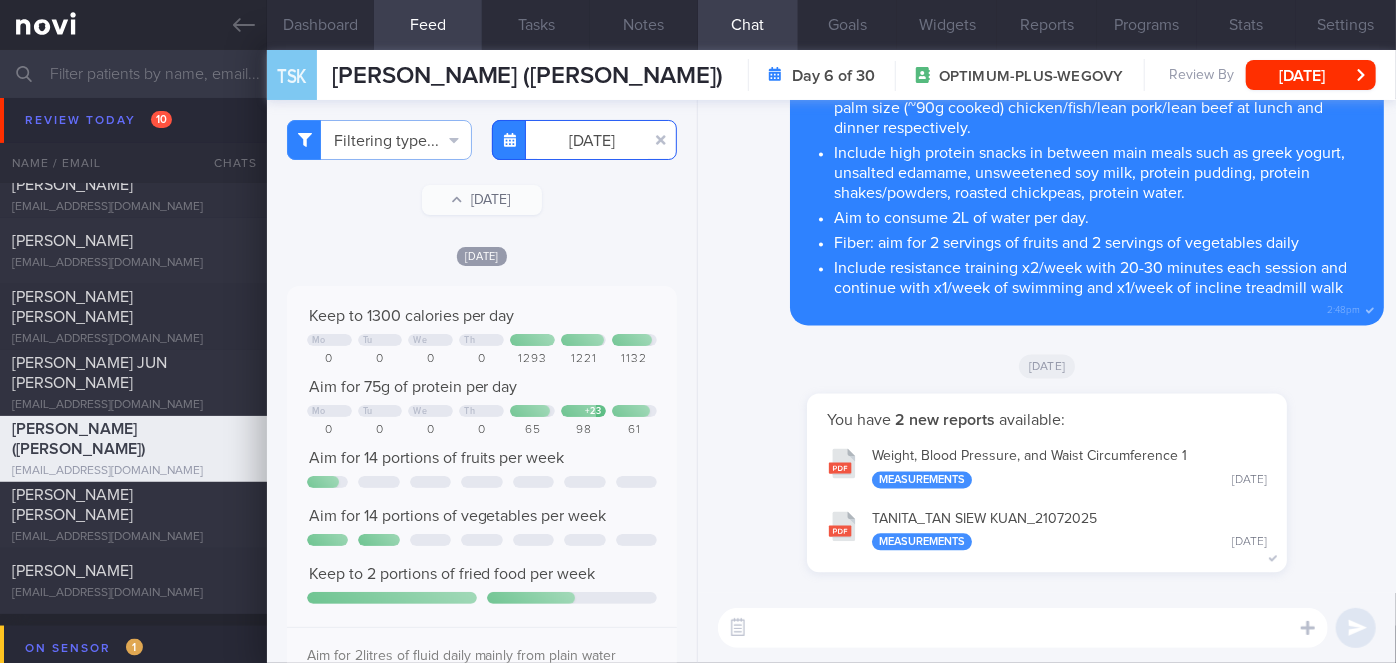 click on "[DATE]" at bounding box center (584, 140) 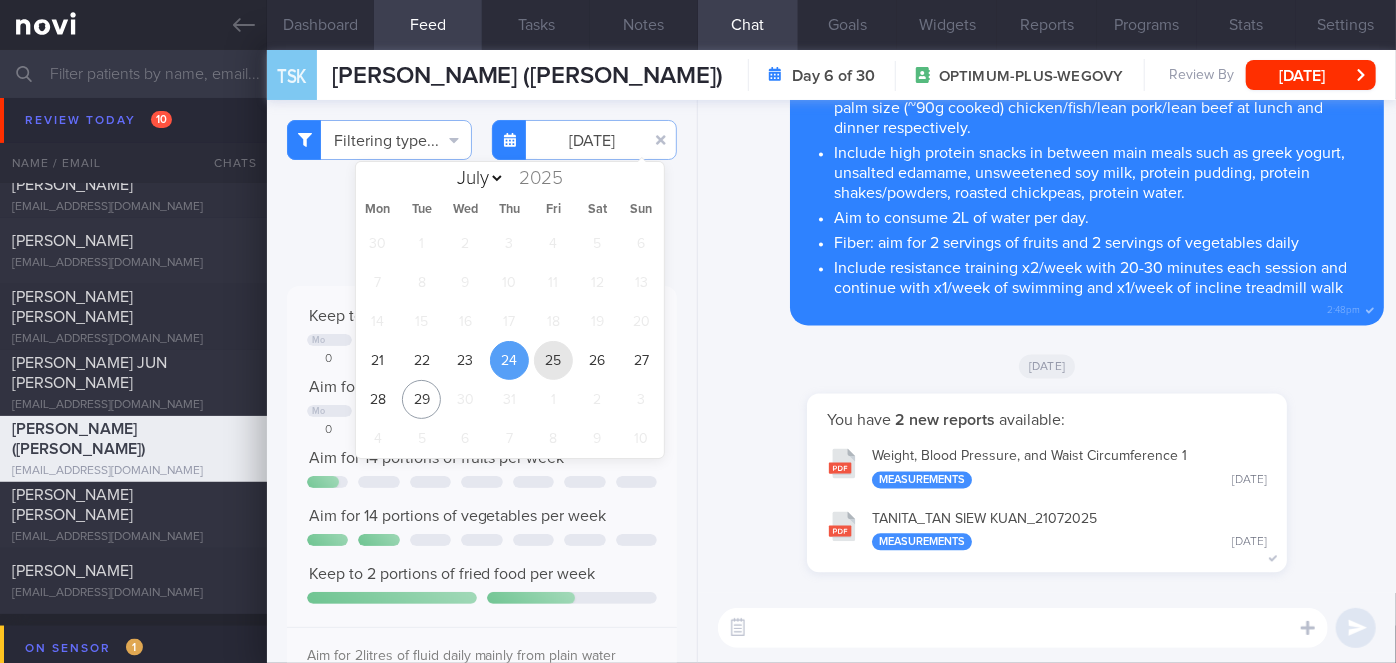 click on "25" at bounding box center (553, 360) 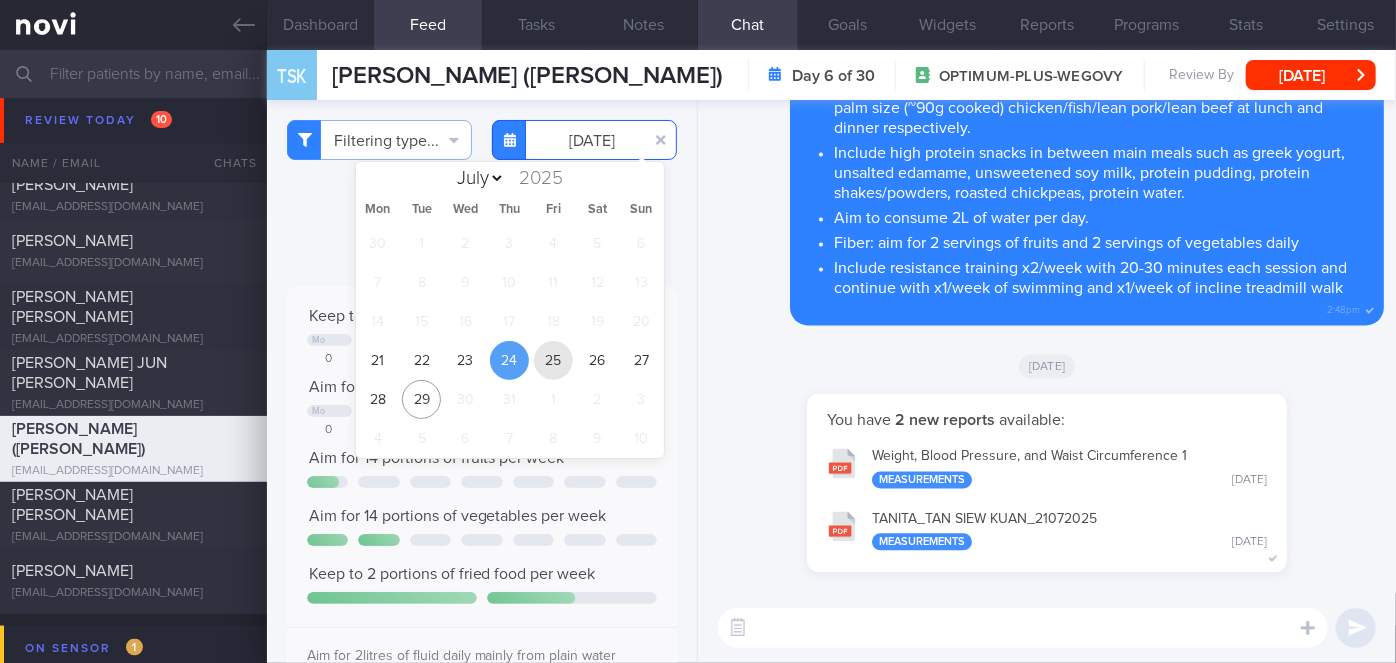 type on "[DATE]" 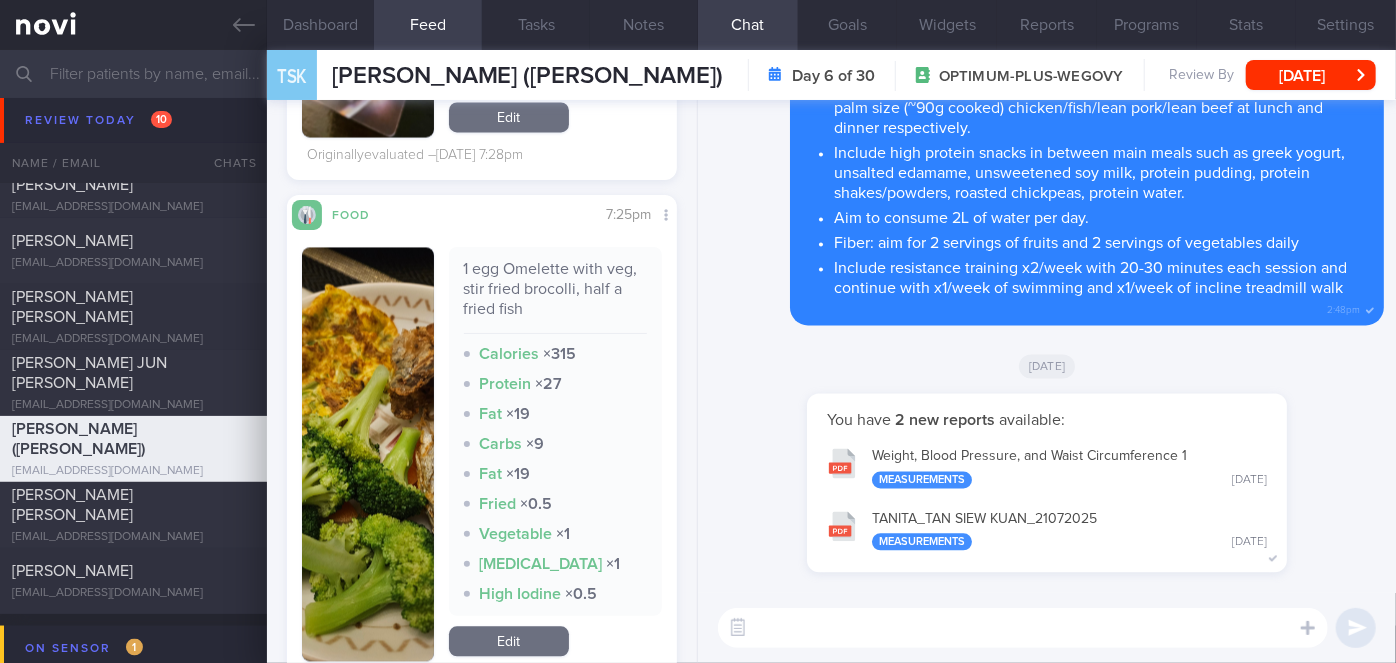 scroll, scrollTop: 2090, scrollLeft: 0, axis: vertical 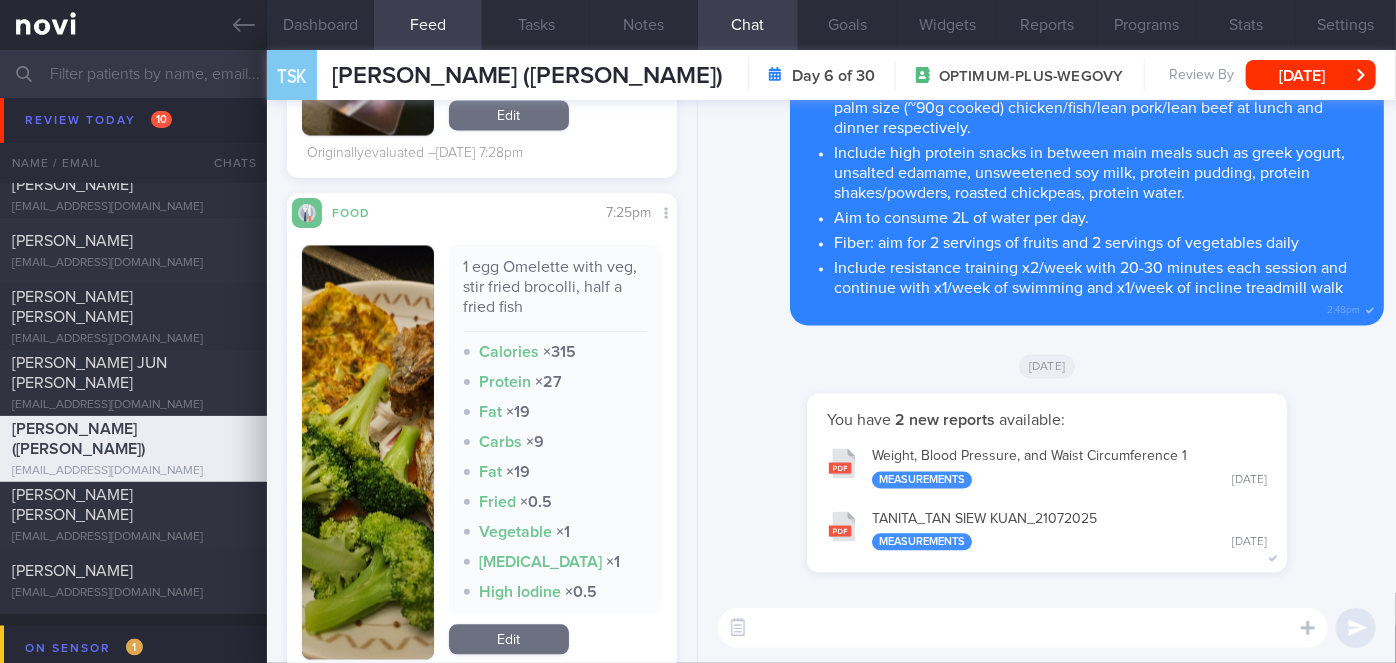 click at bounding box center [368, 452] 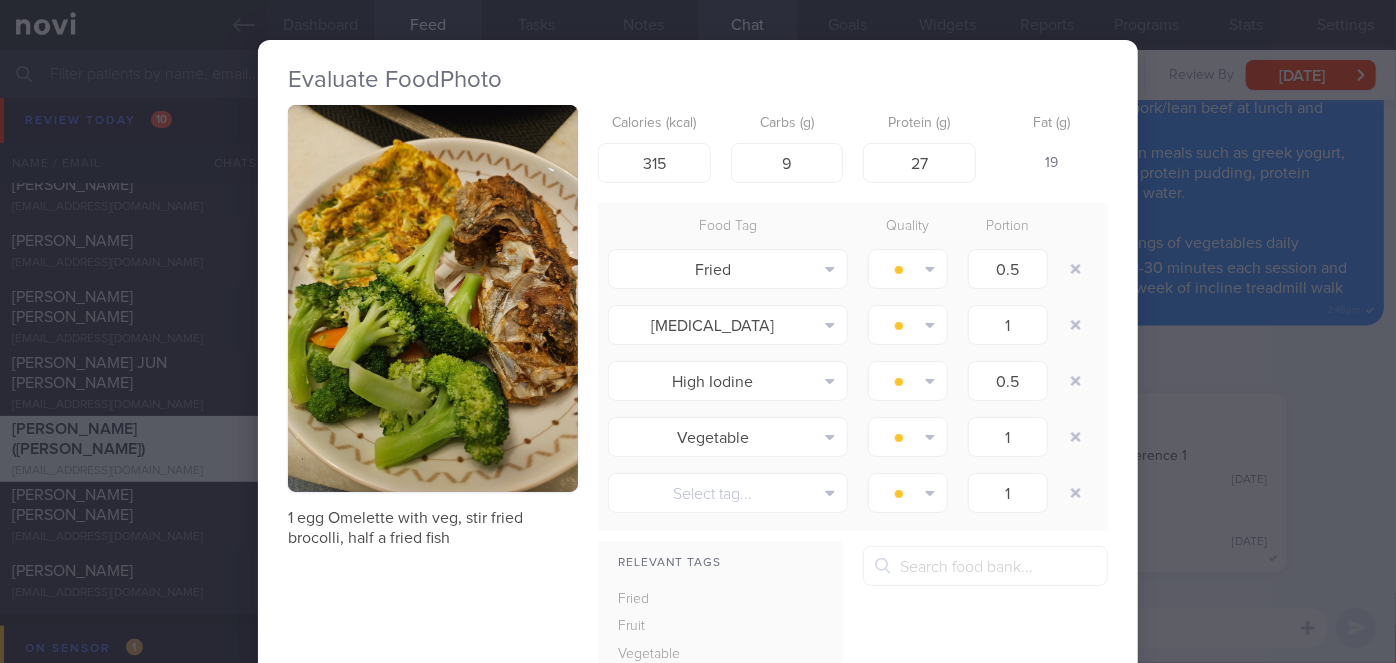 click on "Evaluate Food  Photo
1 egg Omelette with veg, stir fried brocolli, half a fried fish
Calories (kcal)
315
Carbs (g)
9
Protein (g)
27
Fat (g)
19
Food Tag
Quality
Portion
Fried
Alcohol
Fried
Fruit
Healthy Fats
High Calcium
[MEDICAL_DATA]" at bounding box center [698, 331] 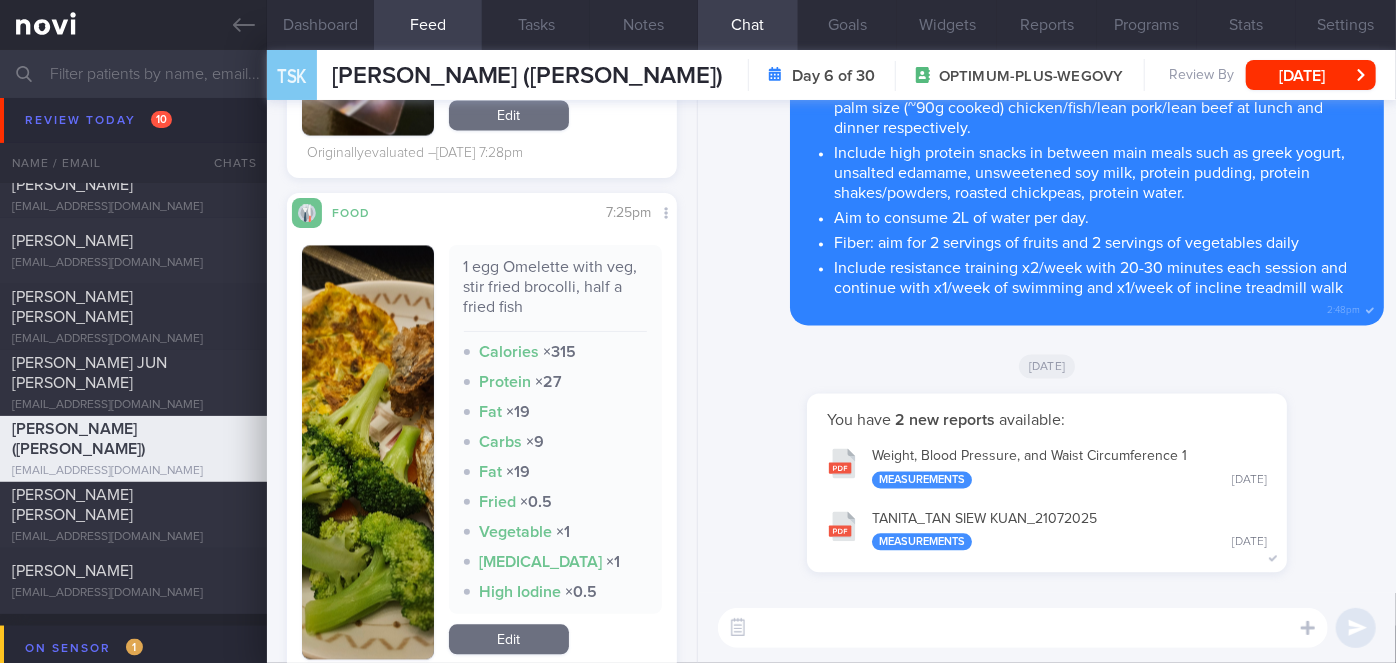scroll, scrollTop: 2454, scrollLeft: 0, axis: vertical 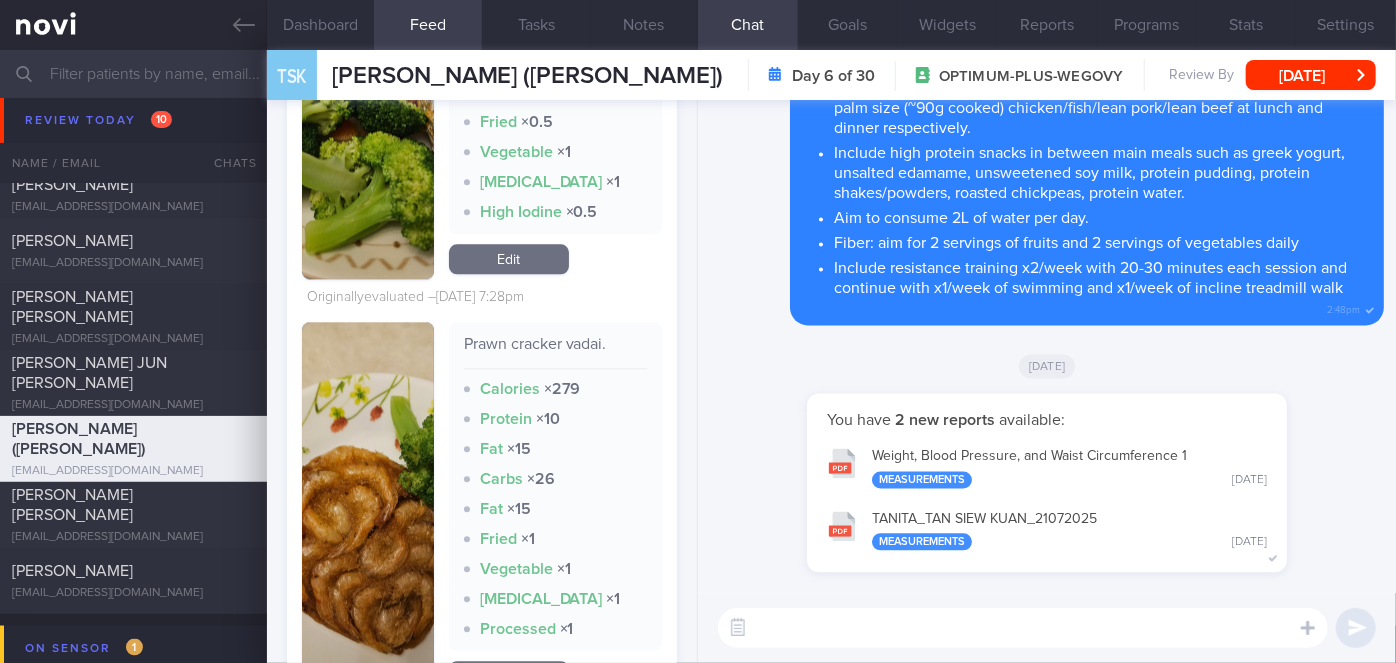 click at bounding box center (368, 509) 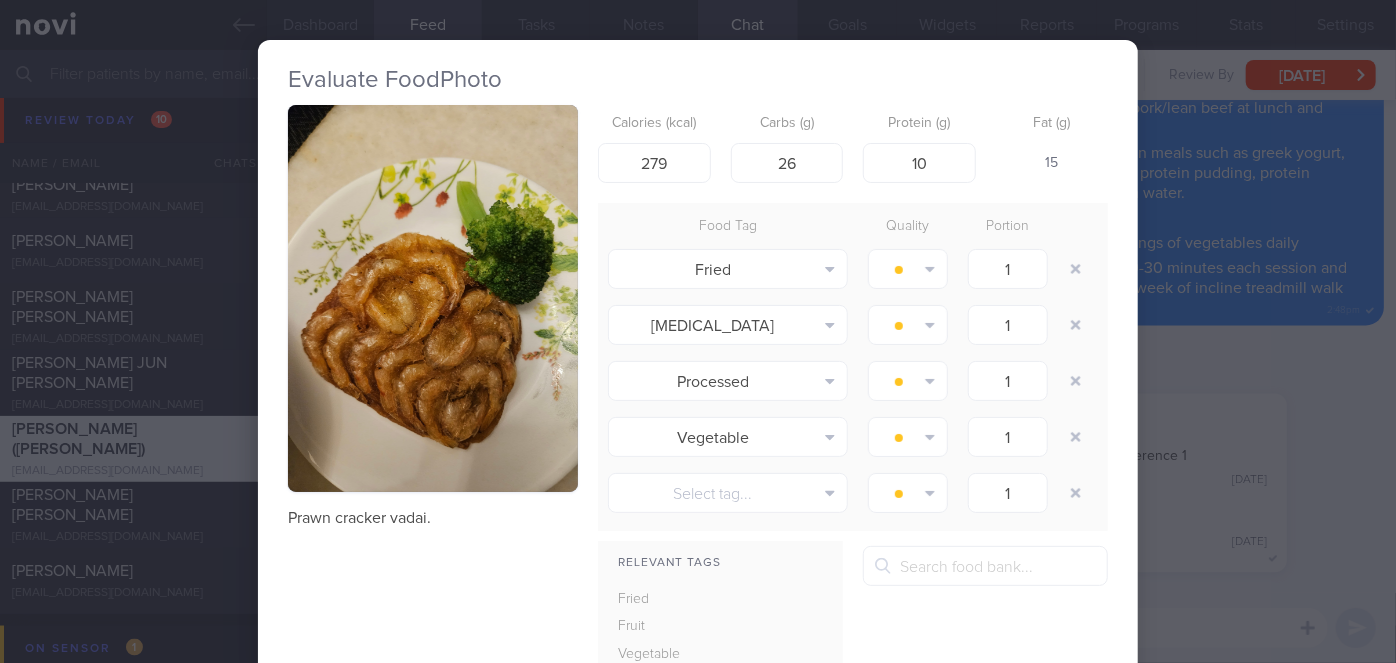 click at bounding box center (433, 298) 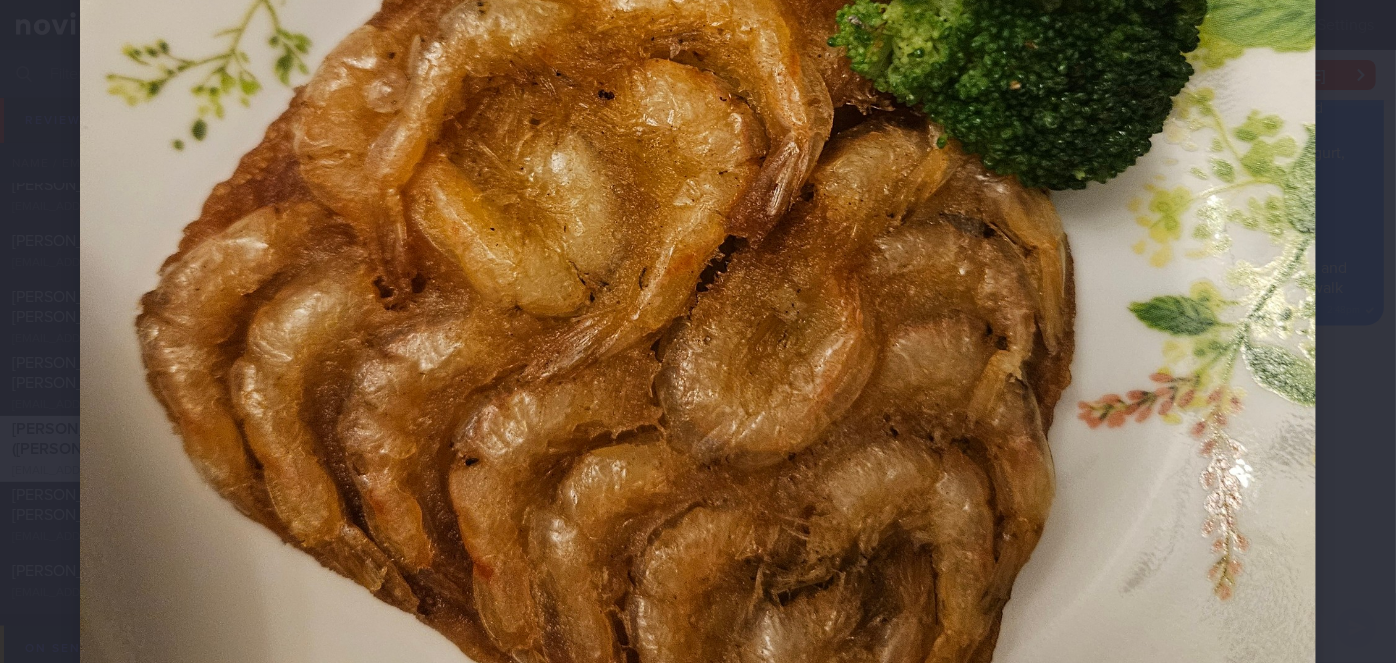 scroll, scrollTop: 636, scrollLeft: 0, axis: vertical 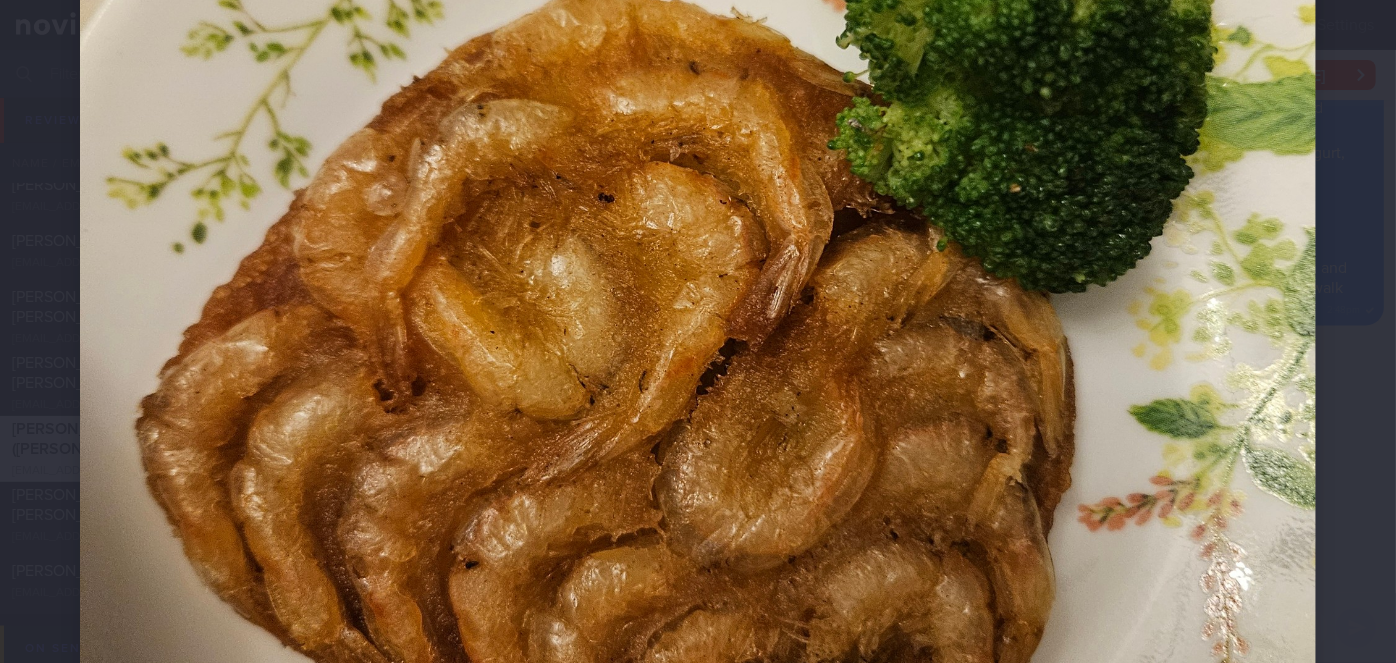 click at bounding box center (698, 268) 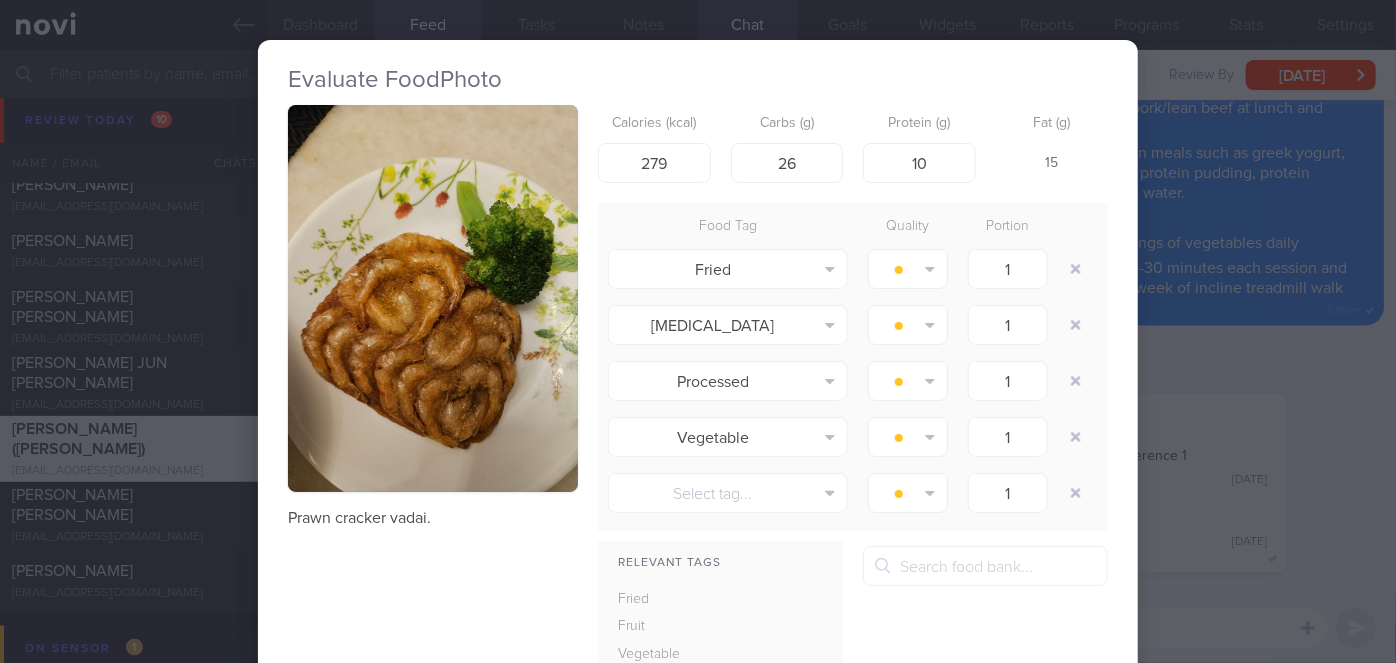 click at bounding box center (433, 298) 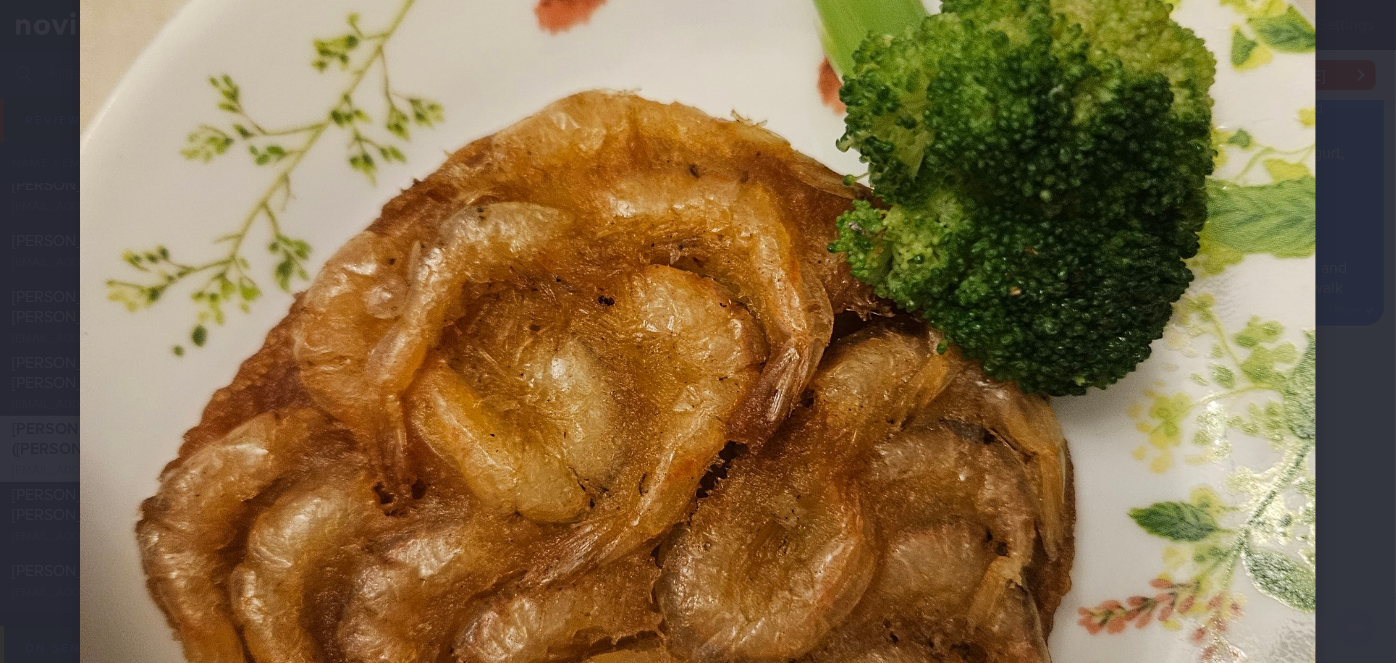 scroll, scrollTop: 636, scrollLeft: 0, axis: vertical 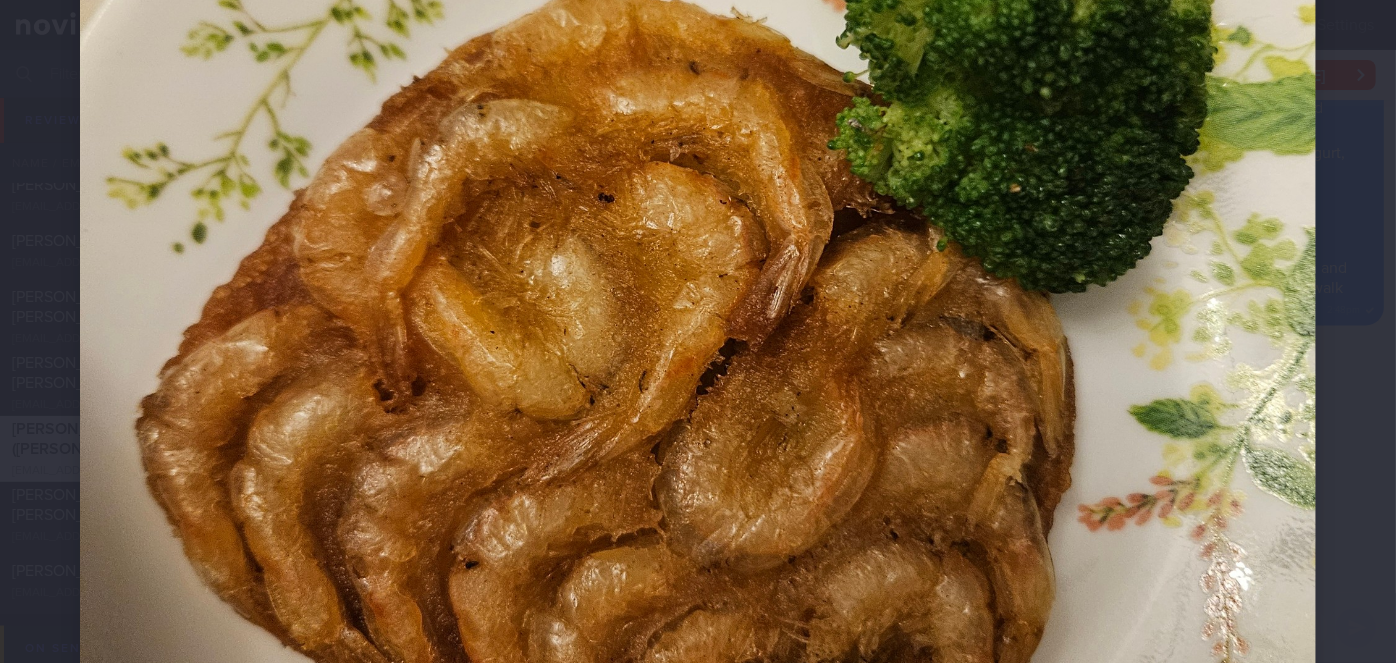 click at bounding box center (698, 268) 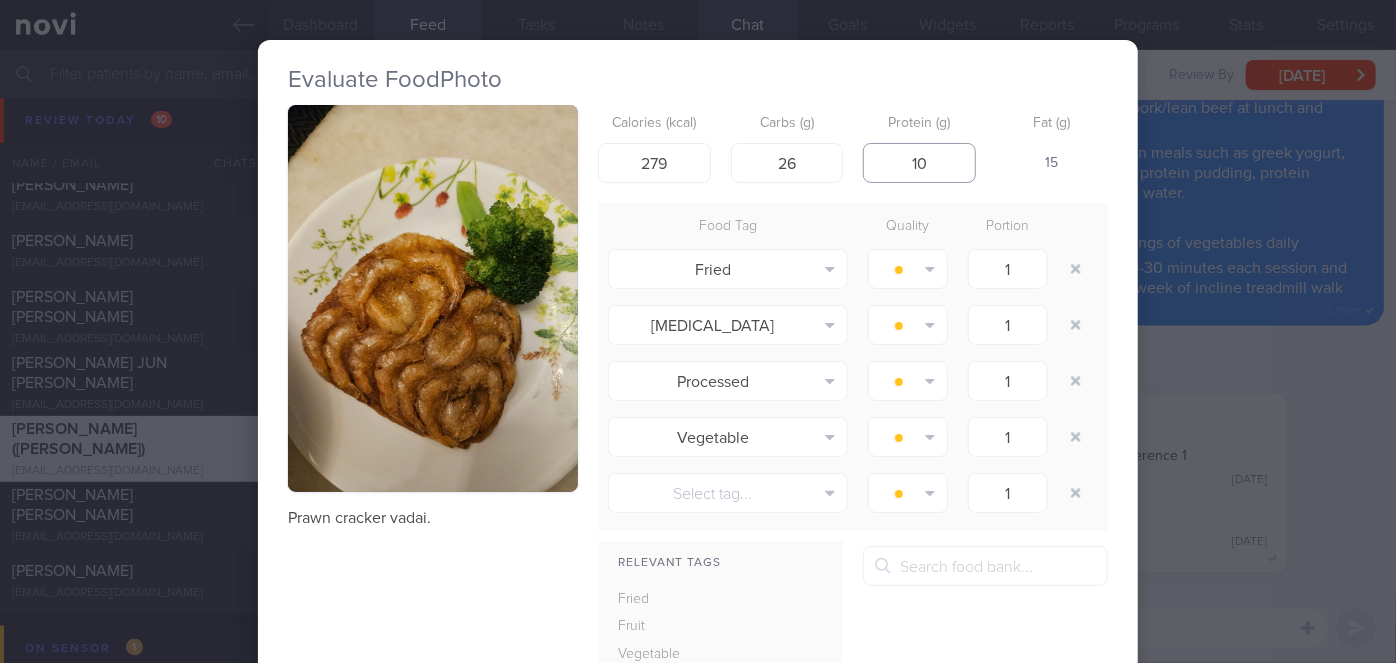 click on "10" at bounding box center [919, 163] 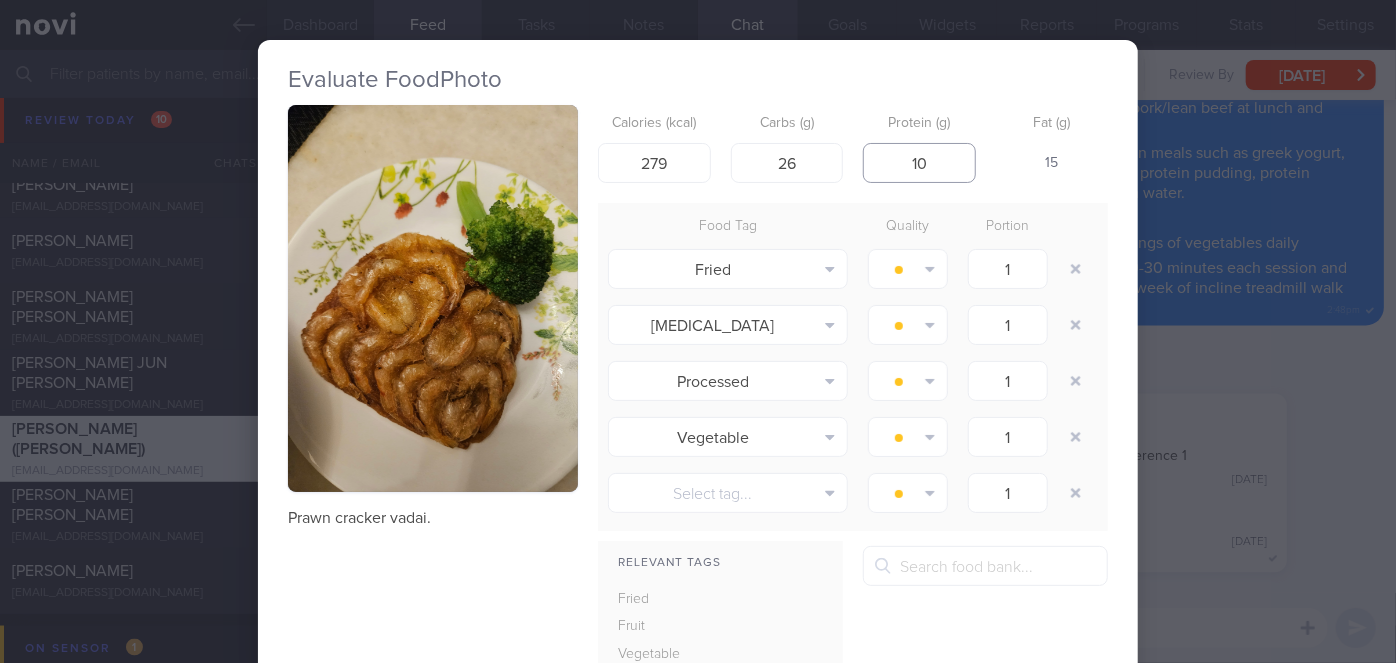 type on "1" 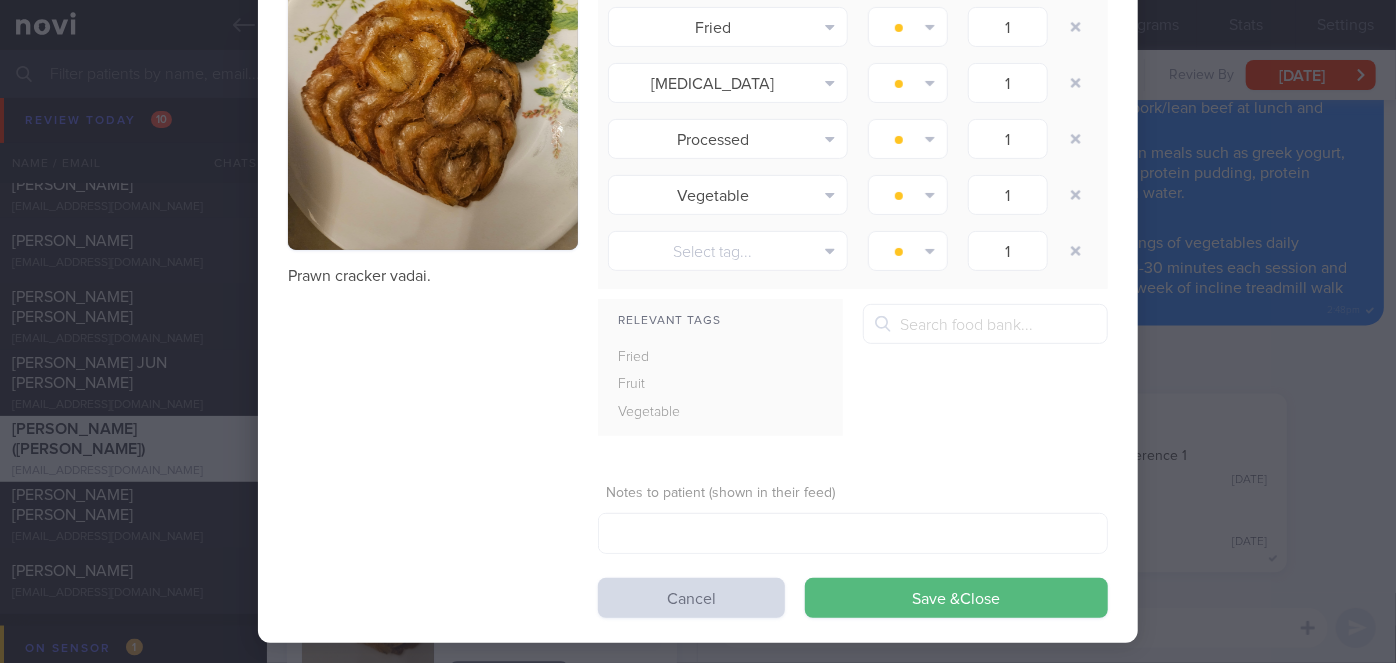 scroll, scrollTop: 261, scrollLeft: 0, axis: vertical 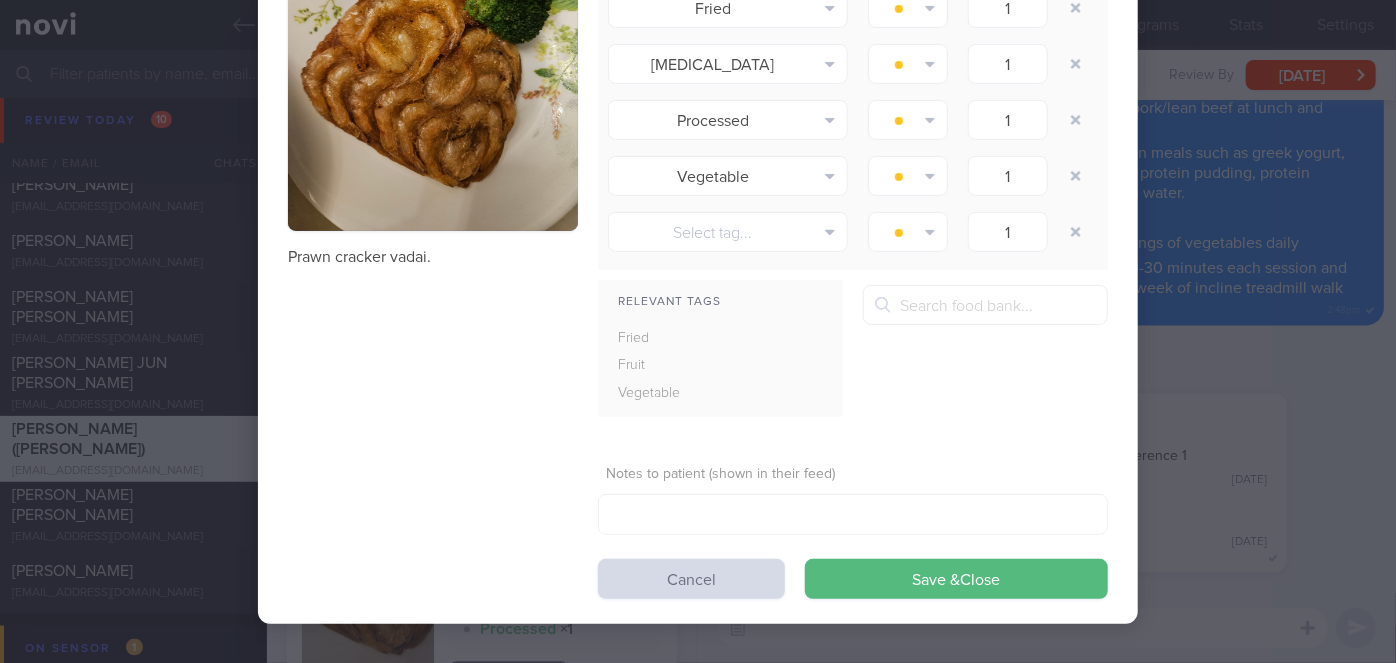 type on "20" 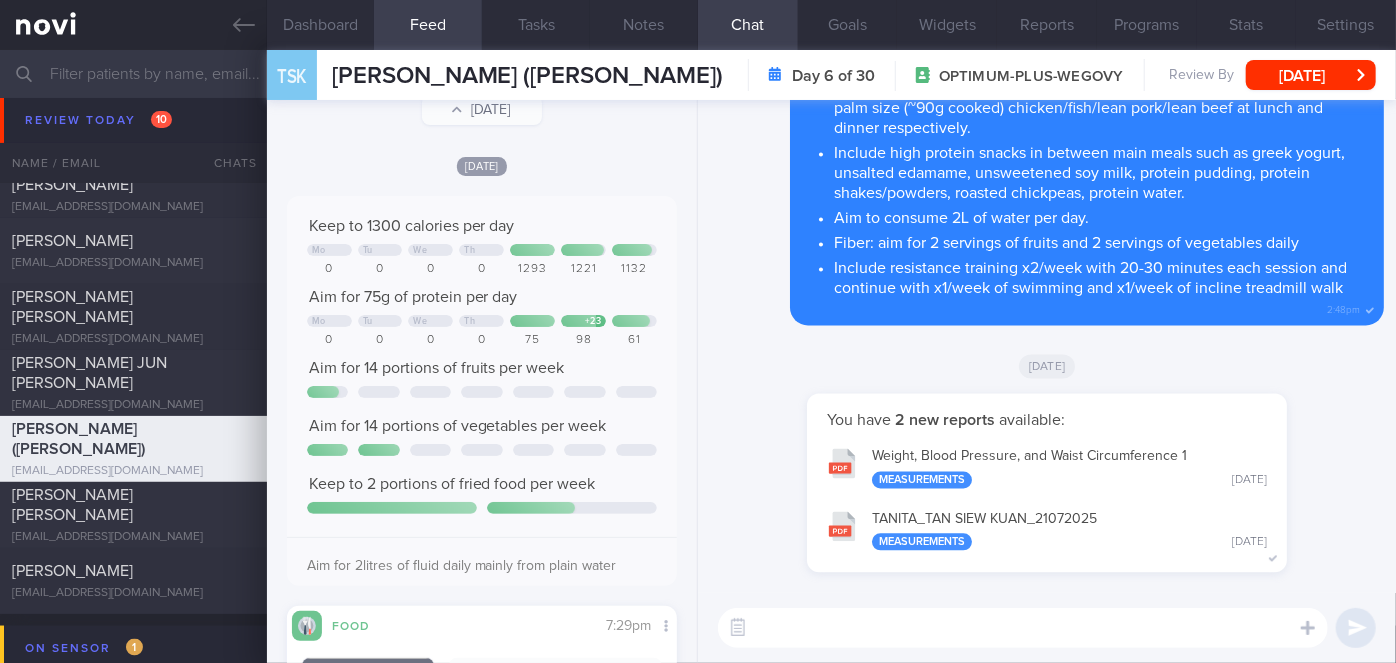 scroll, scrollTop: 0, scrollLeft: 0, axis: both 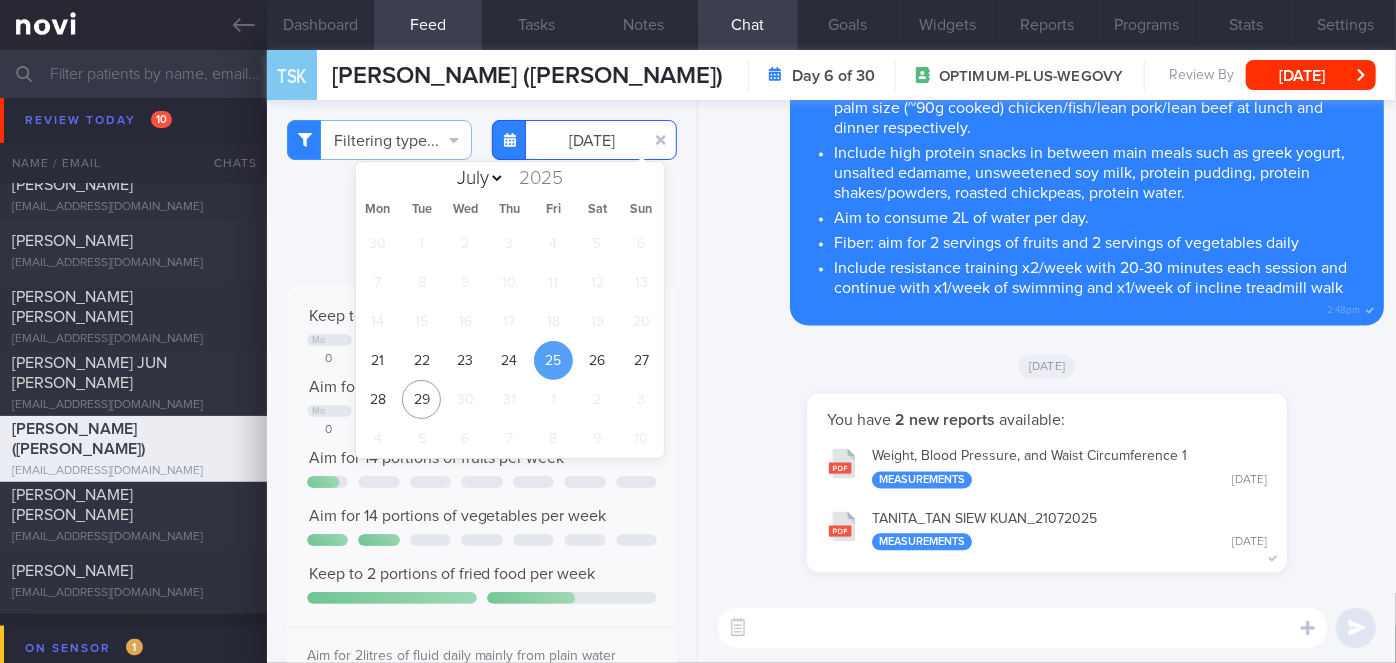click on "[DATE]" at bounding box center [584, 140] 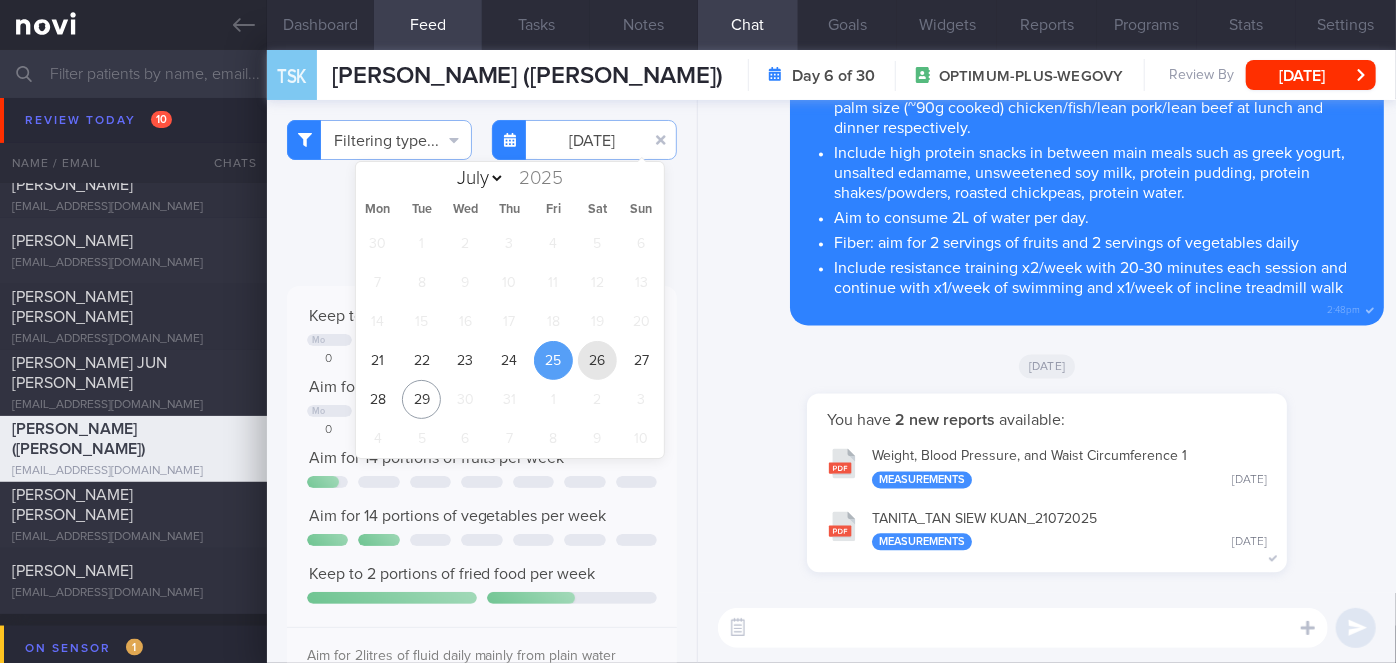click on "26" at bounding box center [597, 360] 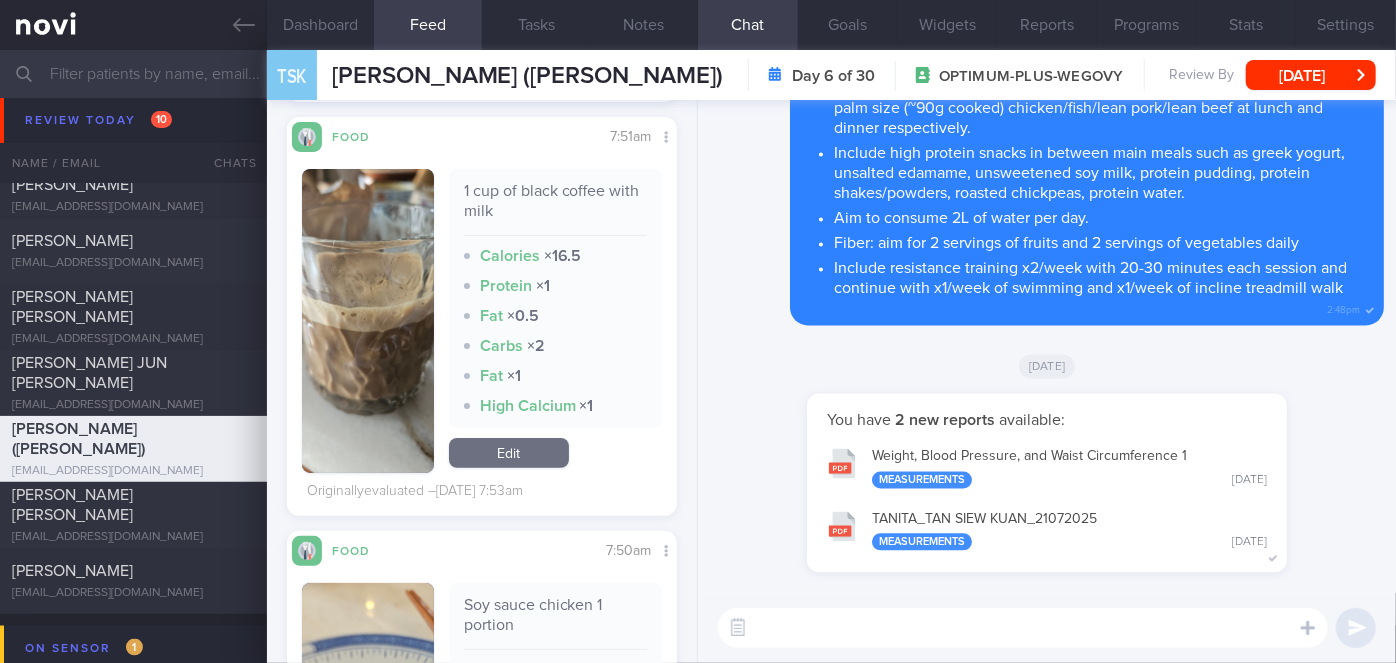 scroll, scrollTop: 4373, scrollLeft: 0, axis: vertical 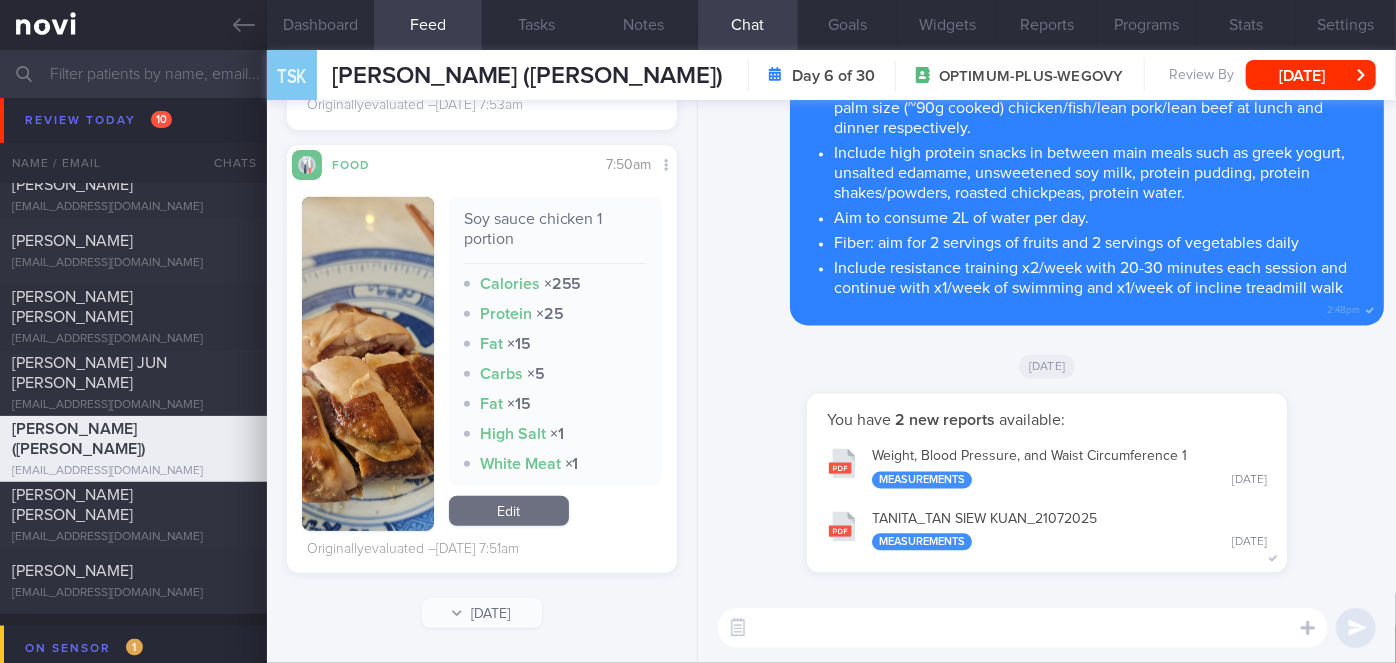 click at bounding box center (368, 364) 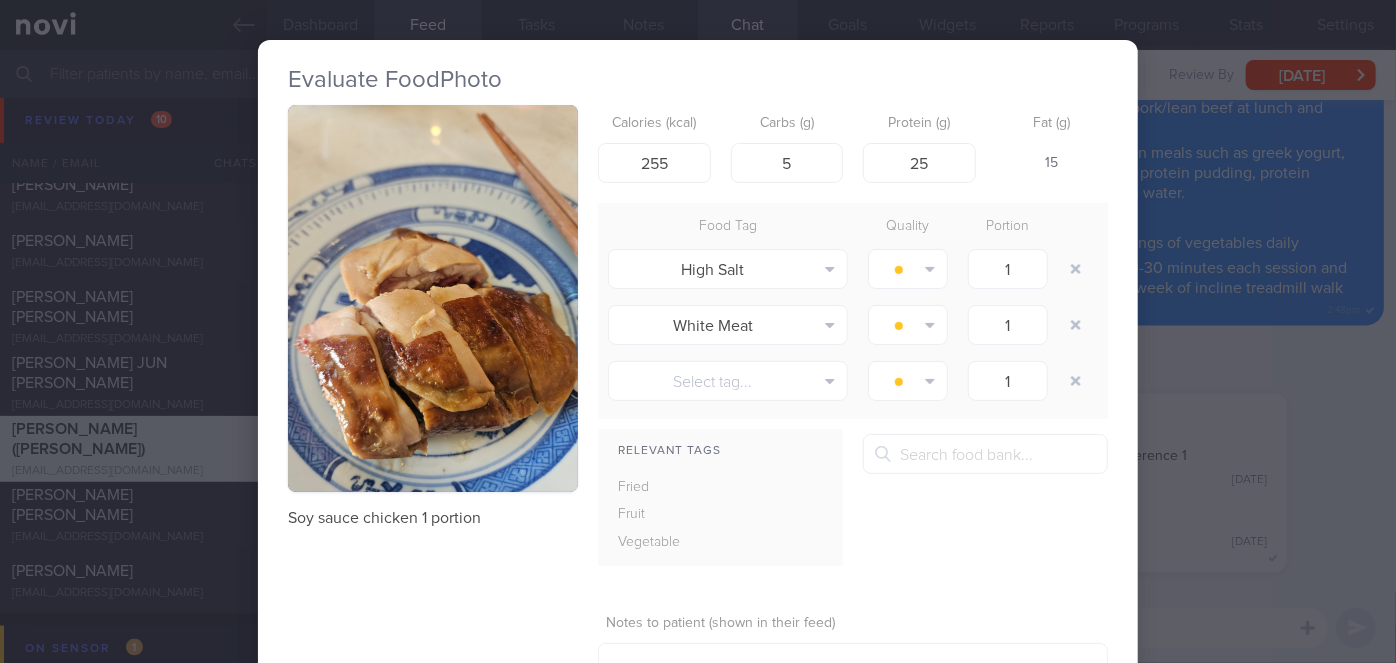click on "Evaluate Food  Photo
Soy sauce chicken 1 portion
Calories (kcal)
255
Carbs (g)
5
Protein (g)
25
Fat (g)
15
Food Tag
Quality
Portion
High Salt
Alcohol
Fried
Fruit
Healthy Fats
High Calcium
[MEDICAL_DATA]
High Fat" at bounding box center [698, 331] 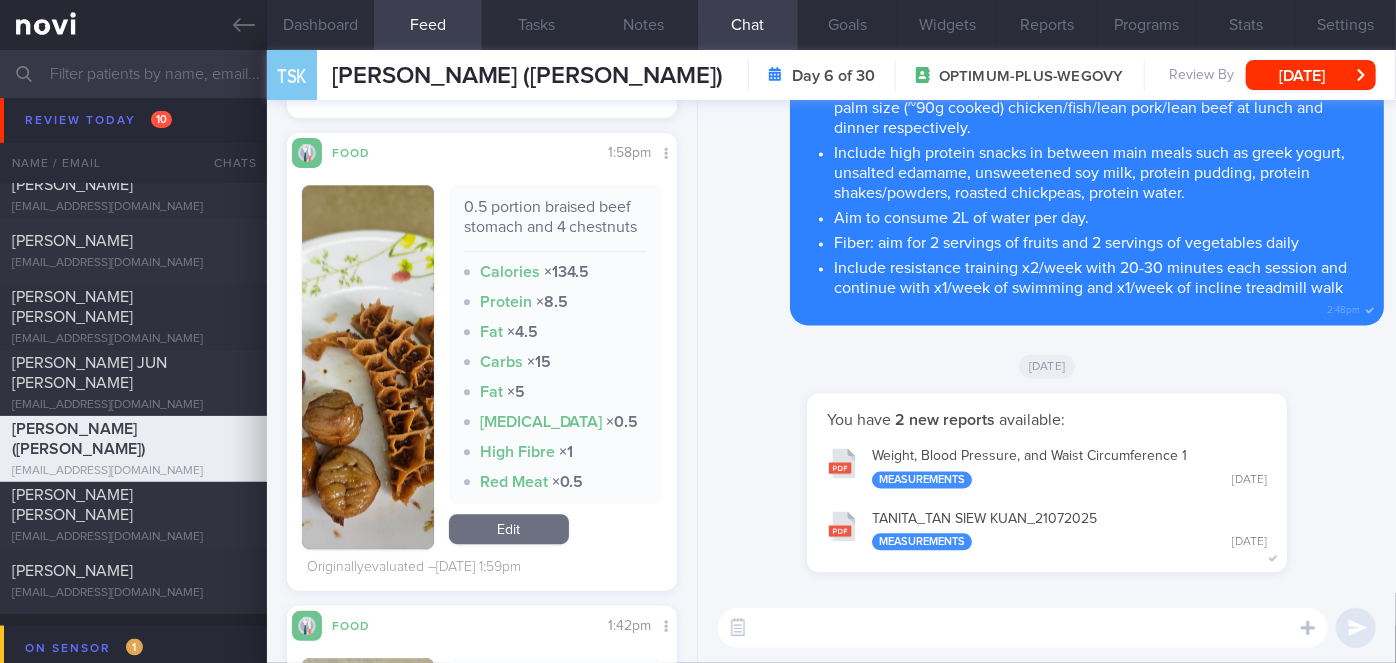 scroll, scrollTop: 2554, scrollLeft: 0, axis: vertical 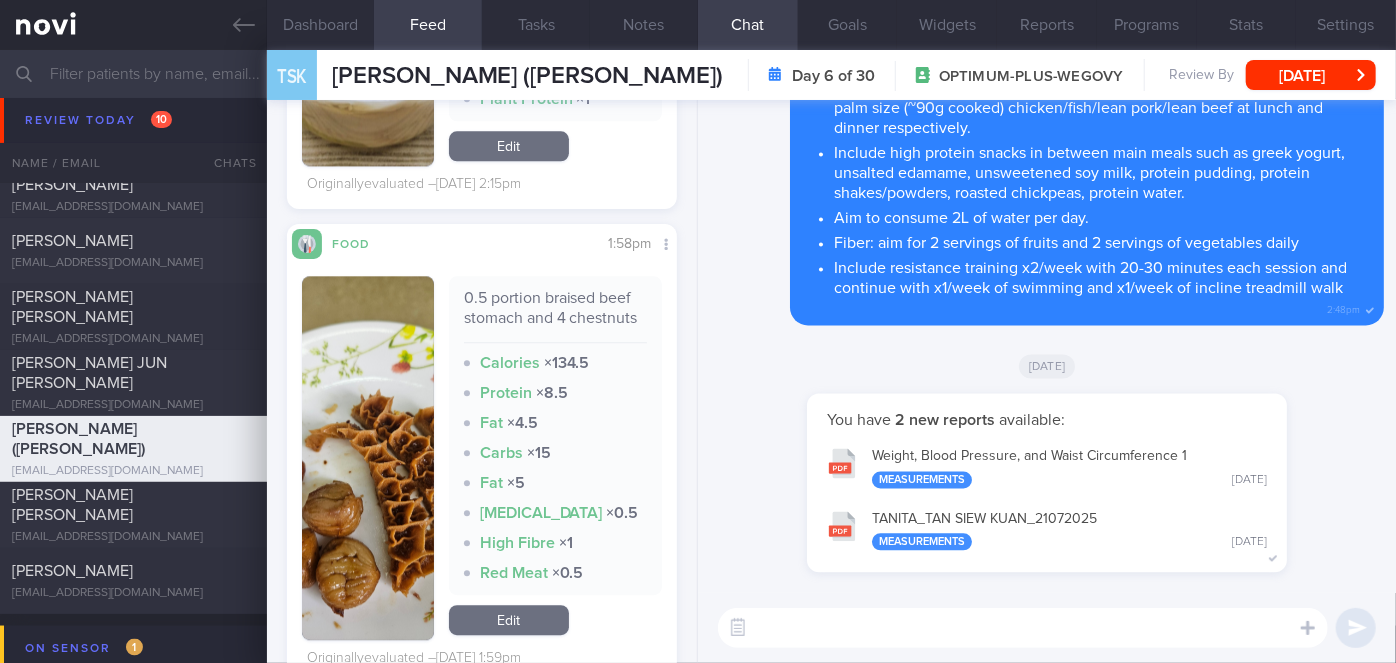 click at bounding box center (368, 458) 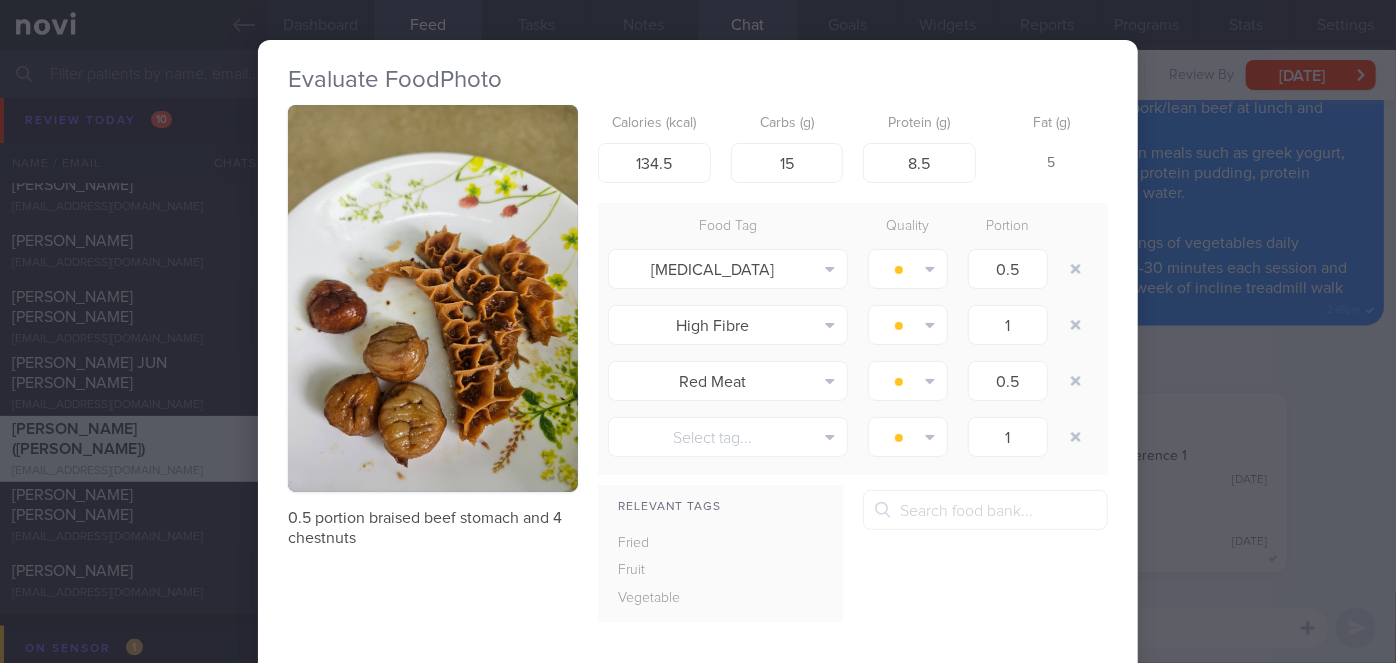 click on "Evaluate Food  Photo
0.5 portion braised beef stomach and 4 chestnuts
Calories (kcal)
134.5
Carbs (g)
15
Protein (g)
8.5
Fat (g)
5
Food Tag
Quality
Portion
[MEDICAL_DATA]
Alcohol
Fried
Fruit
Healthy Fats
High Calcium
[MEDICAL_DATA]" at bounding box center [698, 331] 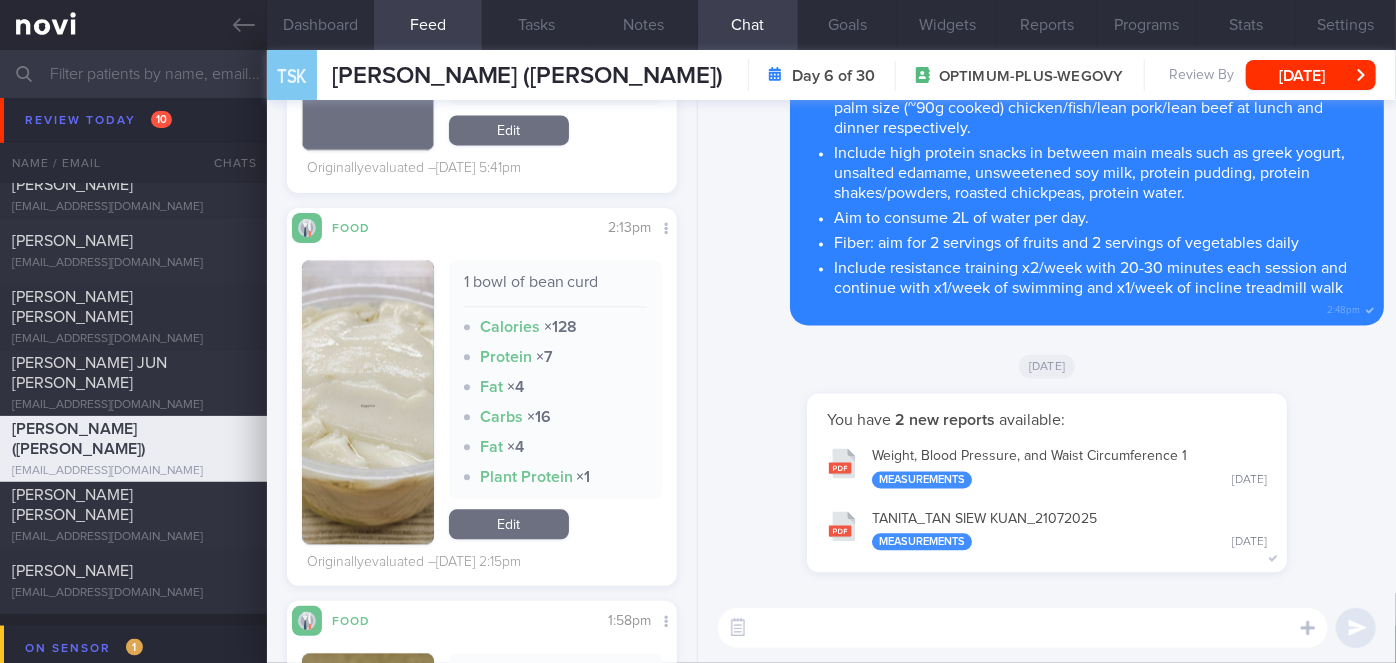 scroll, scrollTop: 2085, scrollLeft: 0, axis: vertical 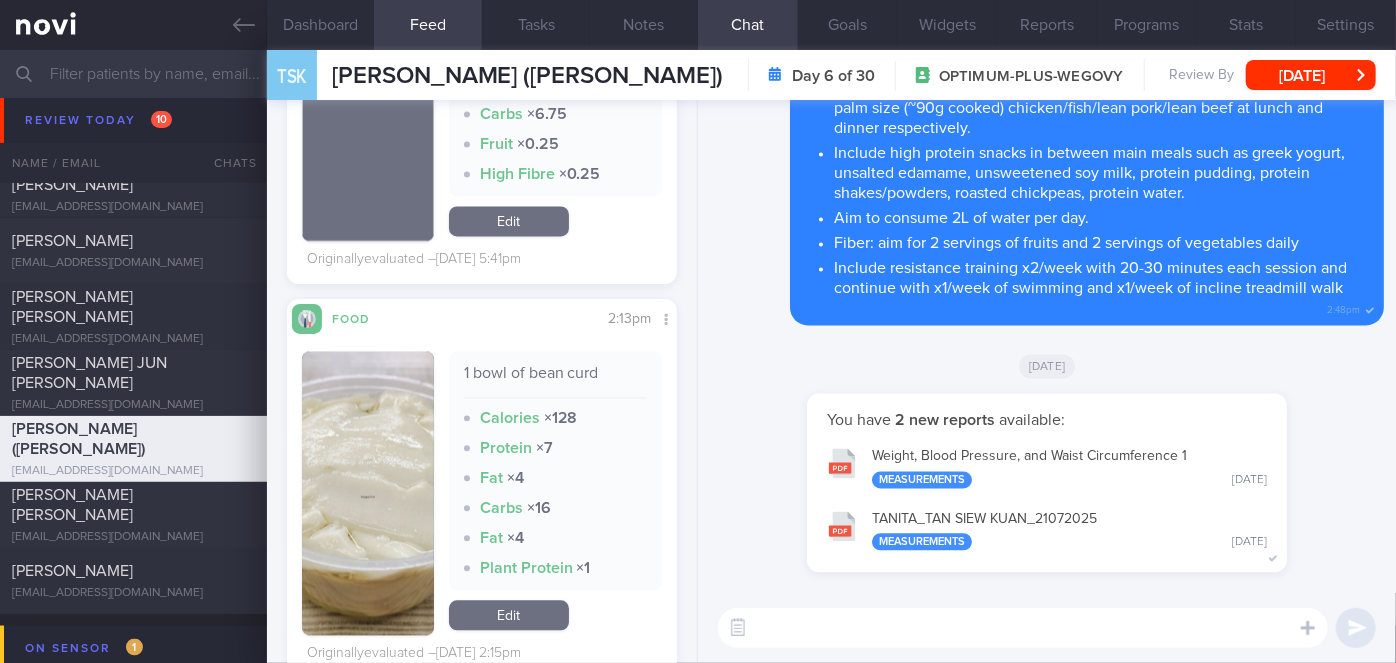 click at bounding box center [368, 493] 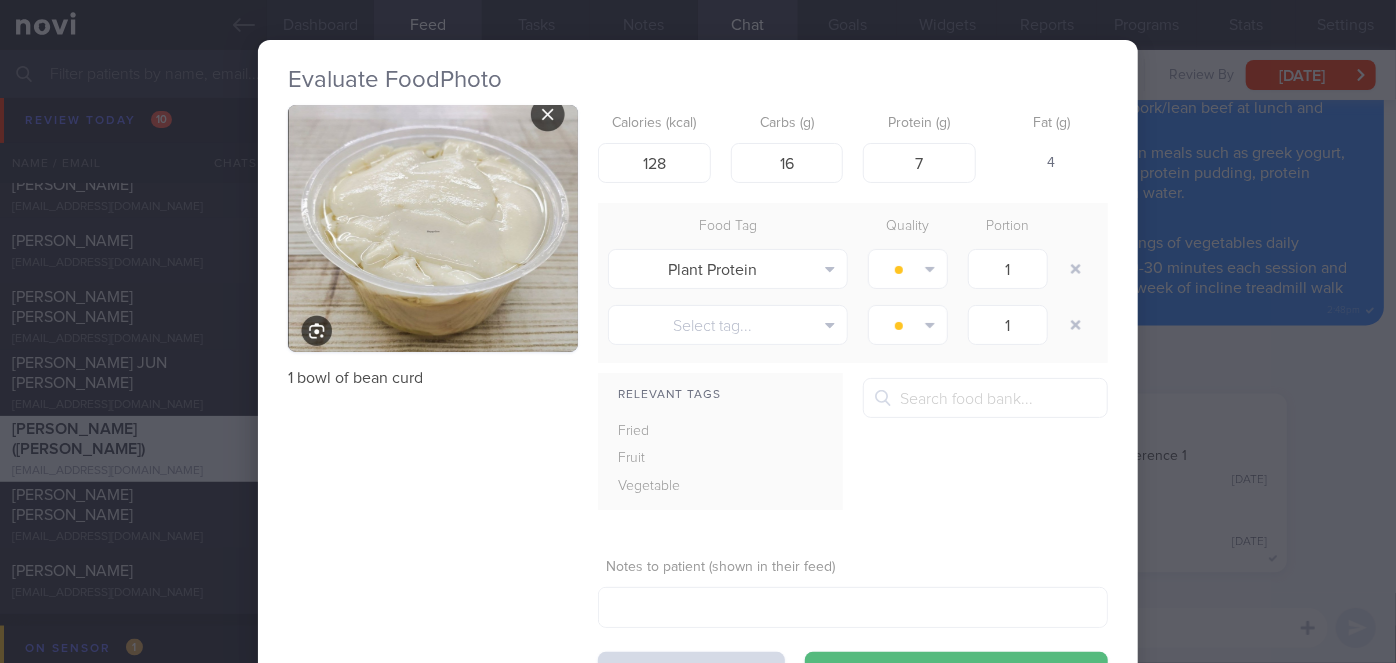 click on "Evaluate Food  Photo
1 bowl of bean curd
Calories (kcal)
128
Carbs (g)
16
Protein (g)
7
Fat (g)
4
Food Tag
Quality
Portion
Plant Protein
Alcohol
Fried
Fruit
Healthy Fats
High Calcium
[MEDICAL_DATA]
High Fat" at bounding box center [698, 331] 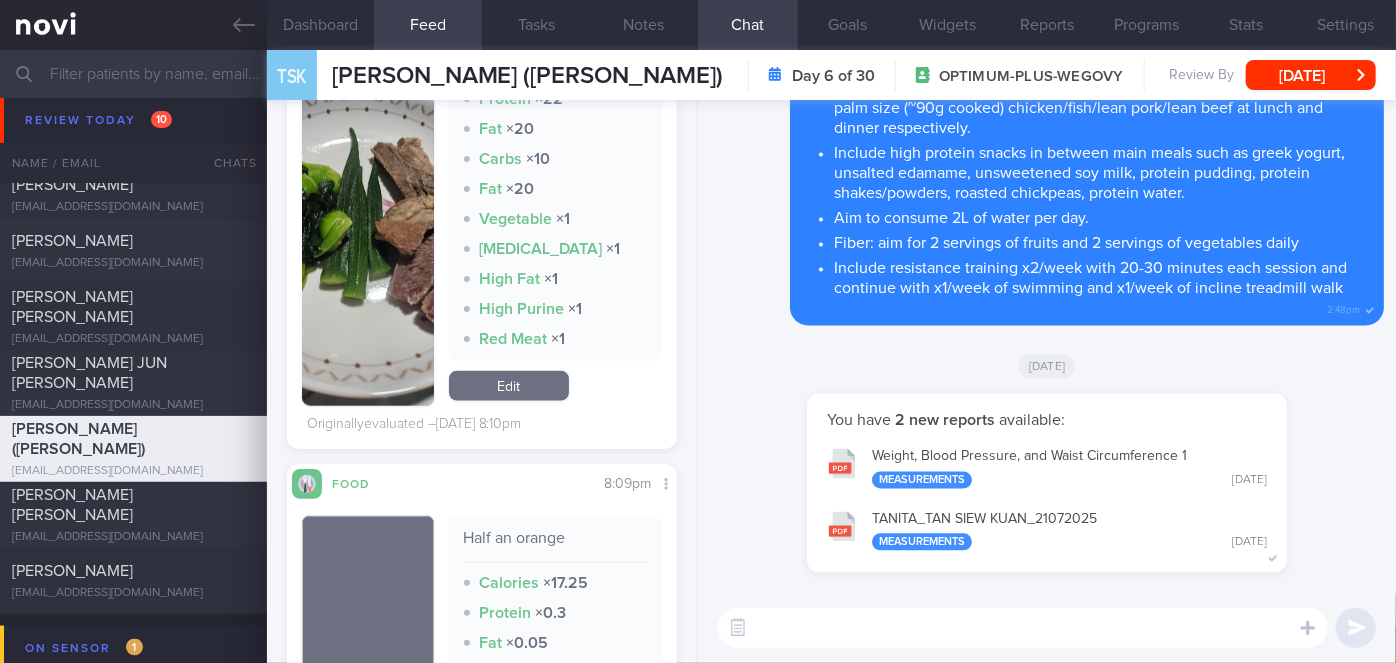 scroll, scrollTop: 994, scrollLeft: 0, axis: vertical 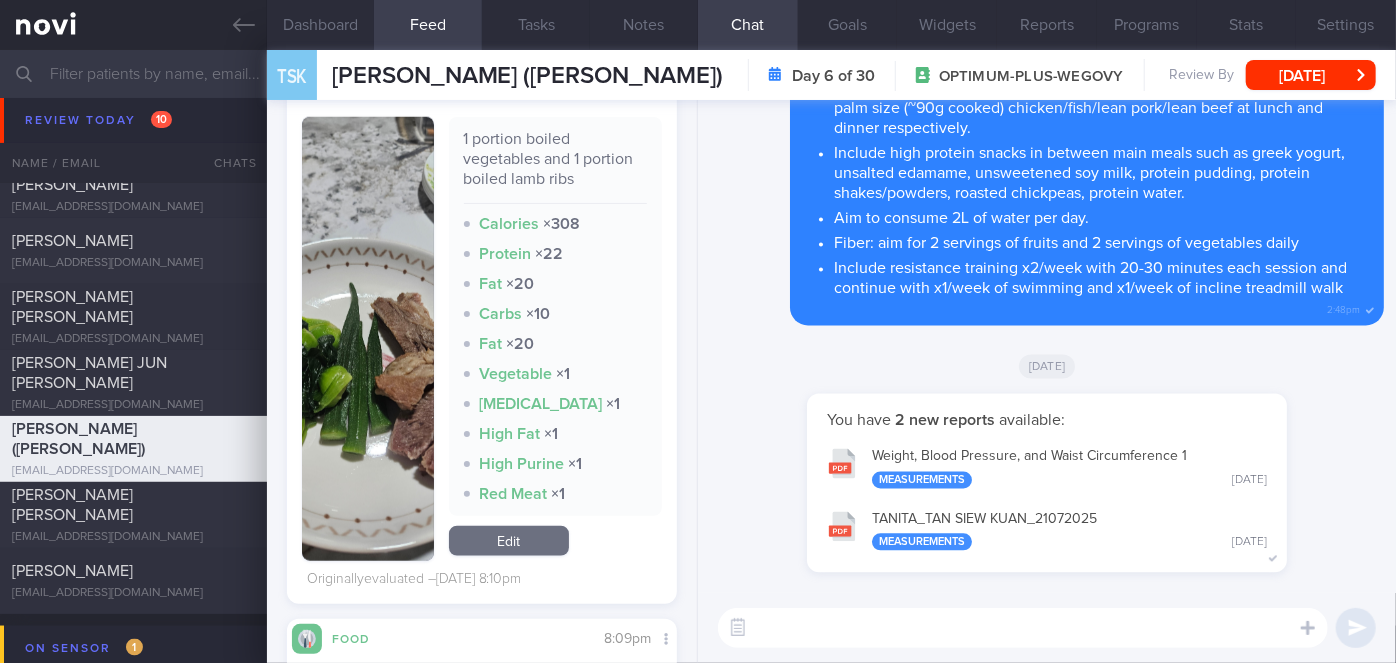 click at bounding box center (368, 339) 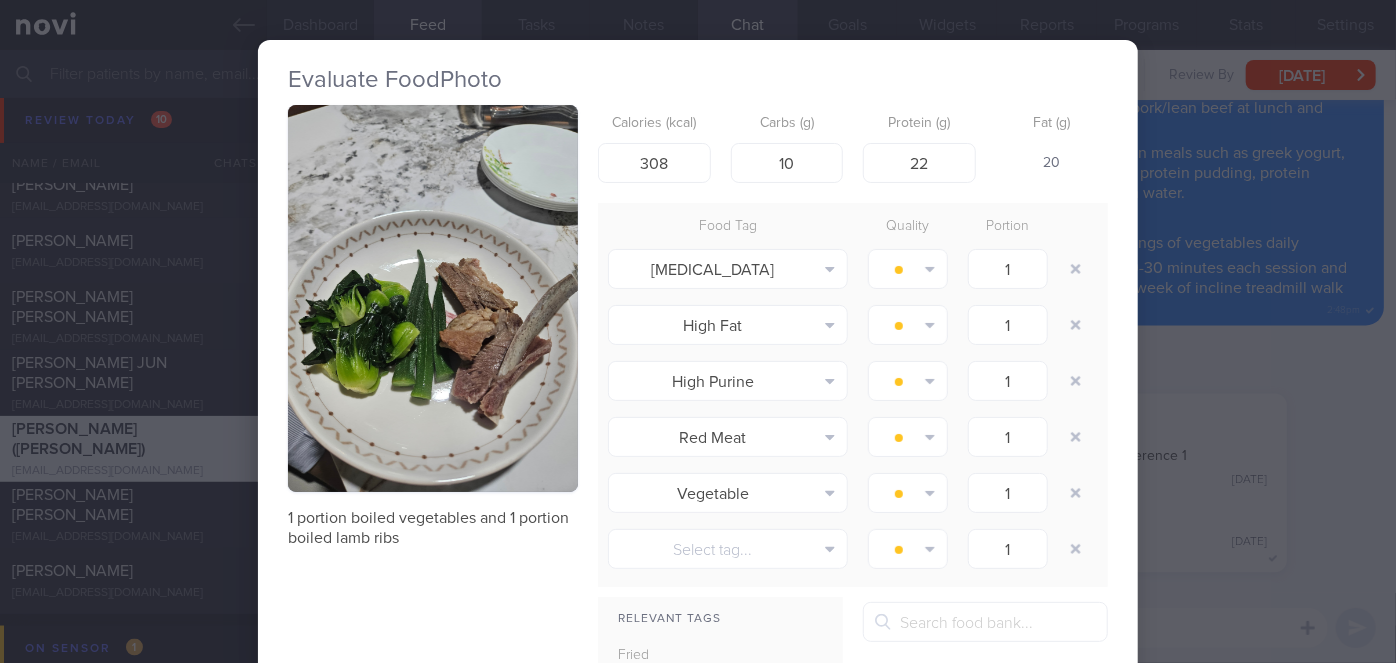 click on "Evaluate Food  Photo
1 portion boiled vegetables and 1 portion boiled lamb ribs
Calories (kcal)
308
Carbs (g)
10
Protein (g)
22
Fat (g)
20
Food Tag
Quality
Portion
[MEDICAL_DATA]
Alcohol
Fried
Fruit
Healthy Fats
High Calcium
[MEDICAL_DATA]" at bounding box center (698, 331) 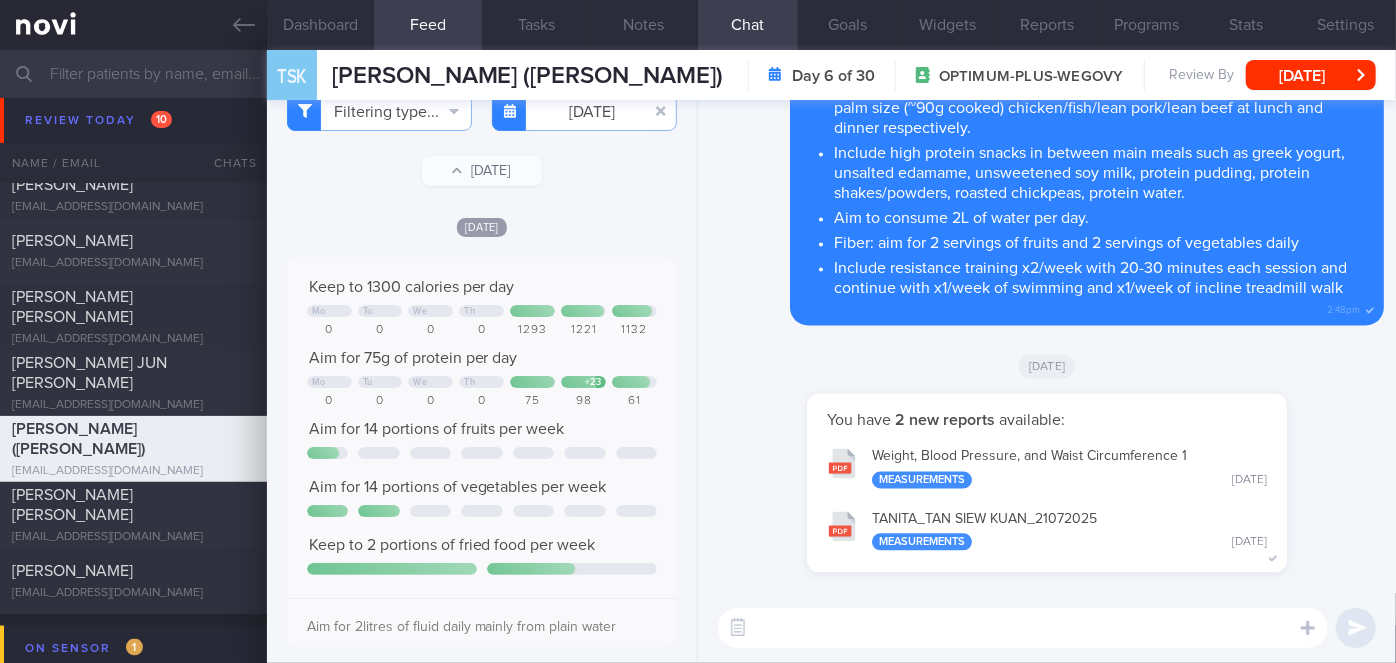 scroll, scrollTop: 0, scrollLeft: 0, axis: both 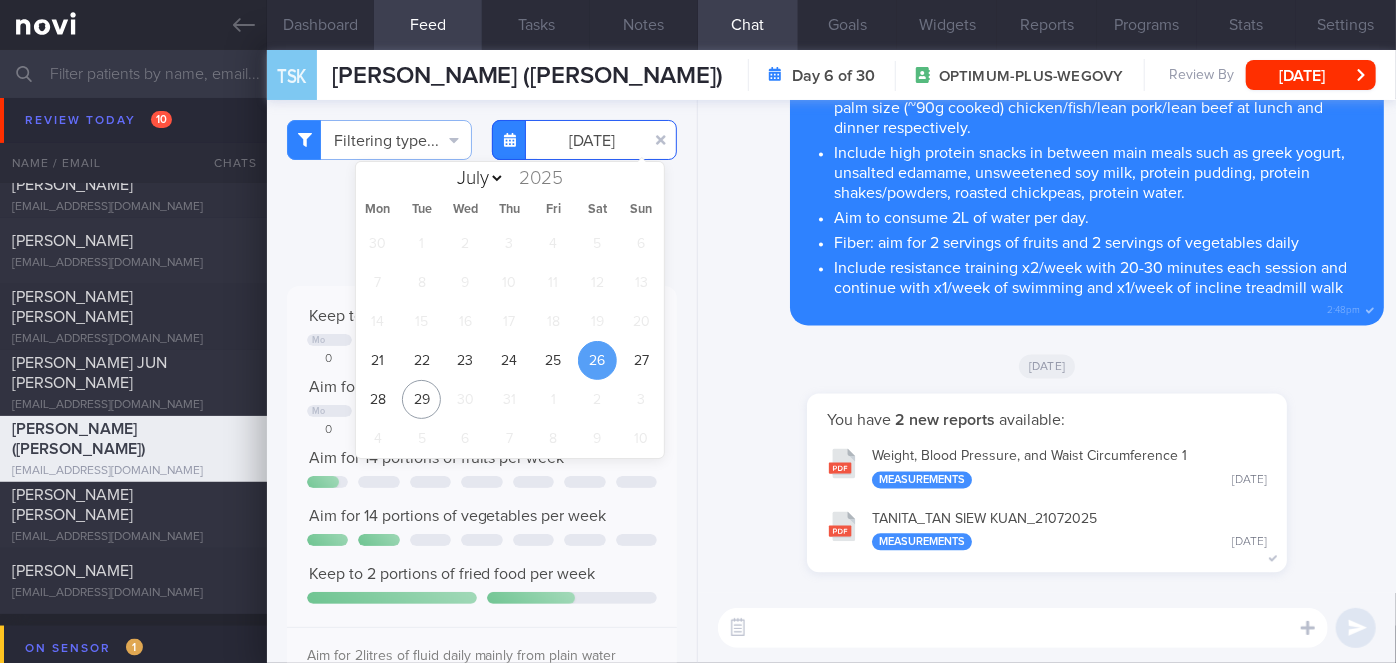 click on "[DATE]" at bounding box center [584, 140] 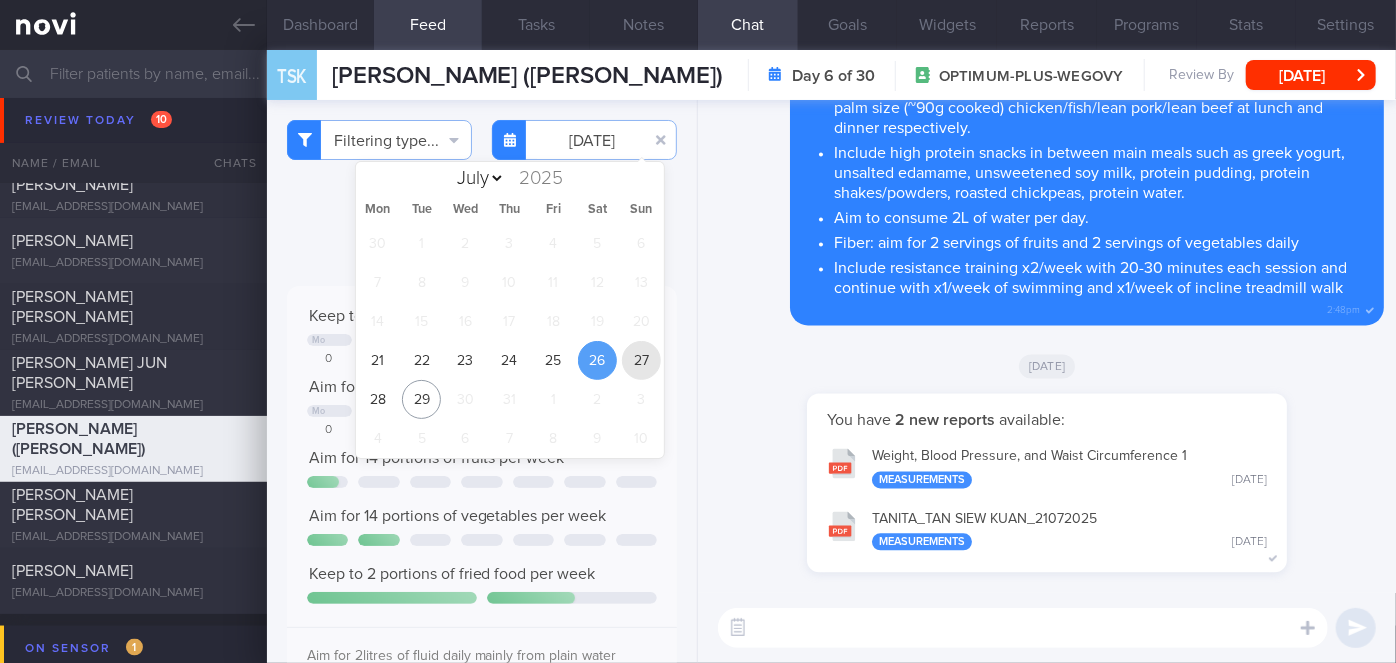 click on "27" at bounding box center [641, 360] 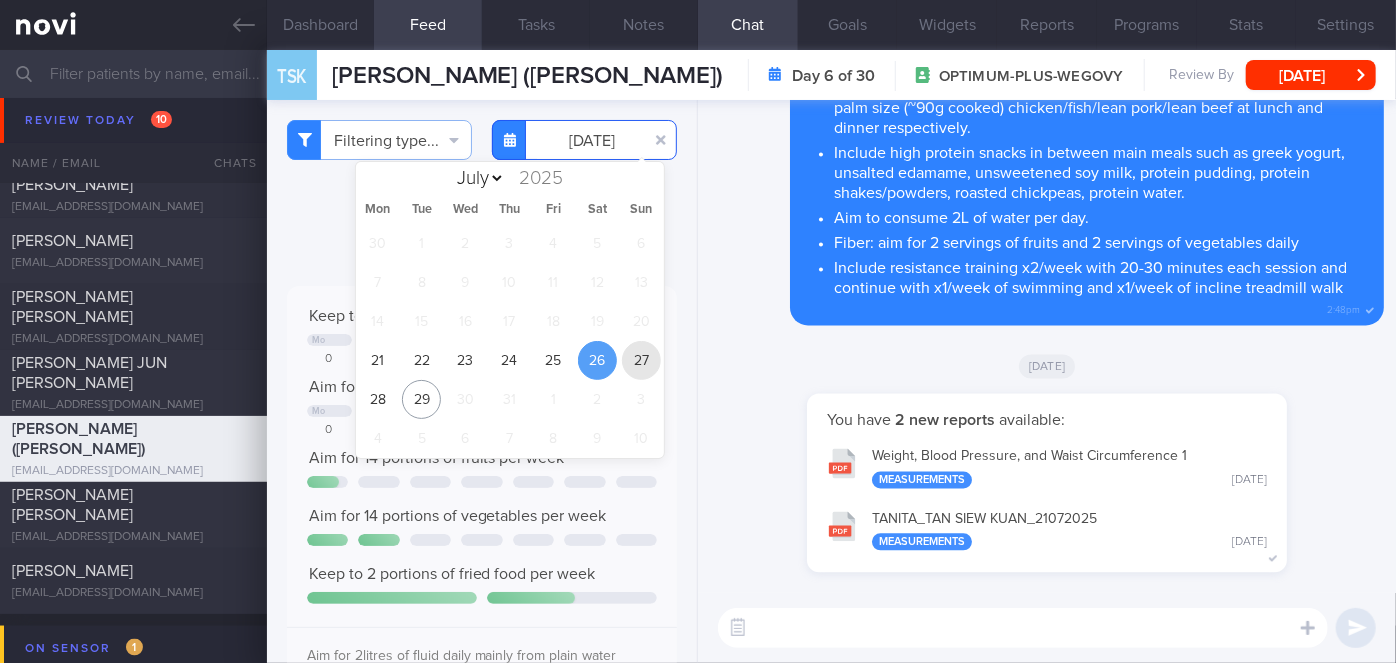 type on "[DATE]" 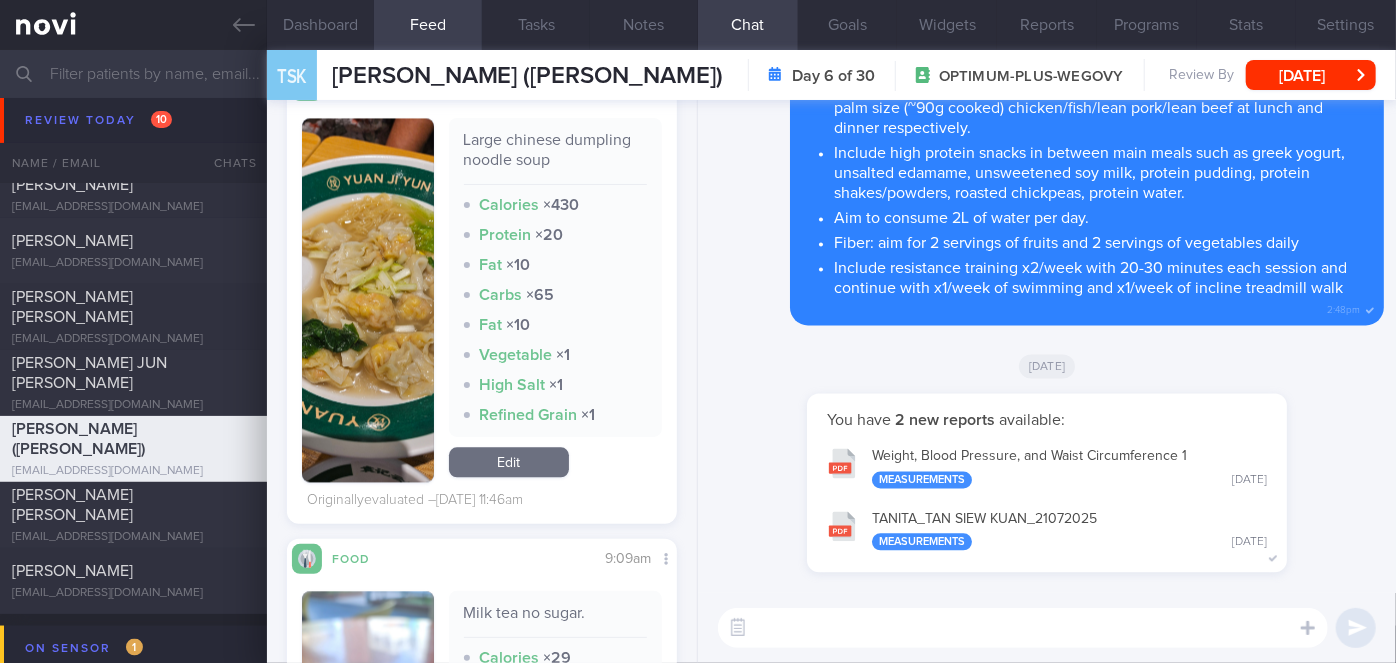 scroll, scrollTop: 2055, scrollLeft: 0, axis: vertical 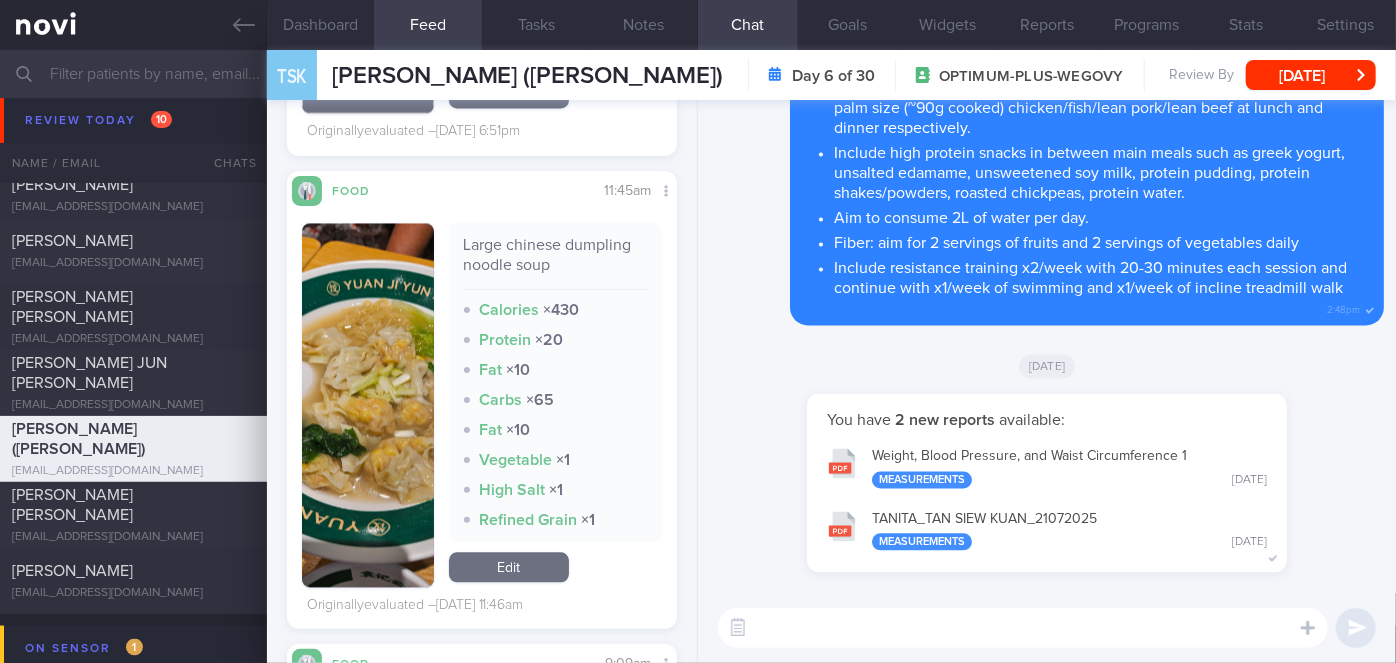 click at bounding box center (368, 405) 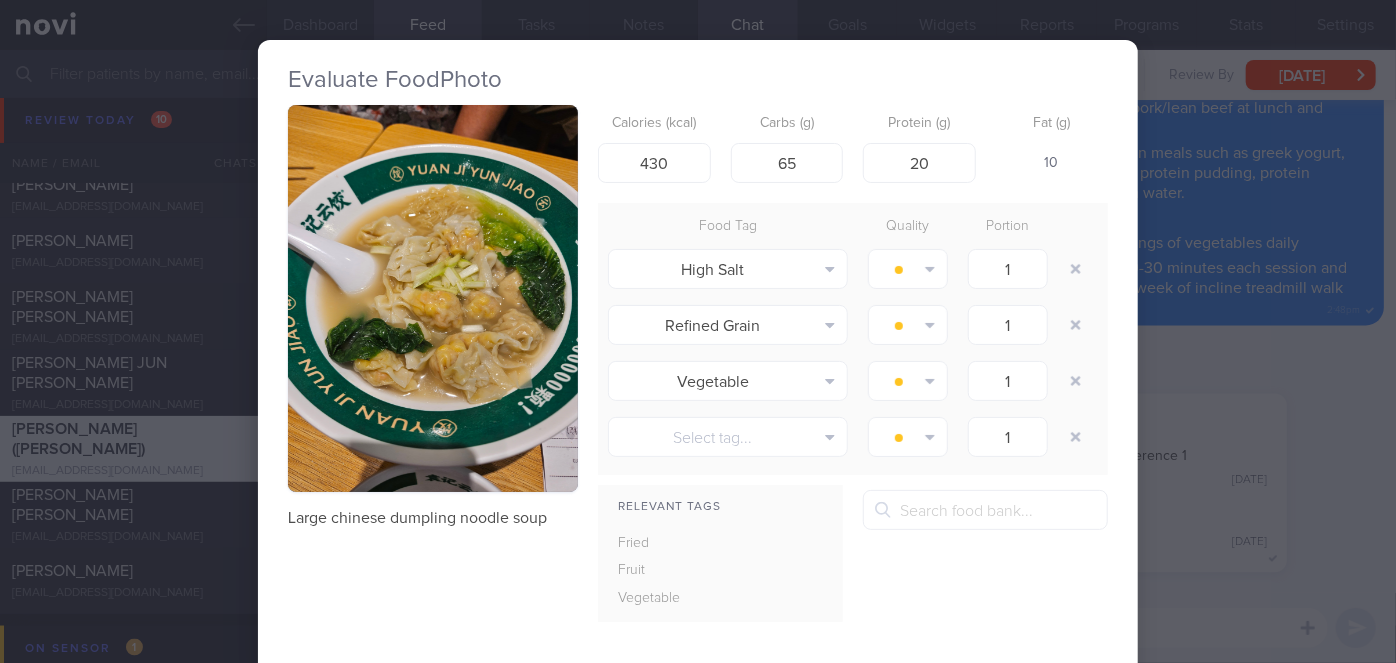 click on "Evaluate Food  Photo
Large chinese dumpling noodle soup
Calories (kcal)
430
Carbs (g)
65
Protein (g)
20
Fat (g)
10
Food Tag
Quality
Portion
High Salt
Alcohol
Fried
Fruit
Healthy Fats
High Calcium
[MEDICAL_DATA]
High Fat" at bounding box center (698, 331) 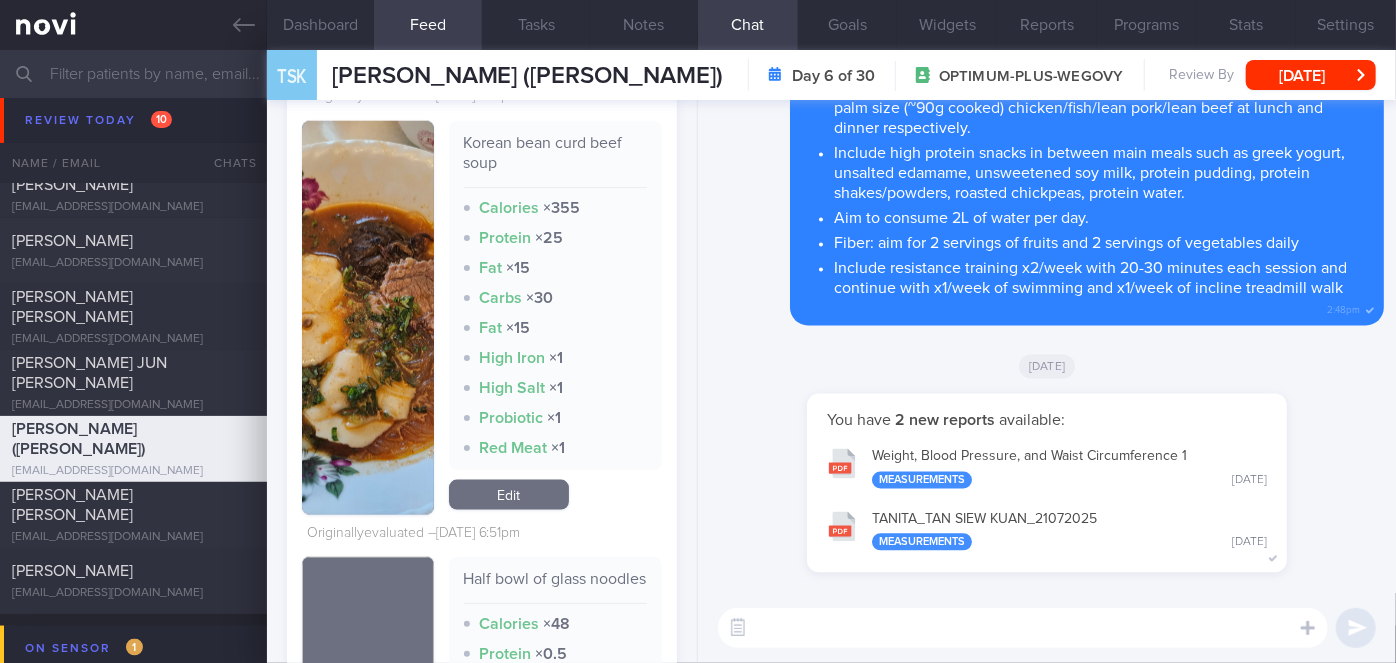 scroll, scrollTop: 1237, scrollLeft: 0, axis: vertical 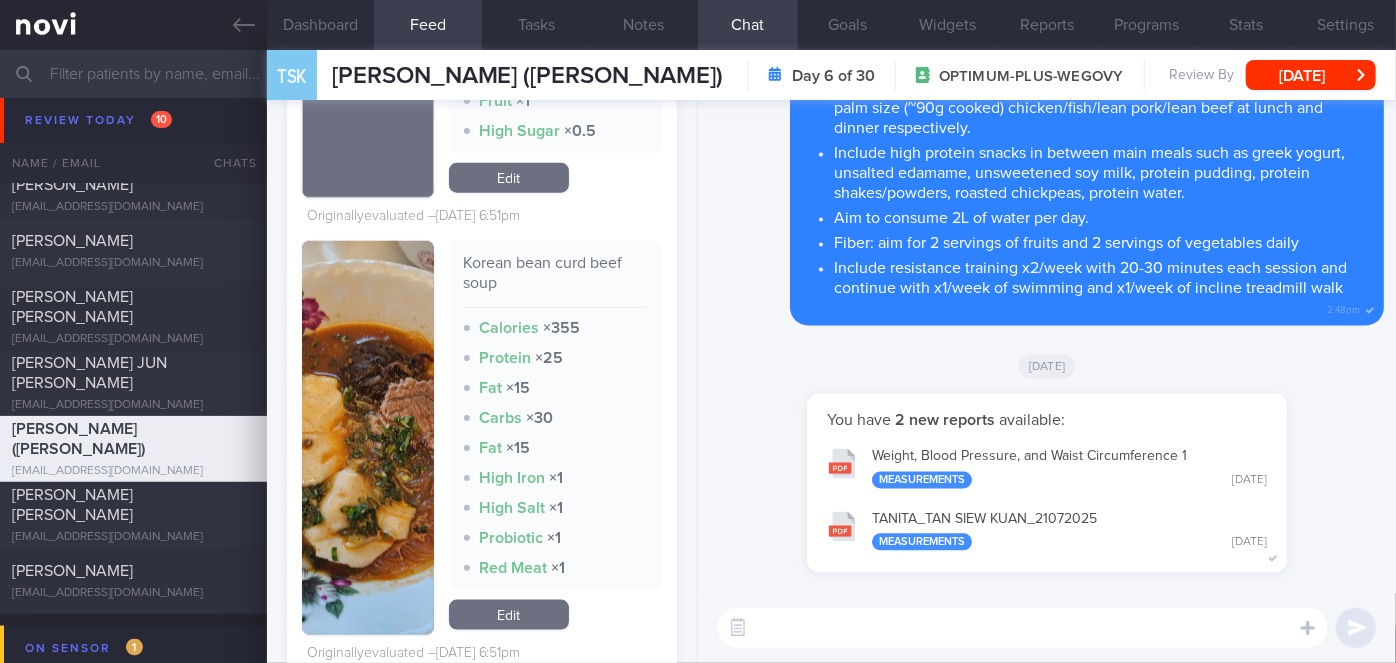 click at bounding box center [368, 438] 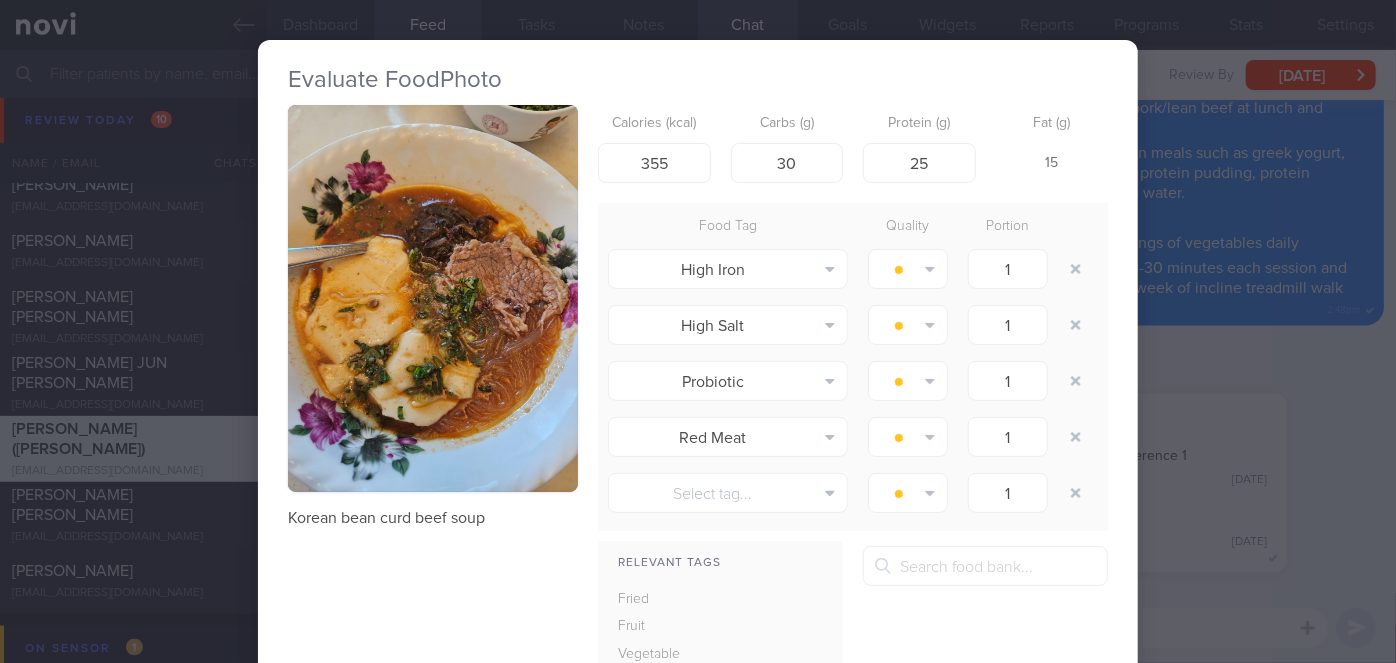 click on "Evaluate Food  Photo
Korean bean curd beef soup
Calories (kcal)
355
Carbs (g)
30
Protein (g)
25
Fat (g)
15
Food Tag
Quality
Portion
High Iron
Alcohol
Fried
Fruit
Healthy Fats
High Calcium
[MEDICAL_DATA]
High Fat" at bounding box center [698, 331] 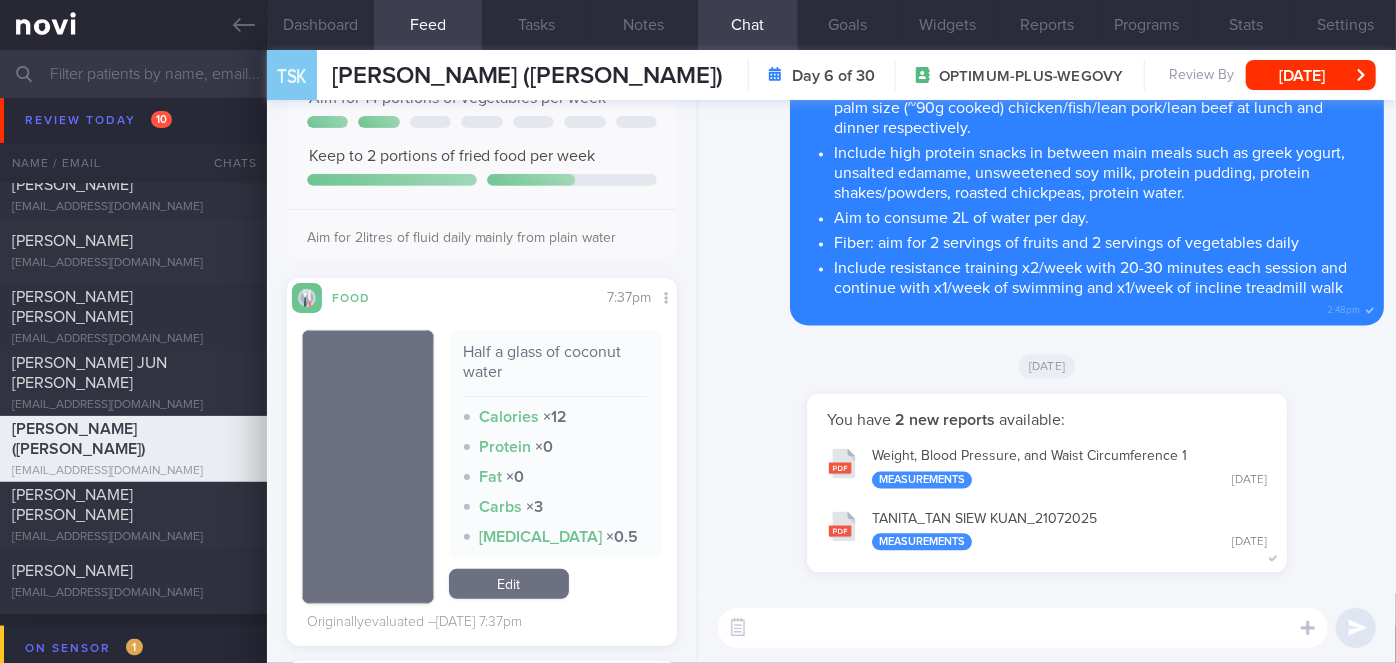 scroll, scrollTop: 55, scrollLeft: 0, axis: vertical 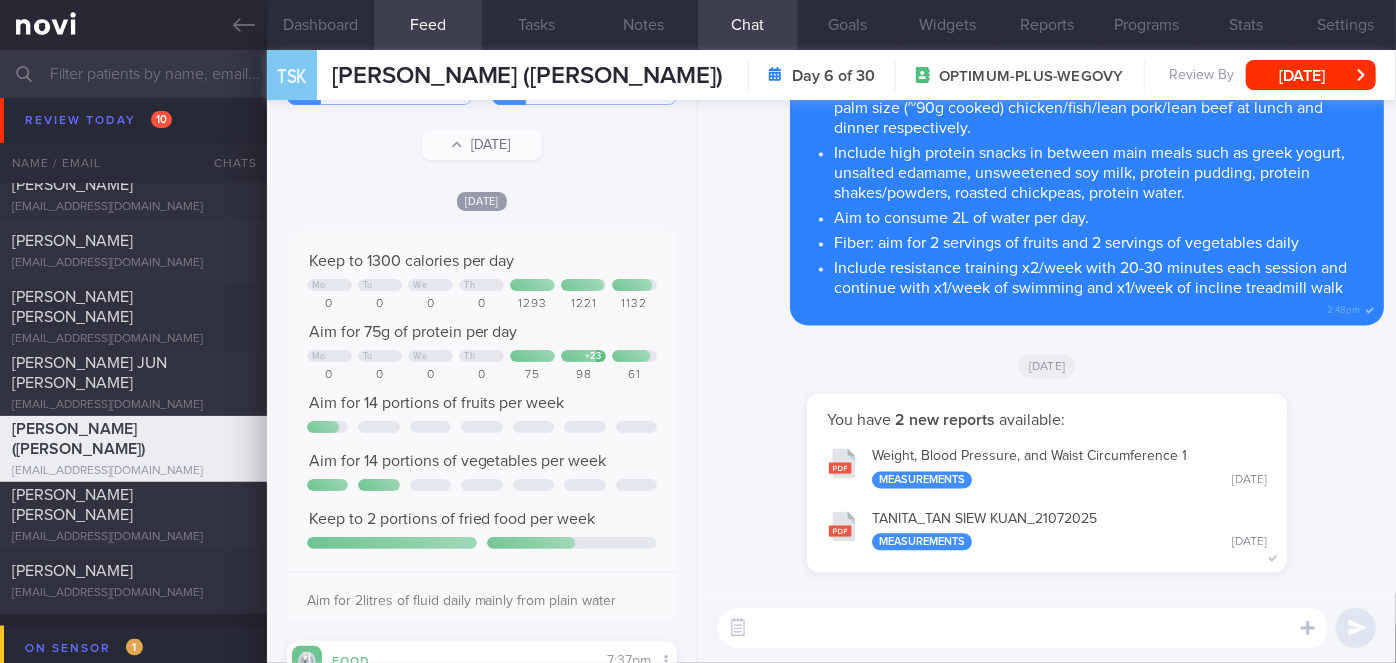 click at bounding box center (1023, 628) 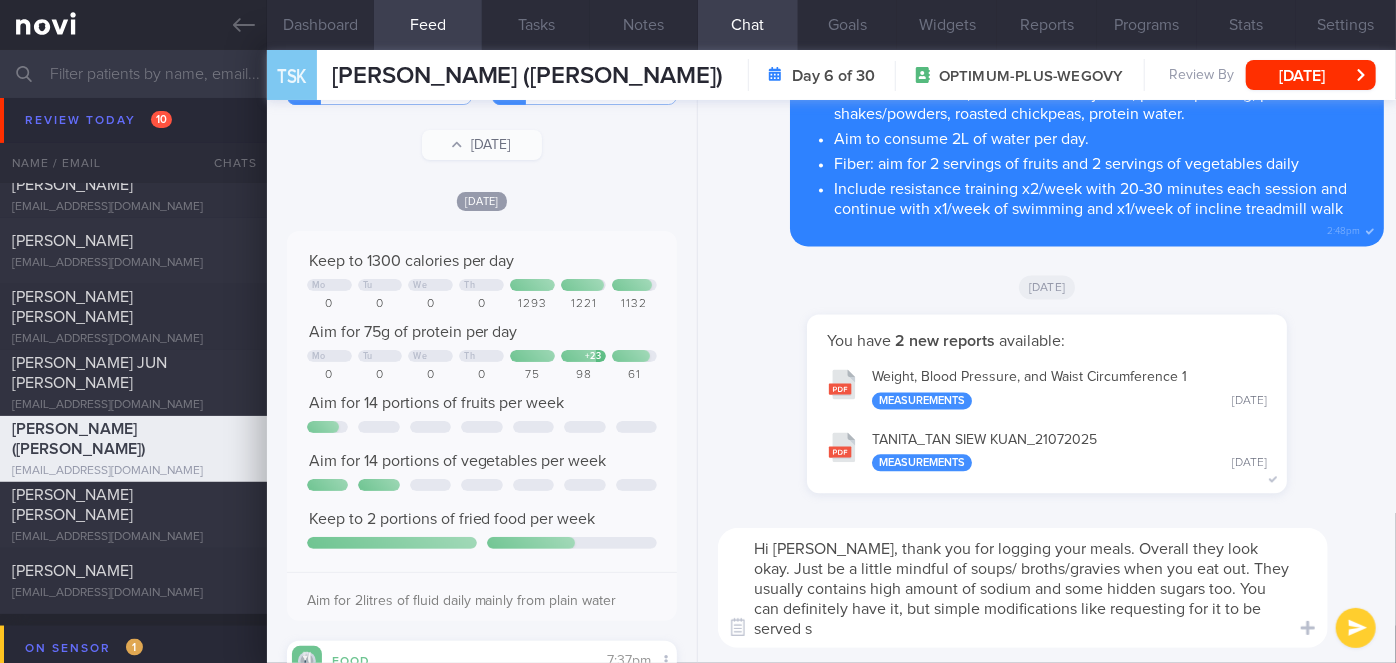 scroll, scrollTop: 0, scrollLeft: 0, axis: both 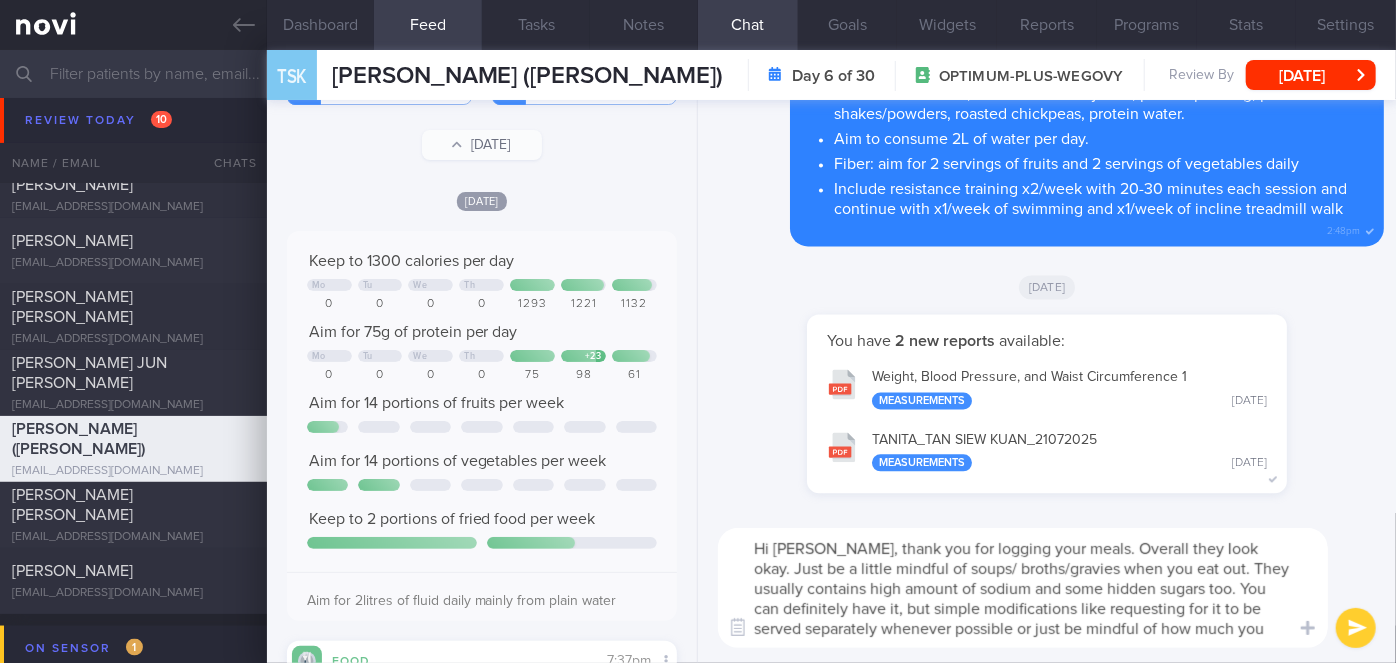 click on "Hi [PERSON_NAME], thank you for logging your meals. Overall they look okay. Just be a little mindful of soups/ broths/gravies when you eat out. They usually contains high amount of sodium and some hidden sugars too. You can definitely have it, but simple modifications like requesting for it to be served separately whenever possible or just be mindful of how much you consume" at bounding box center [1023, 588] 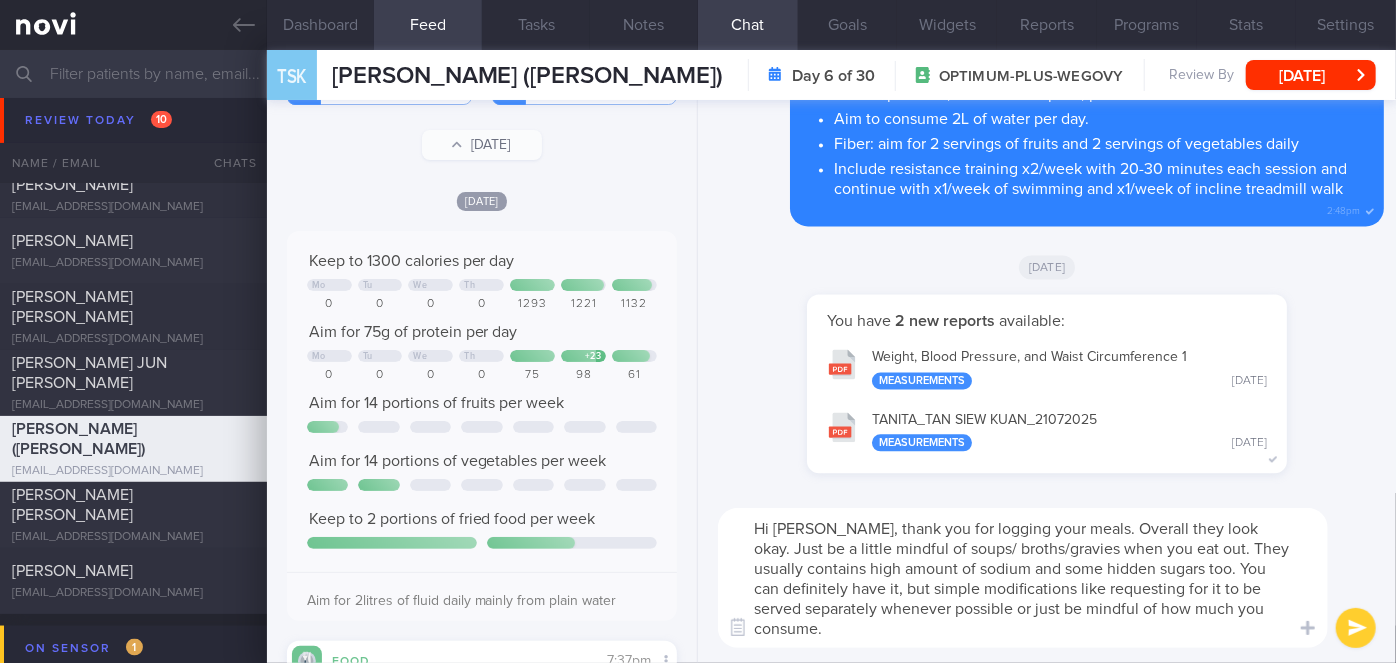 scroll, scrollTop: 19, scrollLeft: 0, axis: vertical 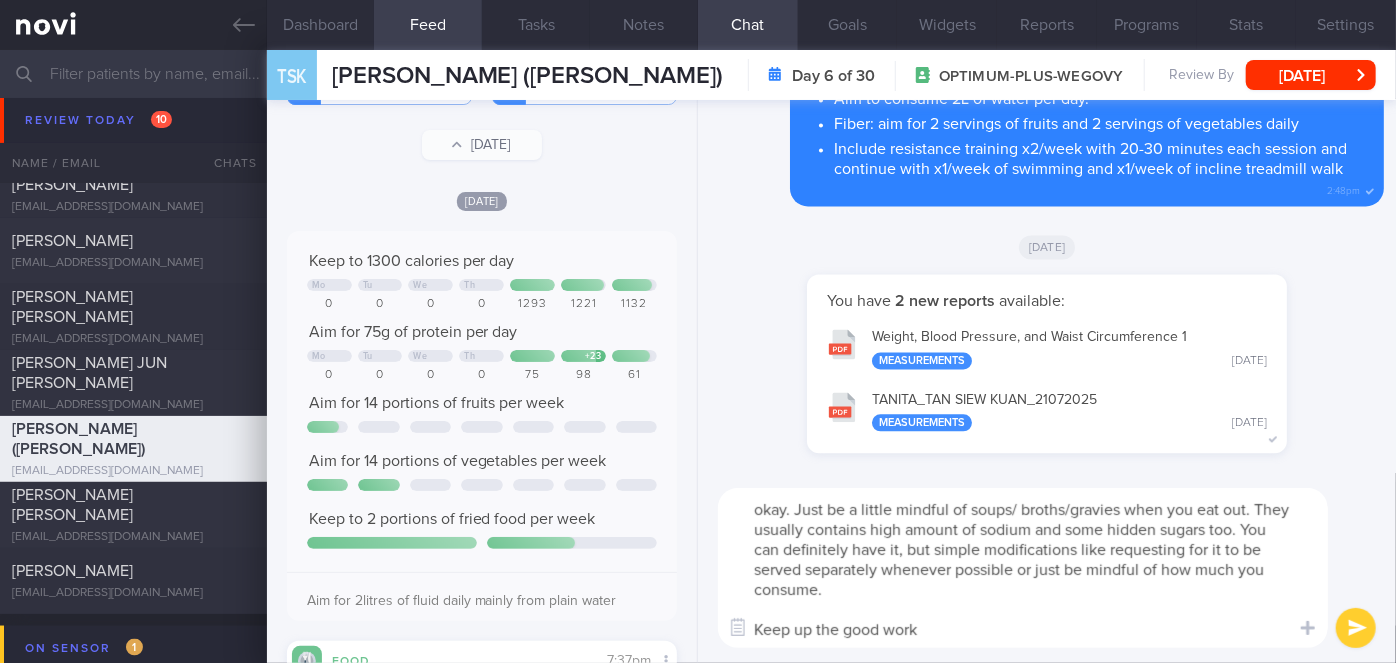 type on "Hi [PERSON_NAME], thank you for logging your meals. Overall they look okay. Just be a little mindful of soups/ broths/gravies when you eat out. They usually contains high amount of sodium and some hidden sugars too. You can definitely have it, but simple modifications like requesting for it to be served separately whenever possible or just be mindful of how much you consume.
Keep up the good work!" 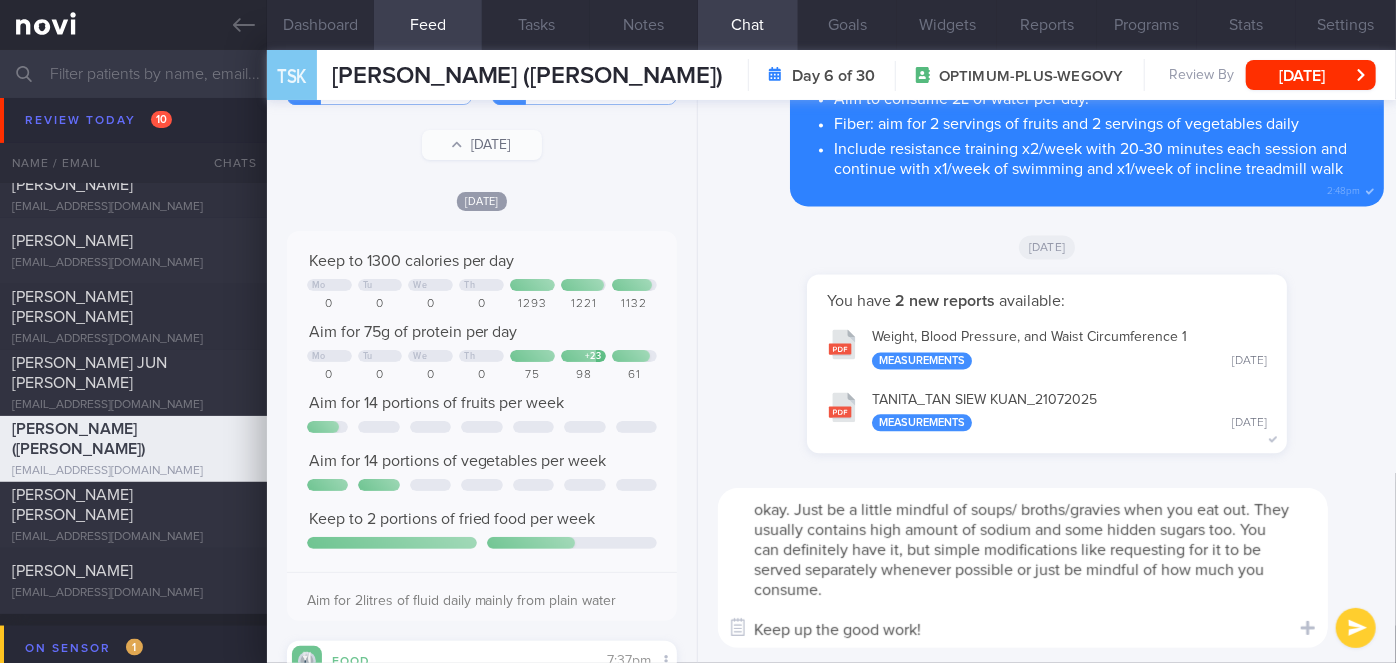 type 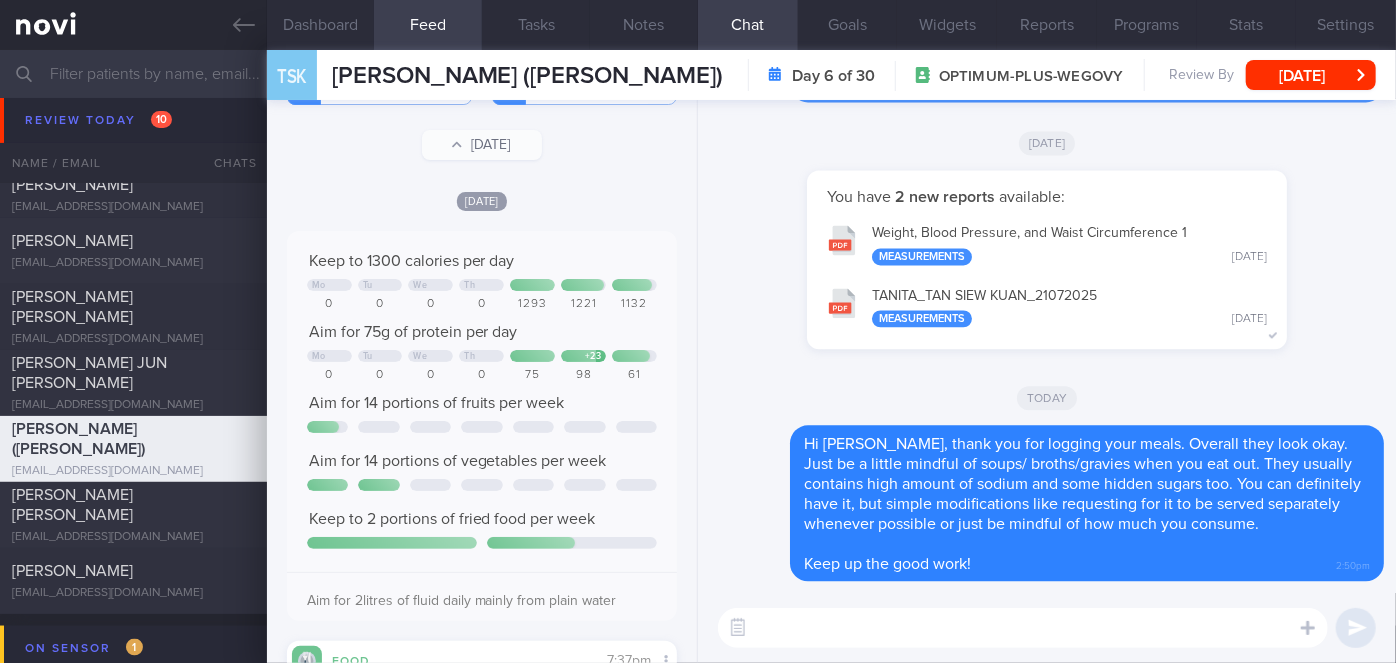 scroll, scrollTop: 0, scrollLeft: 0, axis: both 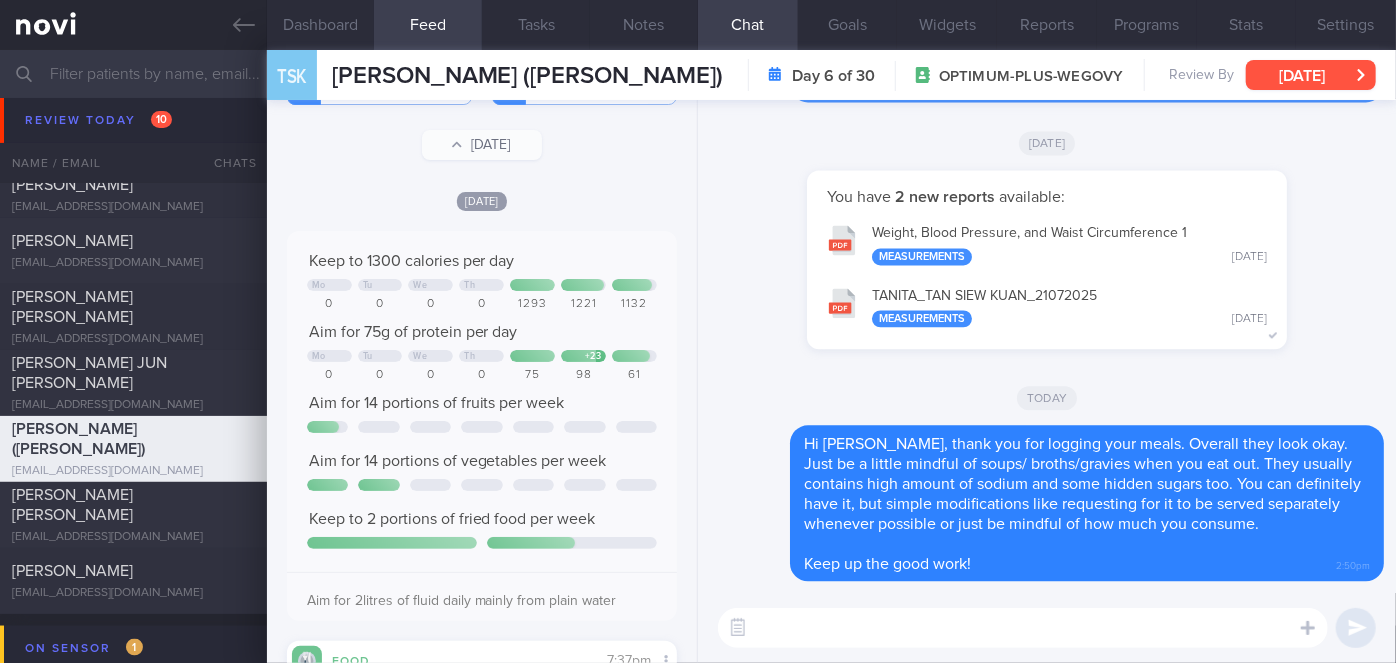 click on "[DATE]" at bounding box center (1311, 75) 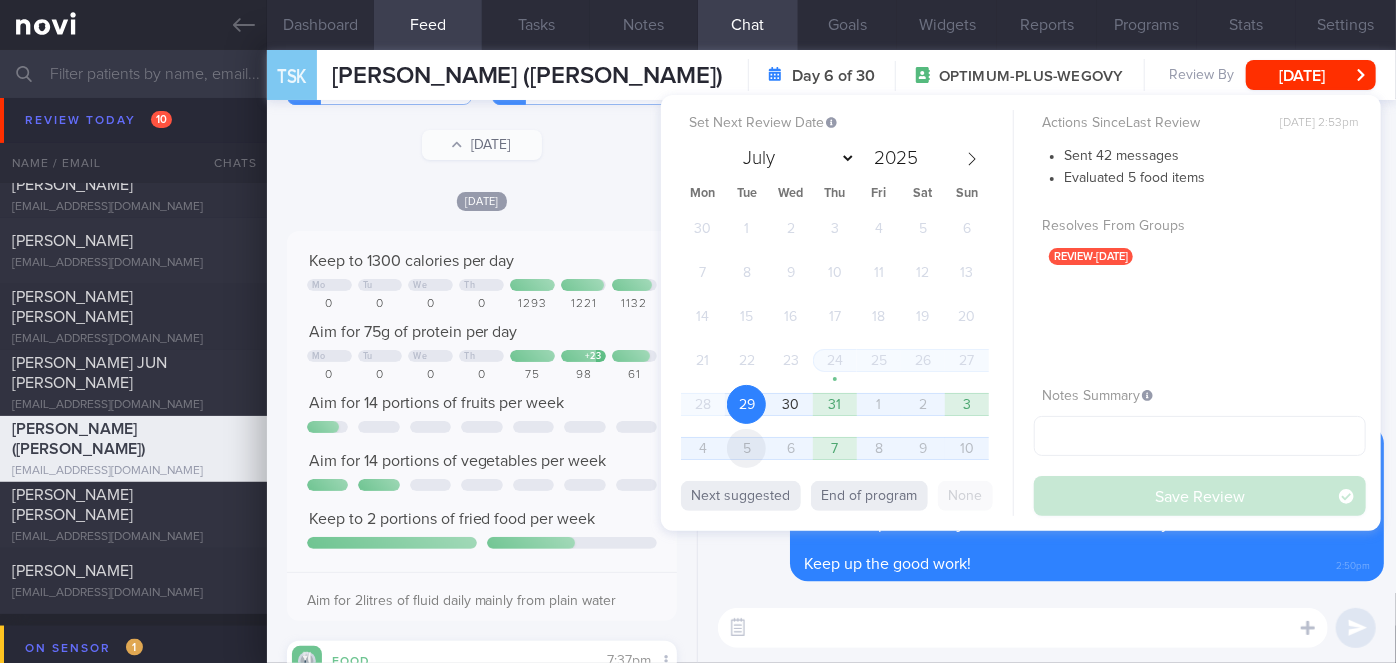 click on "5" at bounding box center [746, 448] 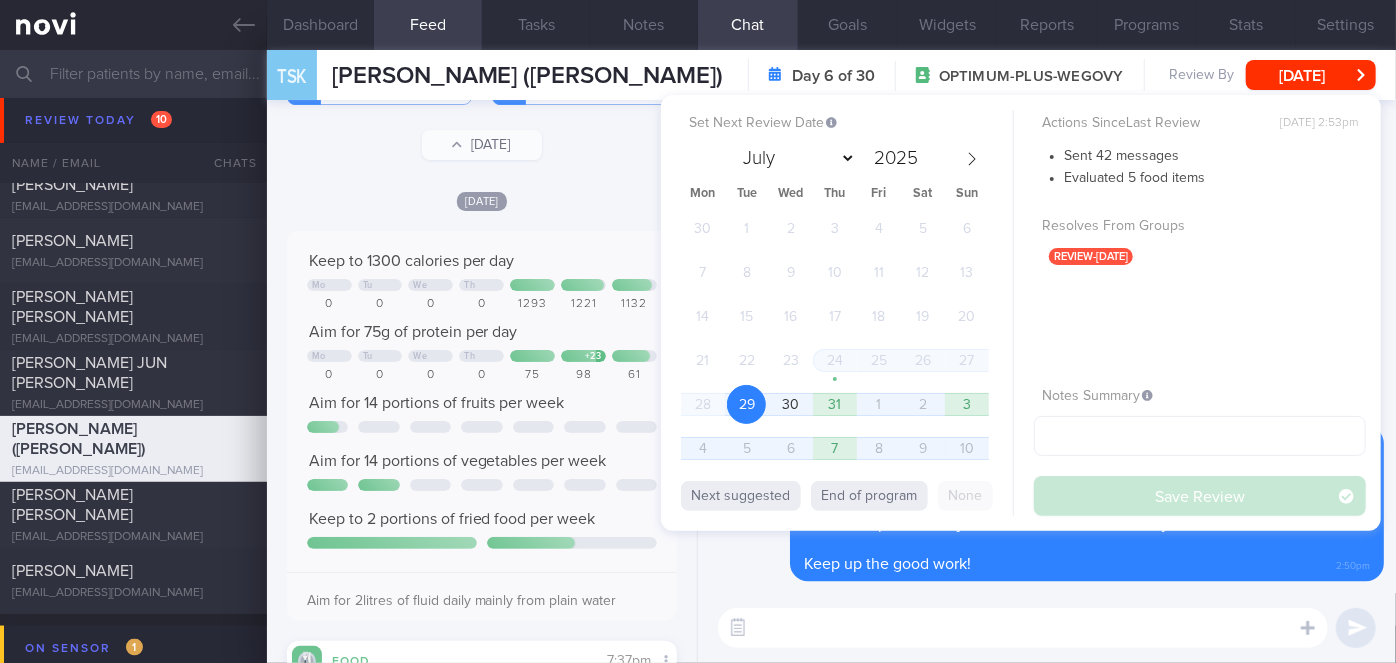 select on "7" 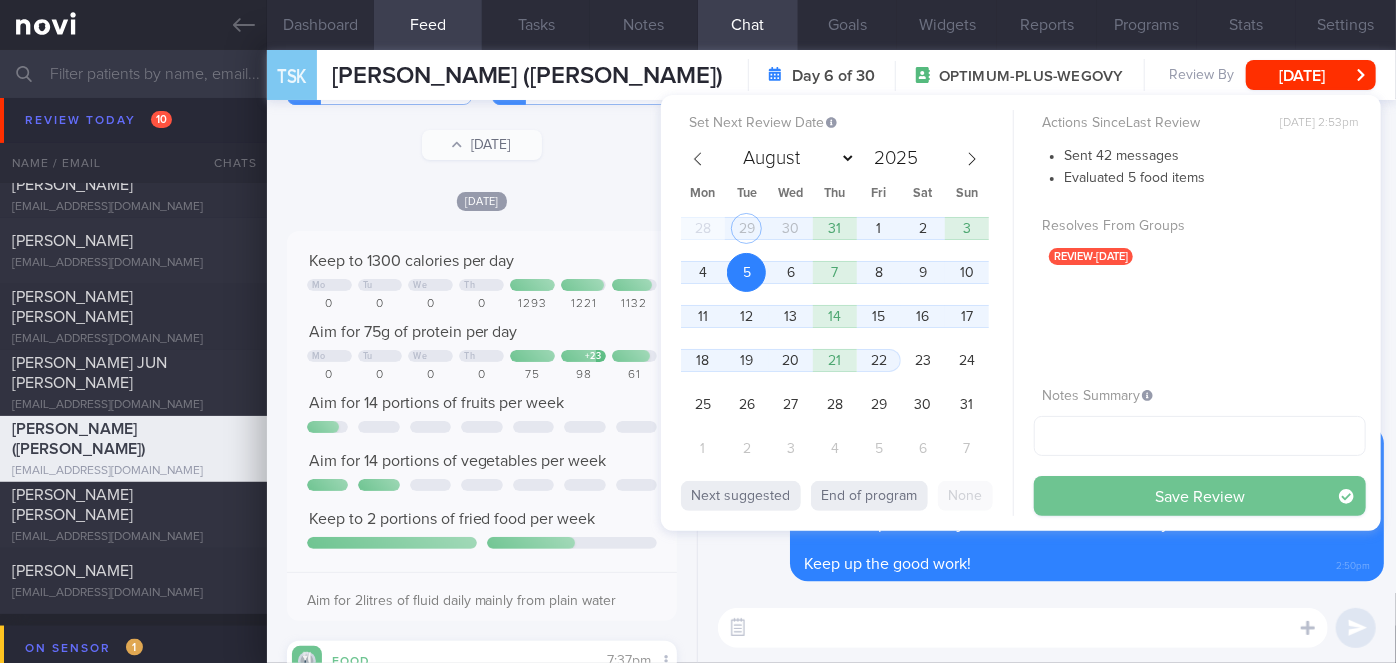 click on "Save Review" at bounding box center [1200, 496] 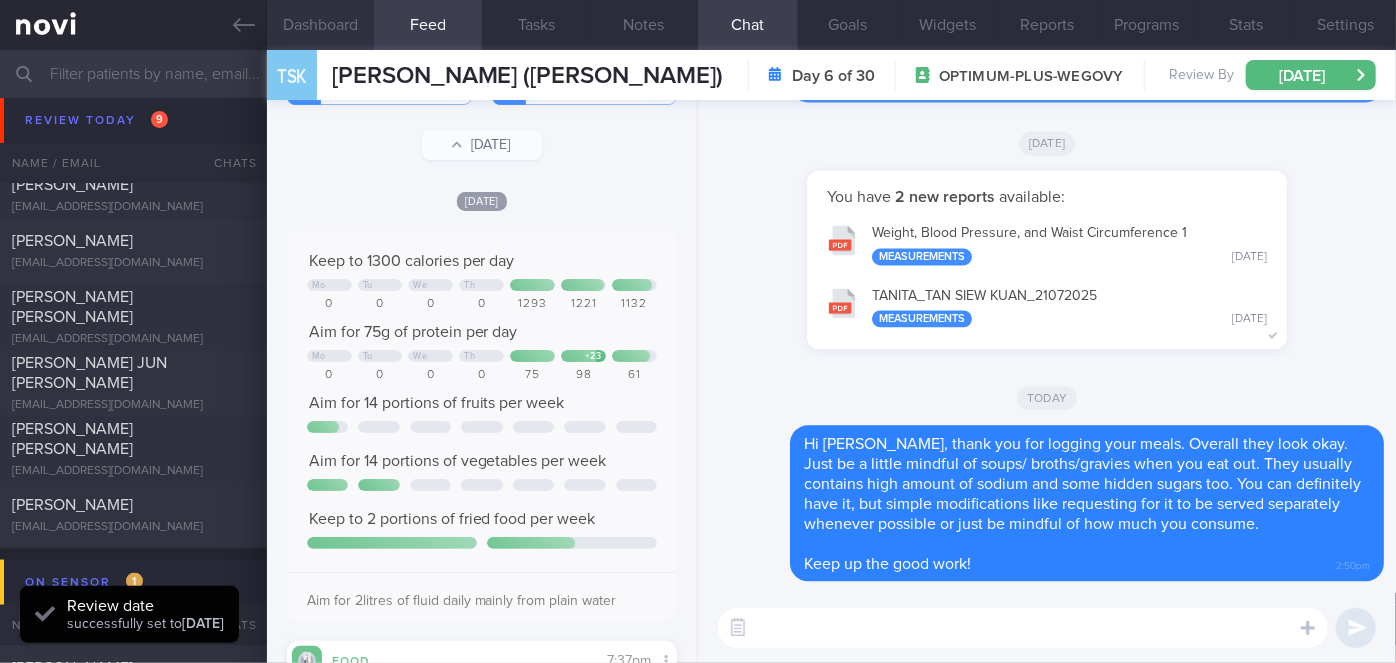 click on "Dashboard" at bounding box center (321, 25) 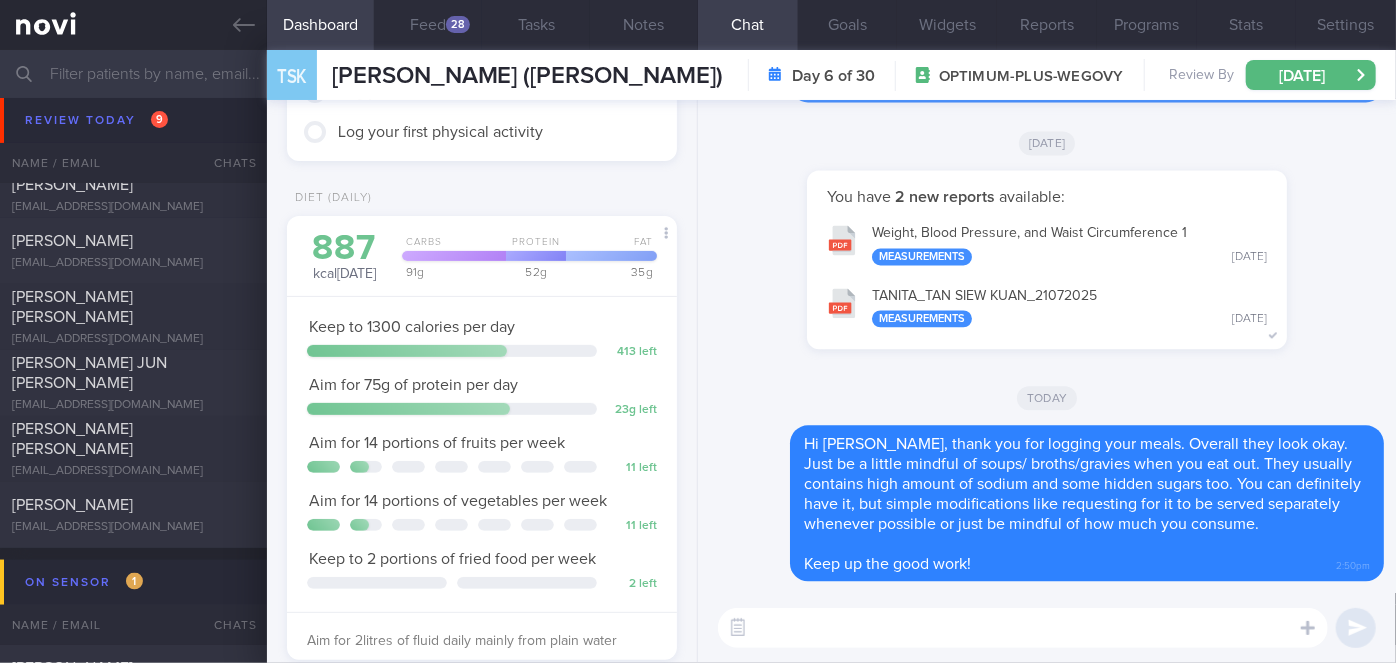 scroll, scrollTop: 0, scrollLeft: 0, axis: both 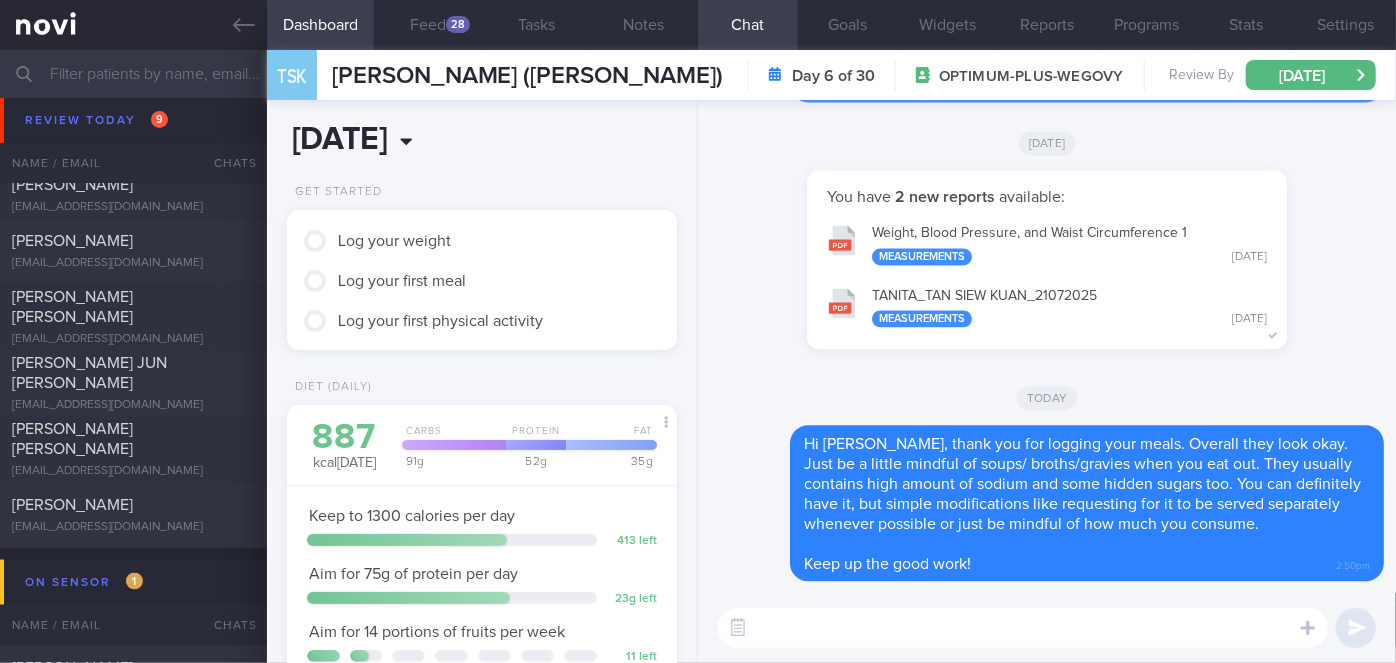click on "[DATE]" at bounding box center (407, 140) 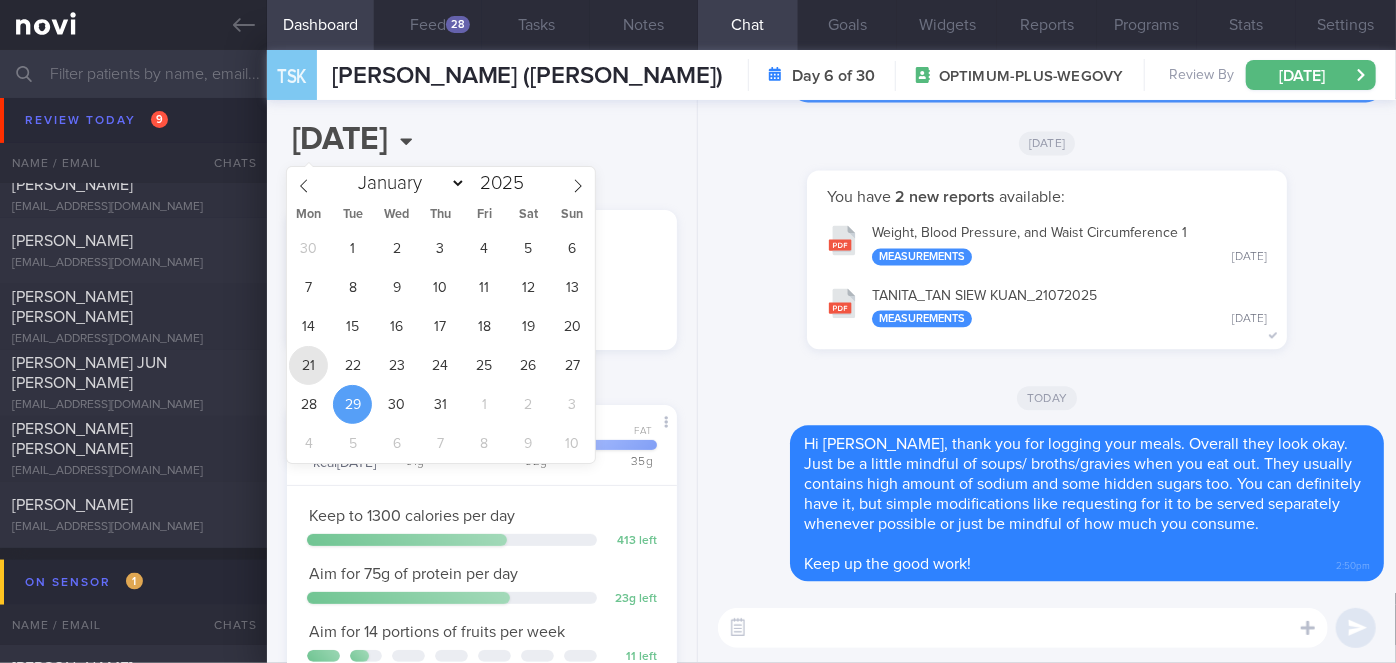 click on "21" at bounding box center [308, 365] 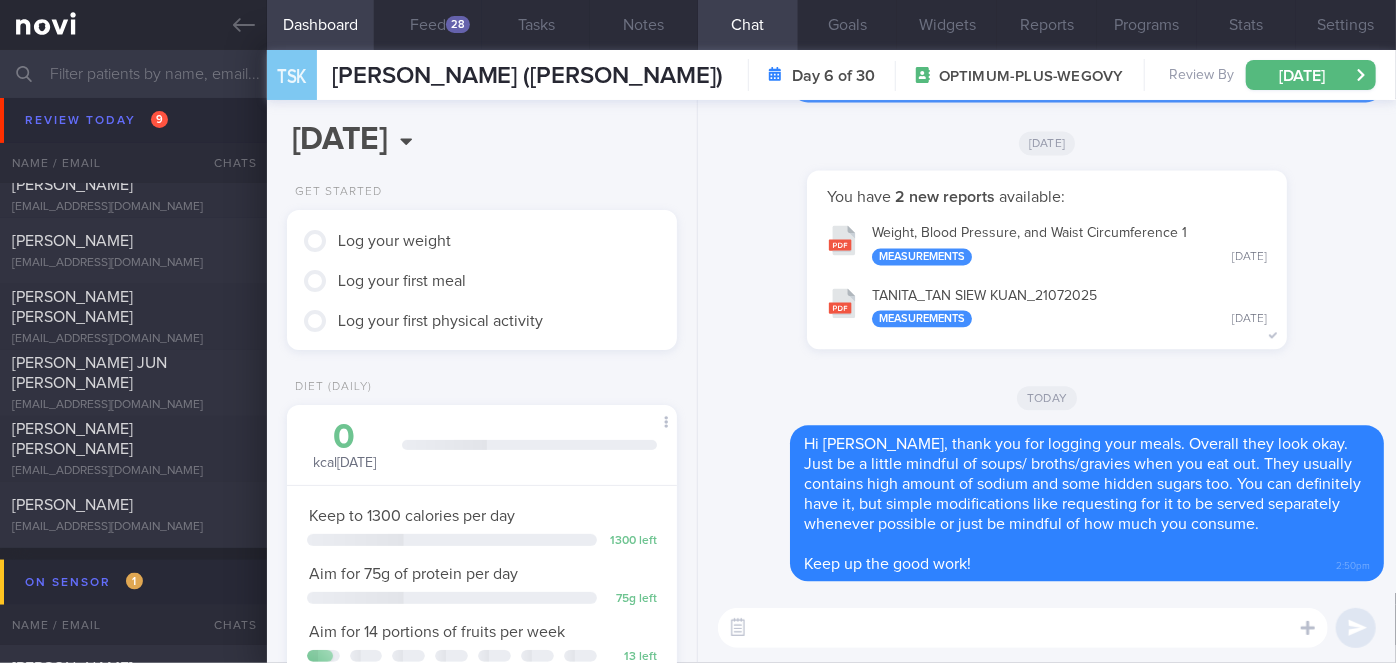 scroll, scrollTop: 999829, scrollLeft: 999658, axis: both 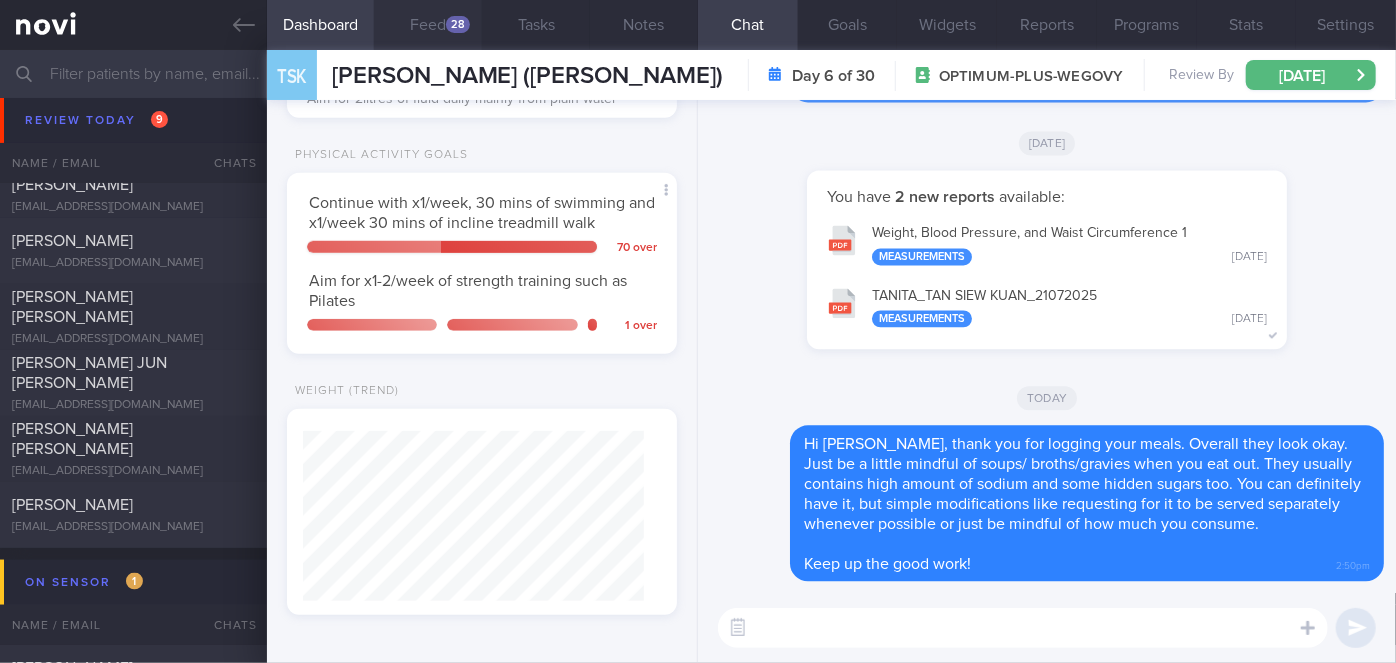 click on "Feed
28" at bounding box center (428, 25) 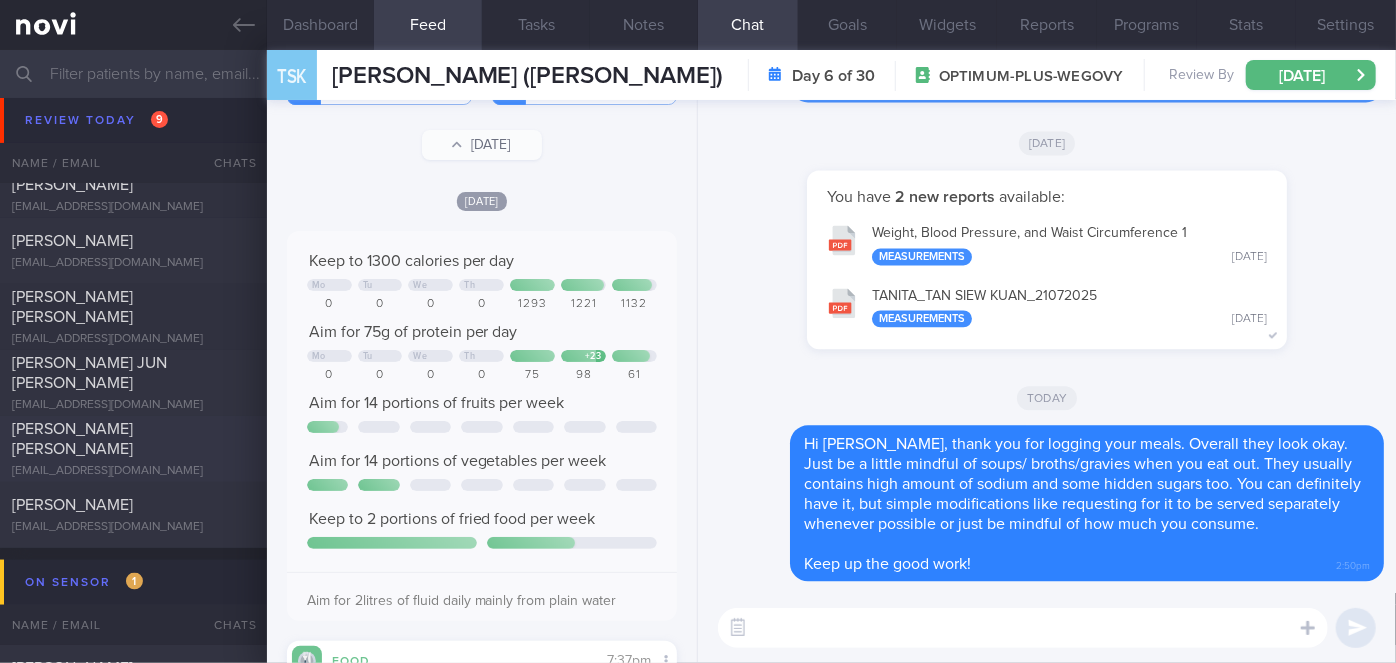 click on "[PERSON_NAME] [PERSON_NAME]" at bounding box center [131, 439] 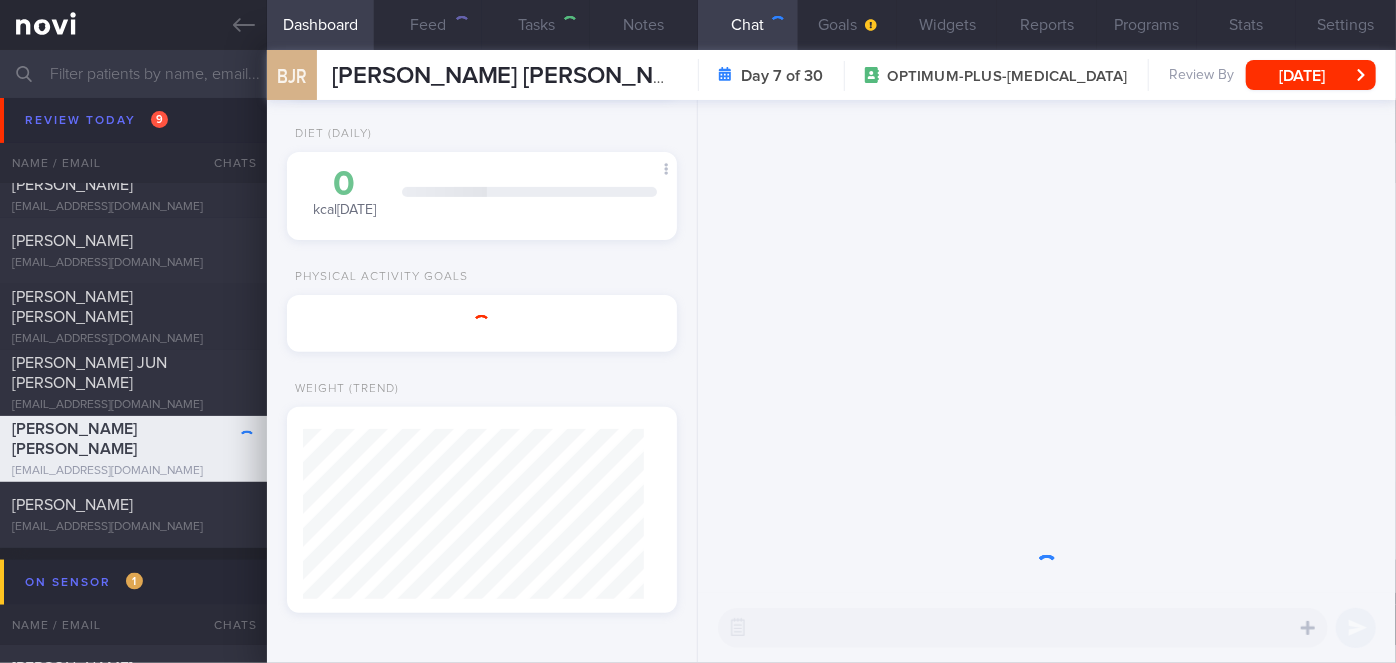 scroll, scrollTop: 251, scrollLeft: 0, axis: vertical 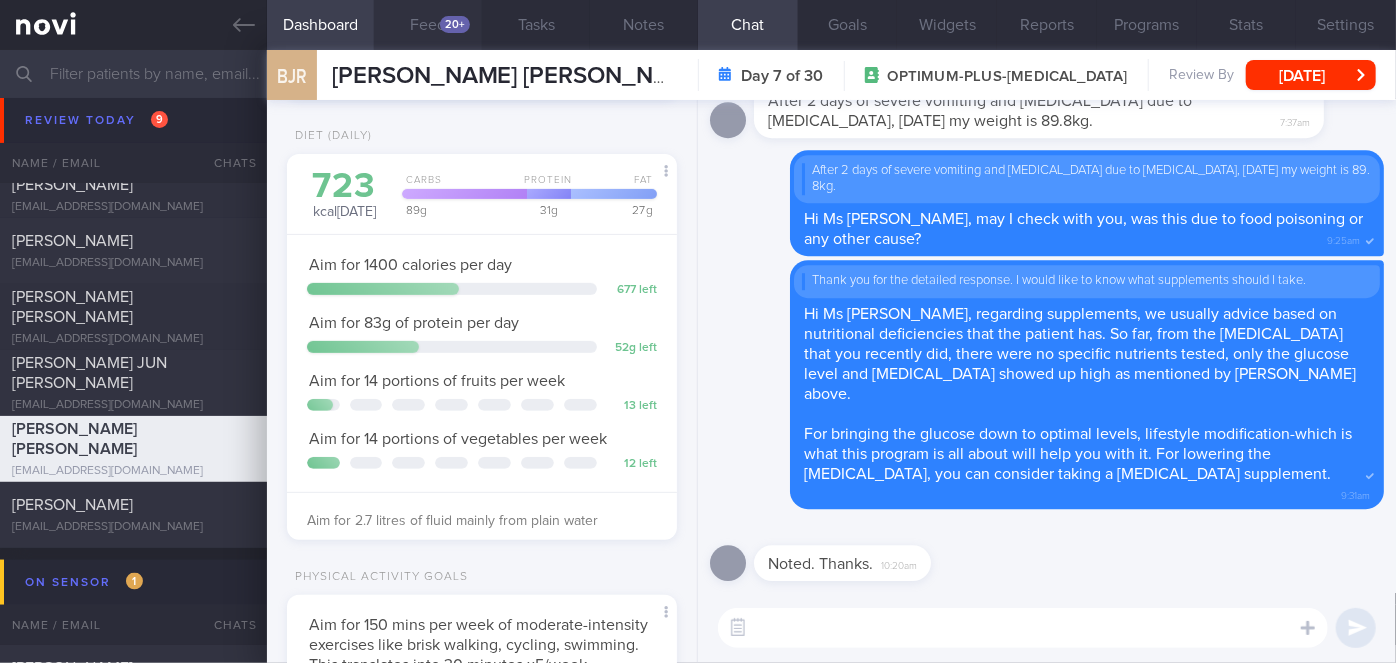 click on "Feed
20+" at bounding box center [428, 25] 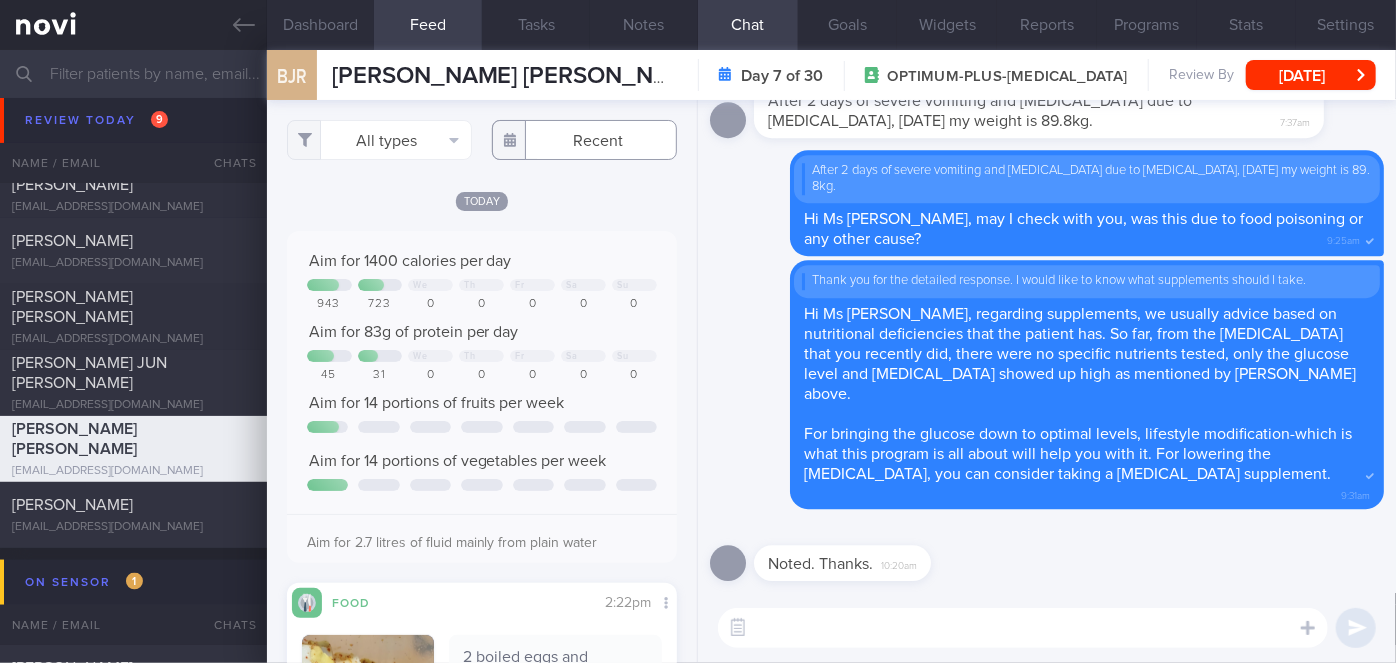 click at bounding box center [584, 140] 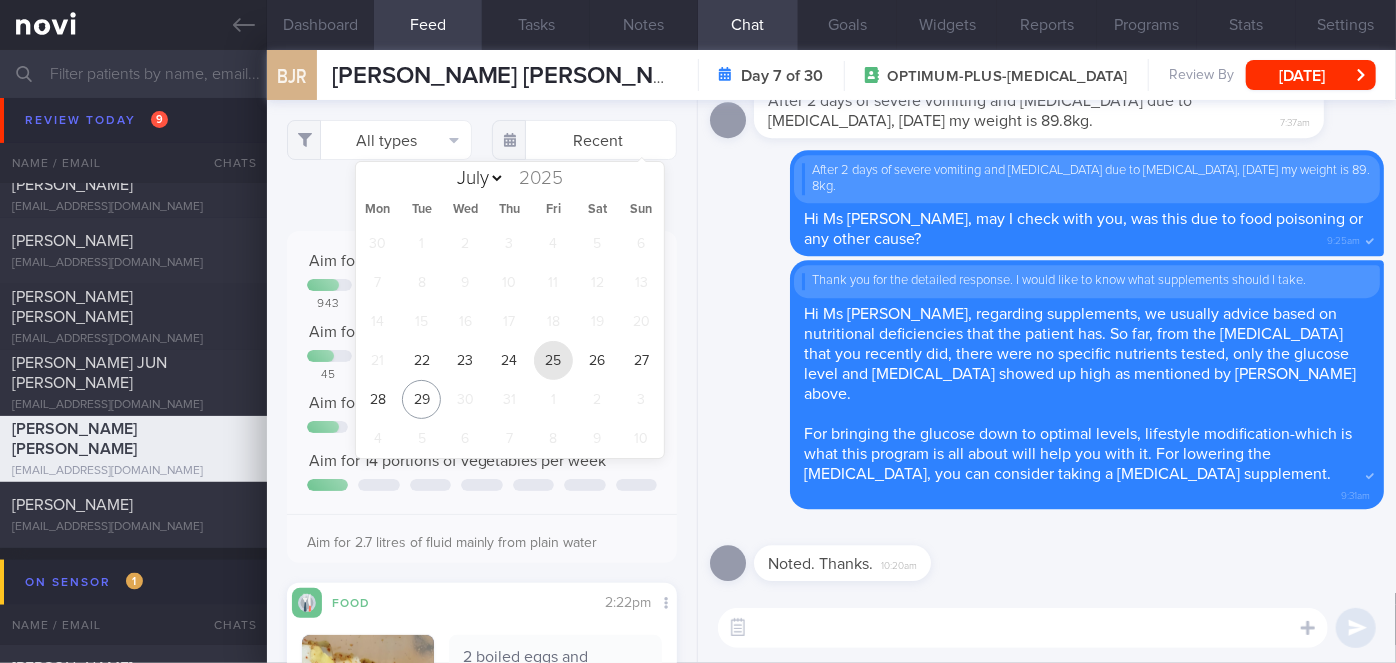 click on "25" at bounding box center [553, 360] 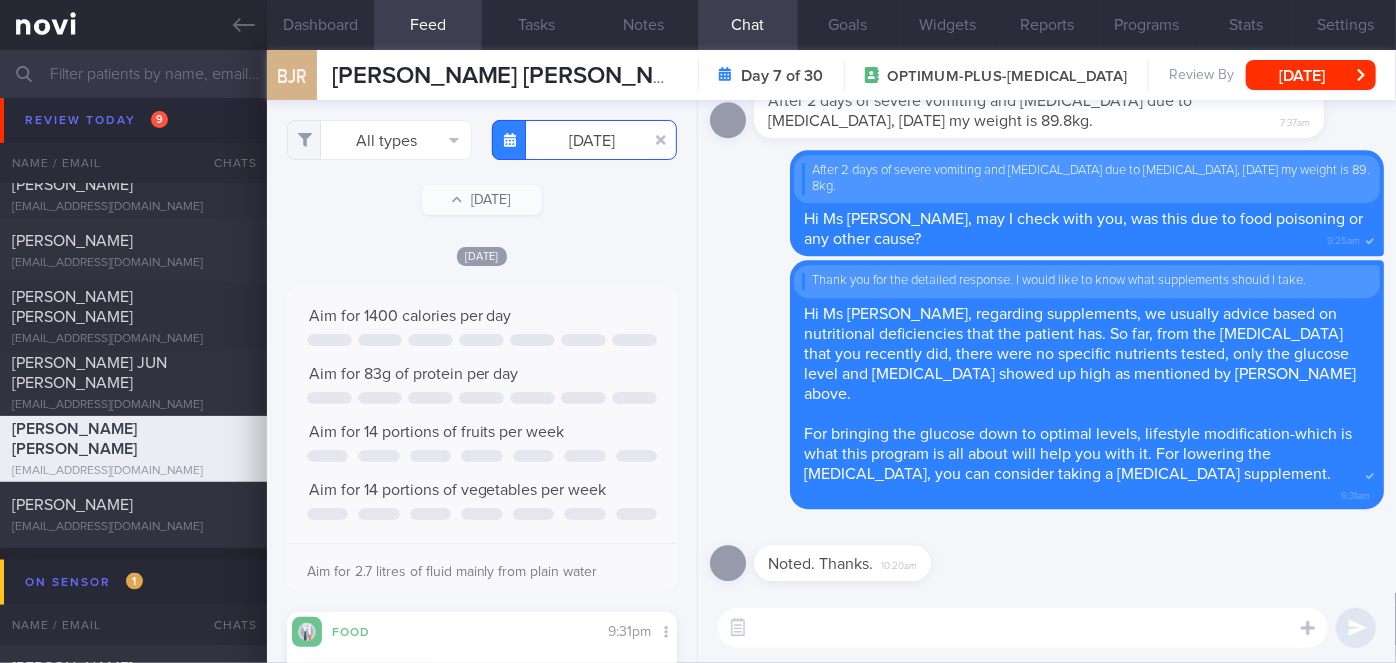 click on "[DATE]" at bounding box center (584, 140) 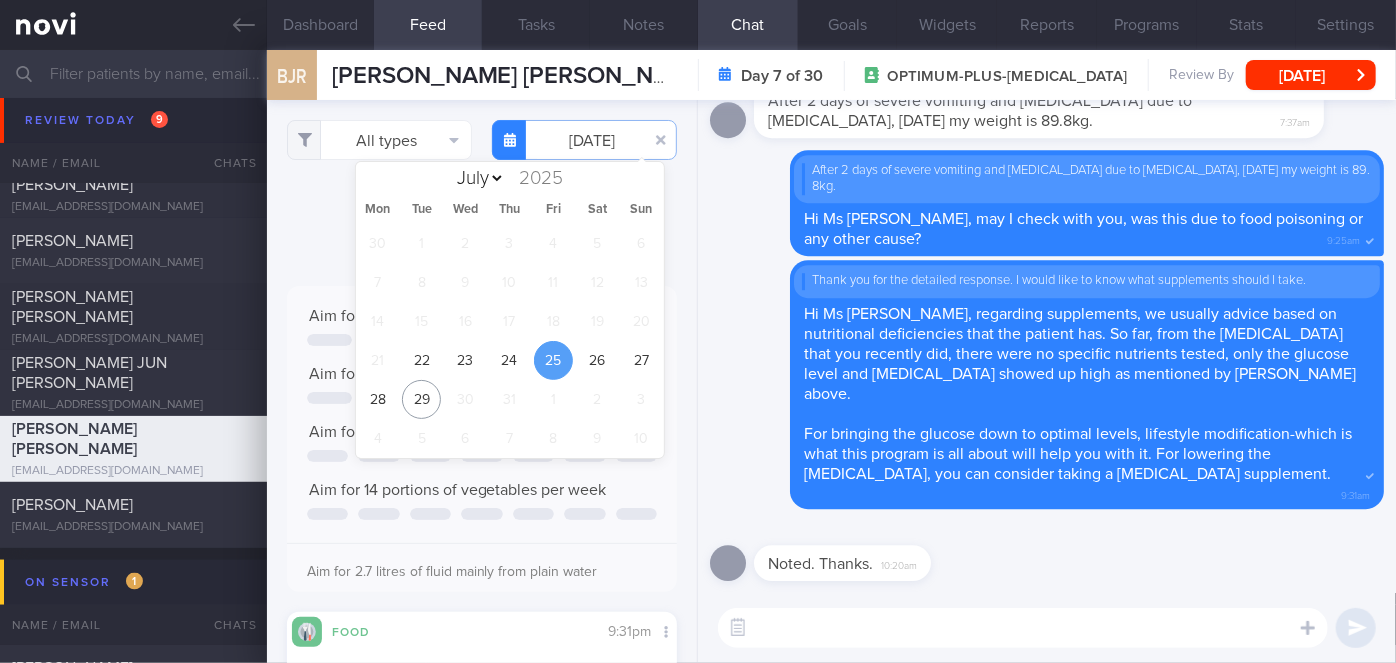 click on "30 1 2 3 4 5 6 7 8 9 10 11 12 13 14 15 16 17 18 19 20 21 22 23 24 25 26 27 28 29 30 31 1 2 3 4 5 6 7 8 9 10" at bounding box center (510, 341) 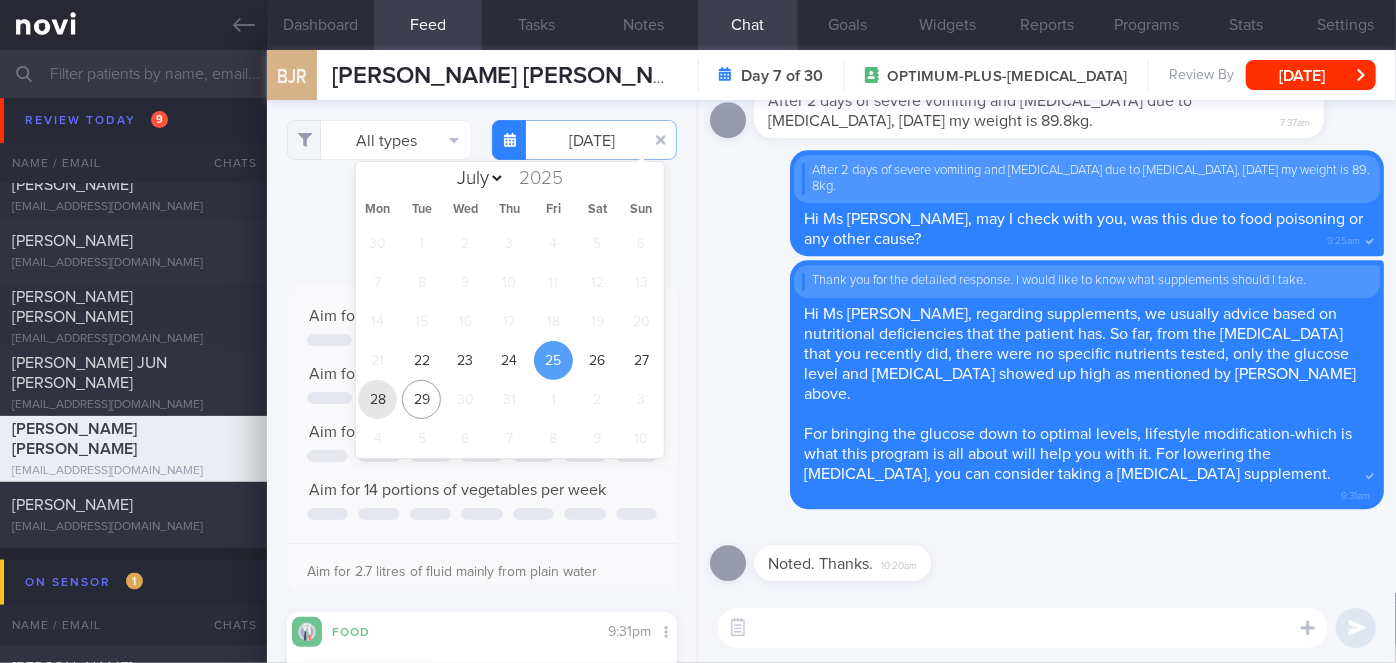 click on "28" at bounding box center (377, 399) 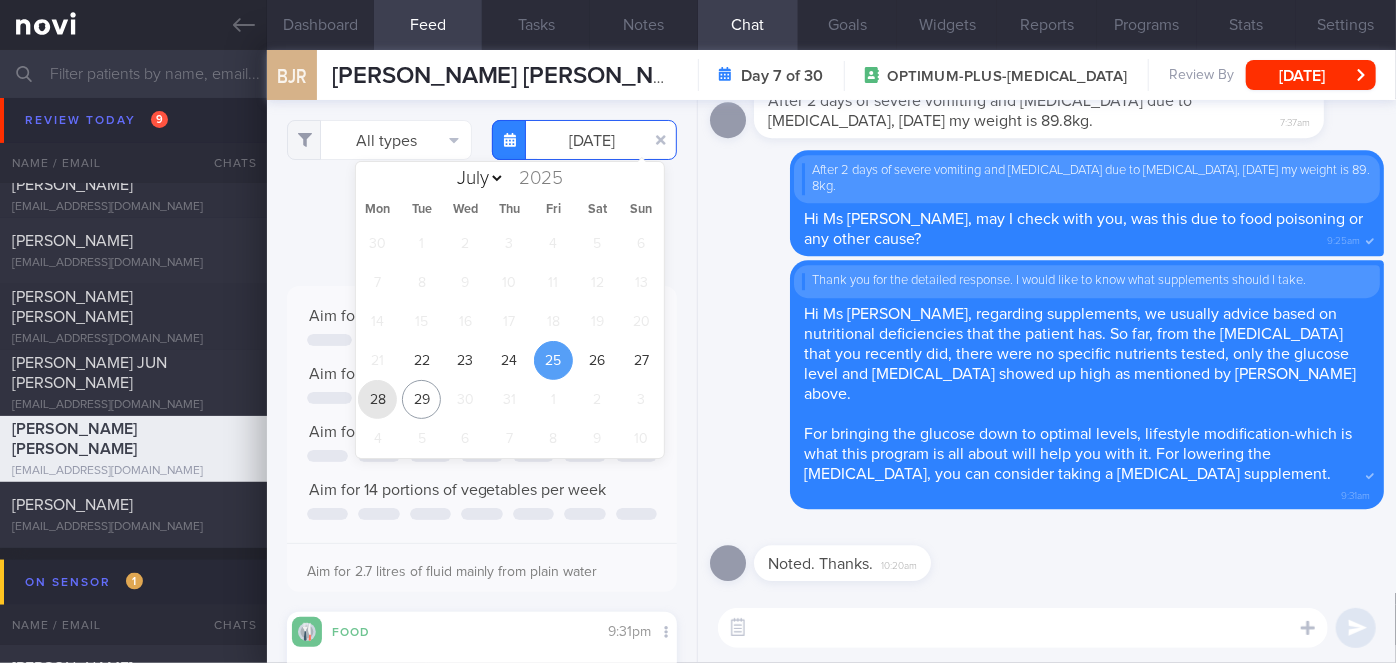 type on "[DATE]" 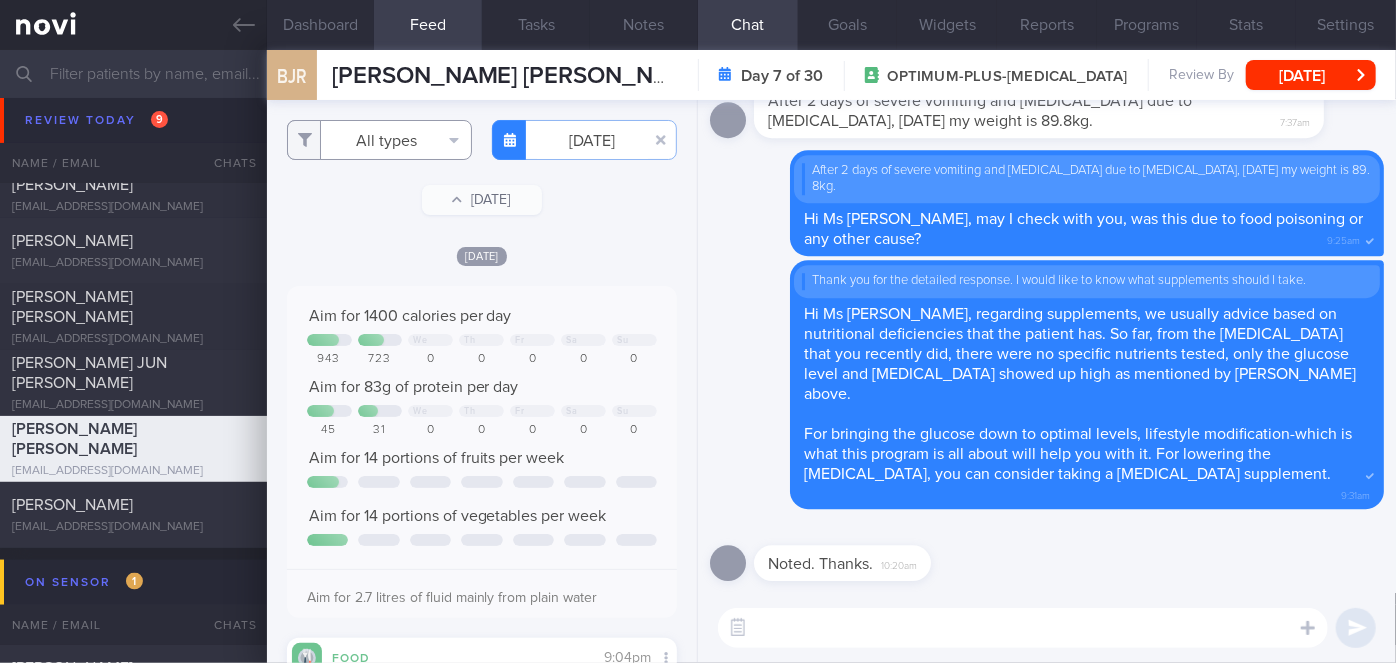click on "All types" at bounding box center (379, 140) 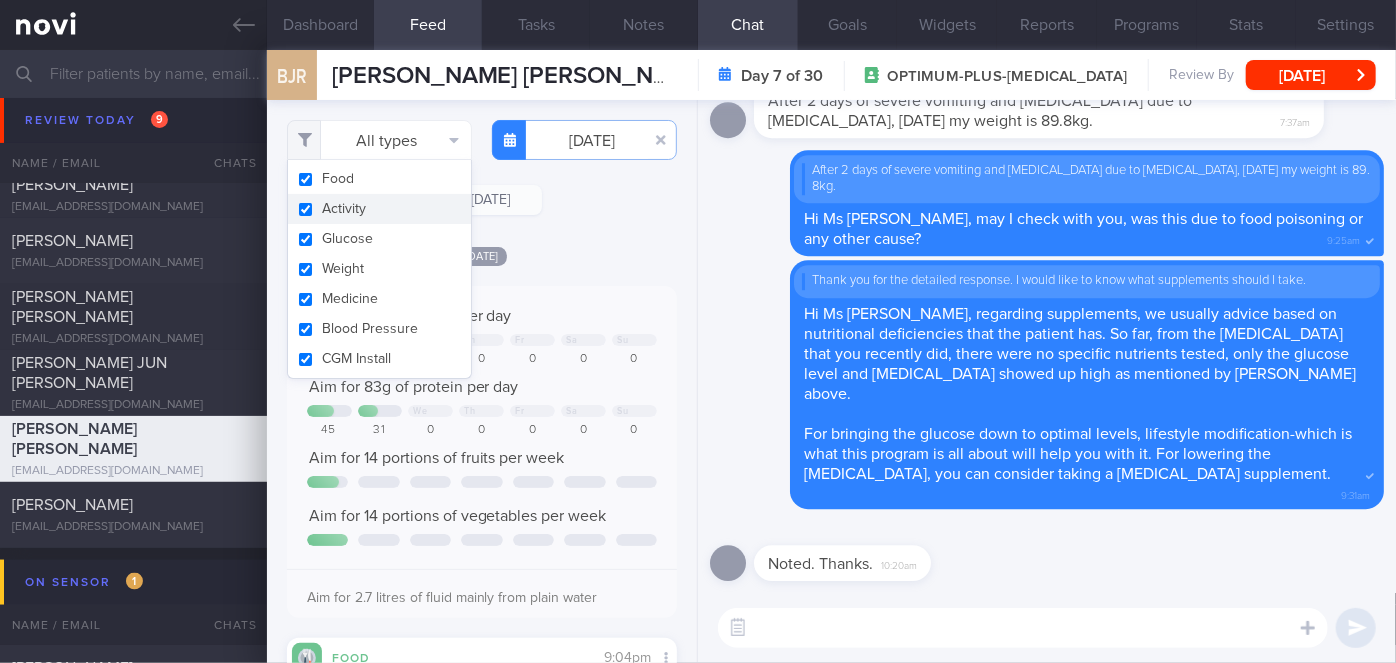 click on "Activity" at bounding box center [379, 209] 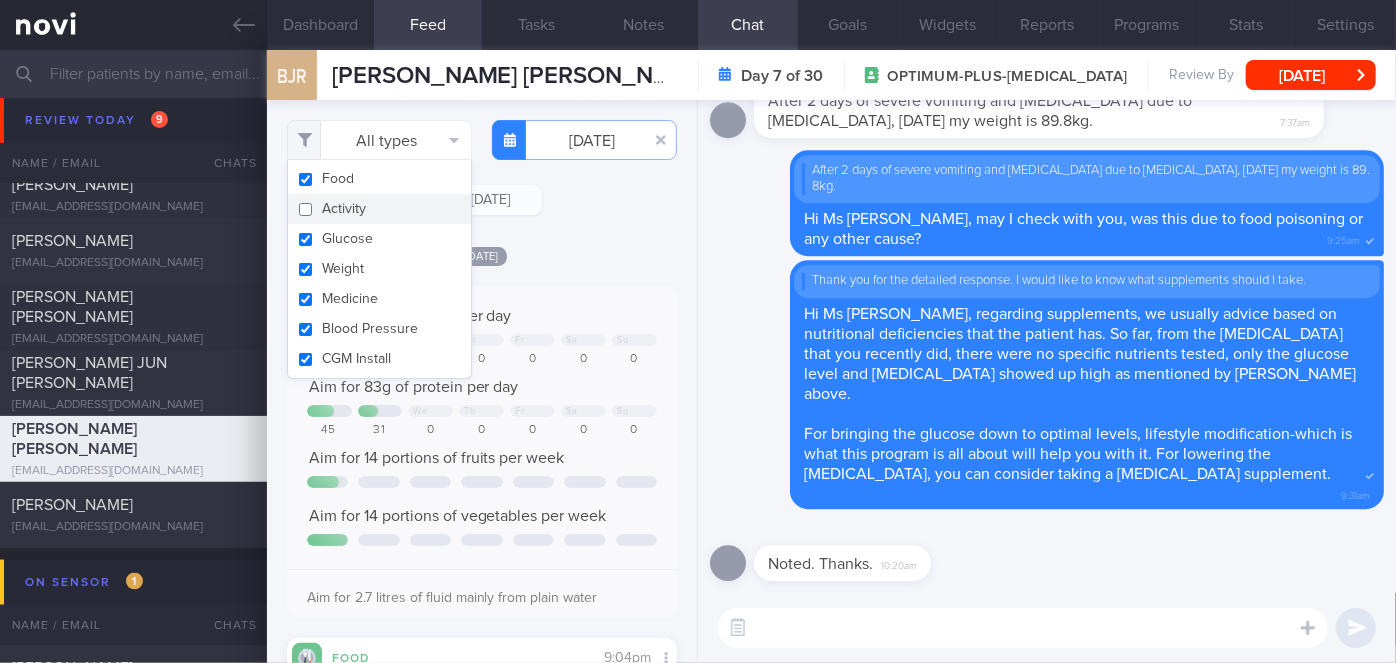 checkbox on "false" 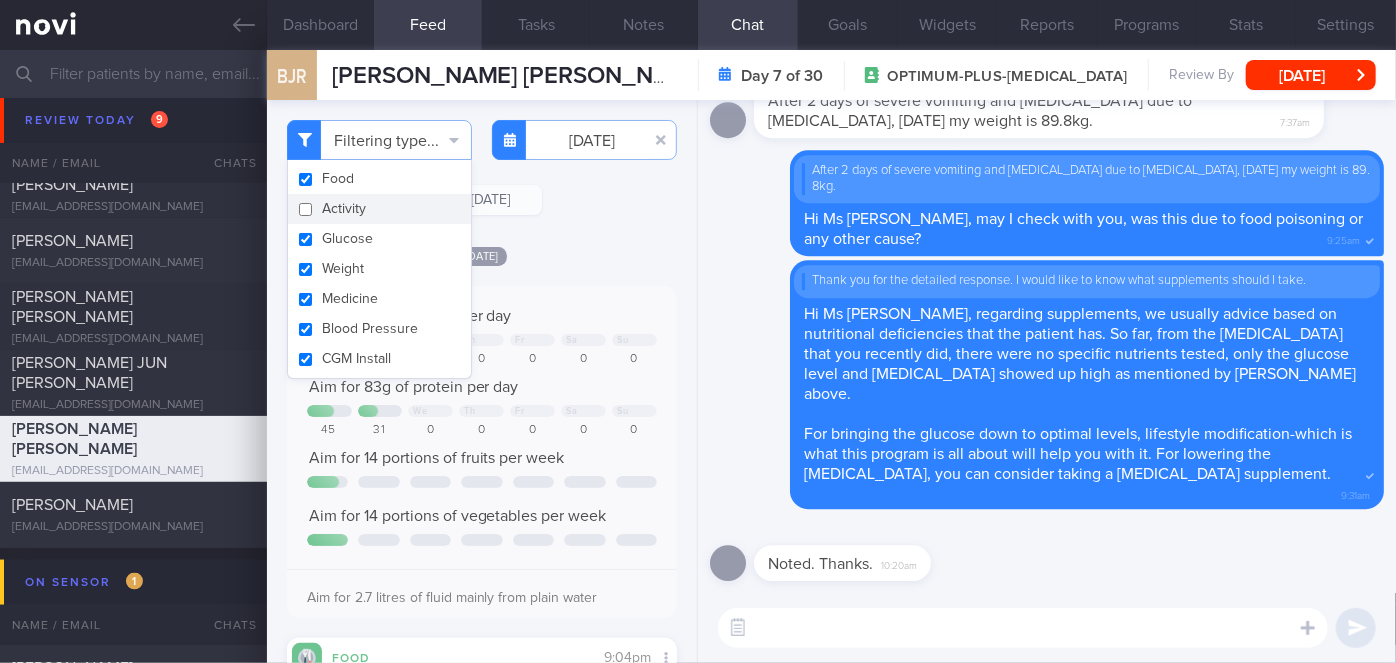 click on "Filtering type...
Food
Activity
Glucose
Weight
Medicine
Blood Pressure
CGM Install
[DATE]-07-28
[DATE]
[DATE]" at bounding box center (482, 381) 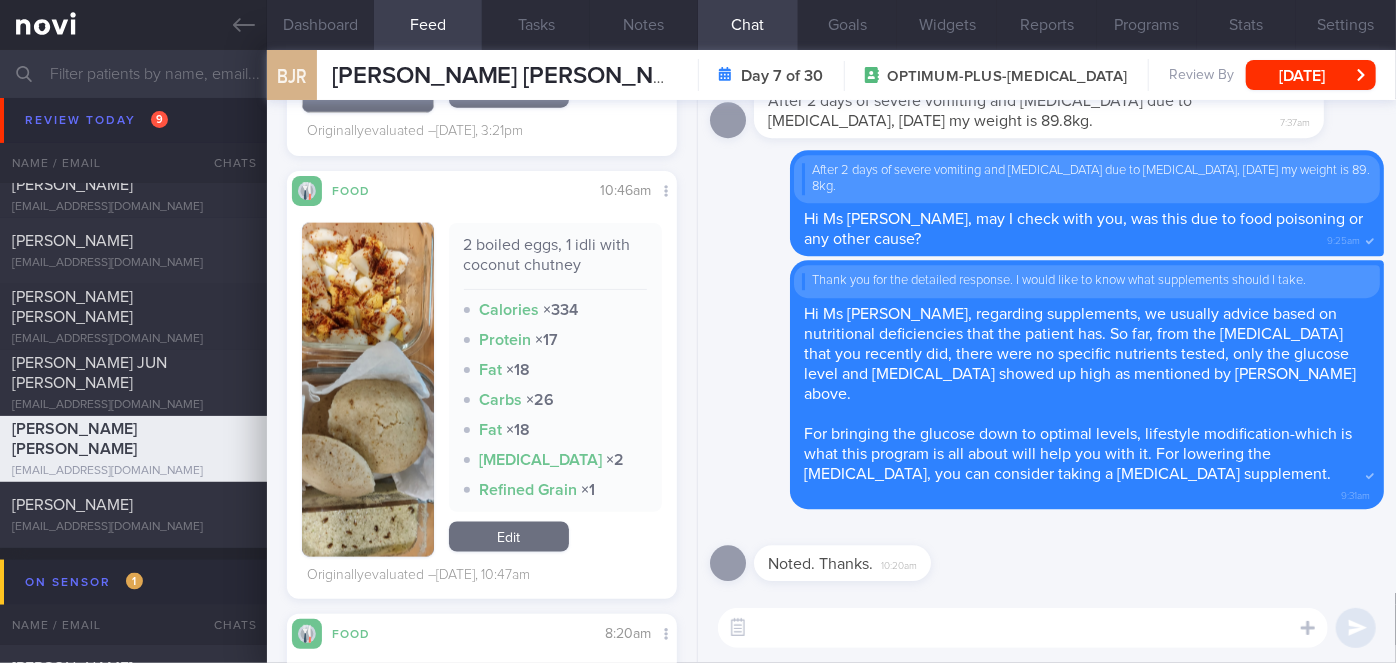 scroll, scrollTop: 1390, scrollLeft: 0, axis: vertical 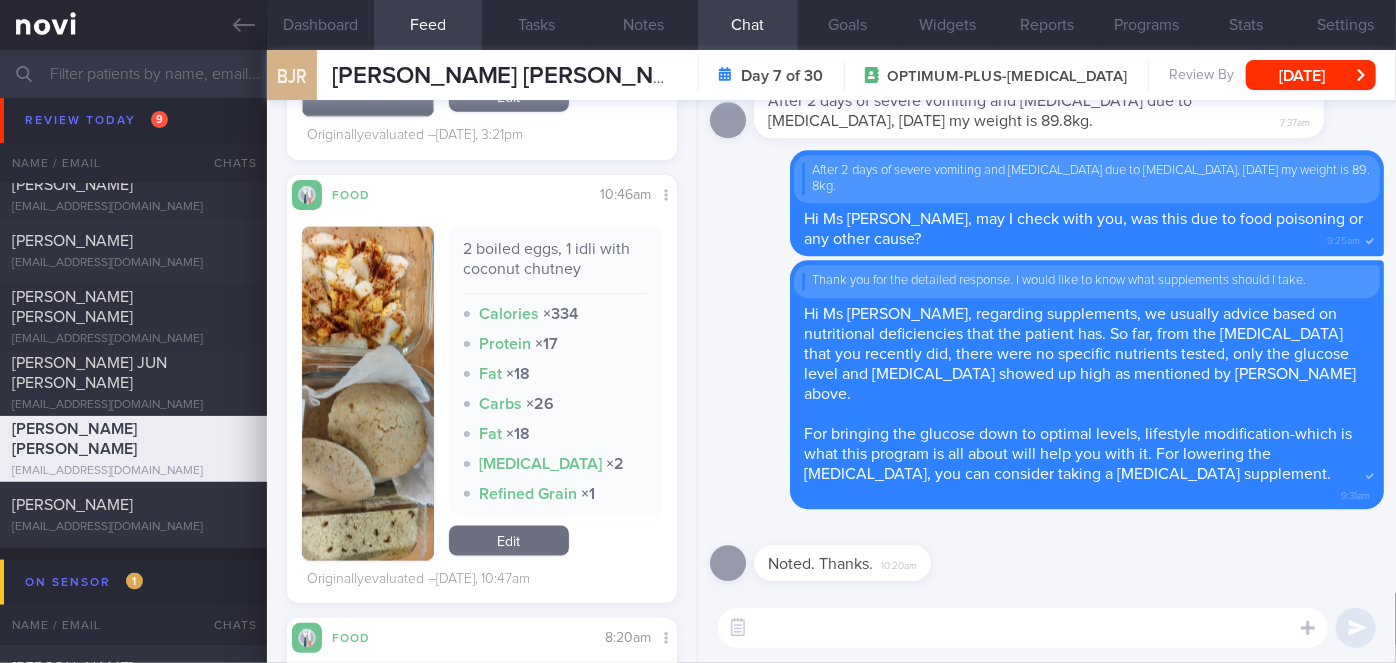 click at bounding box center (368, 394) 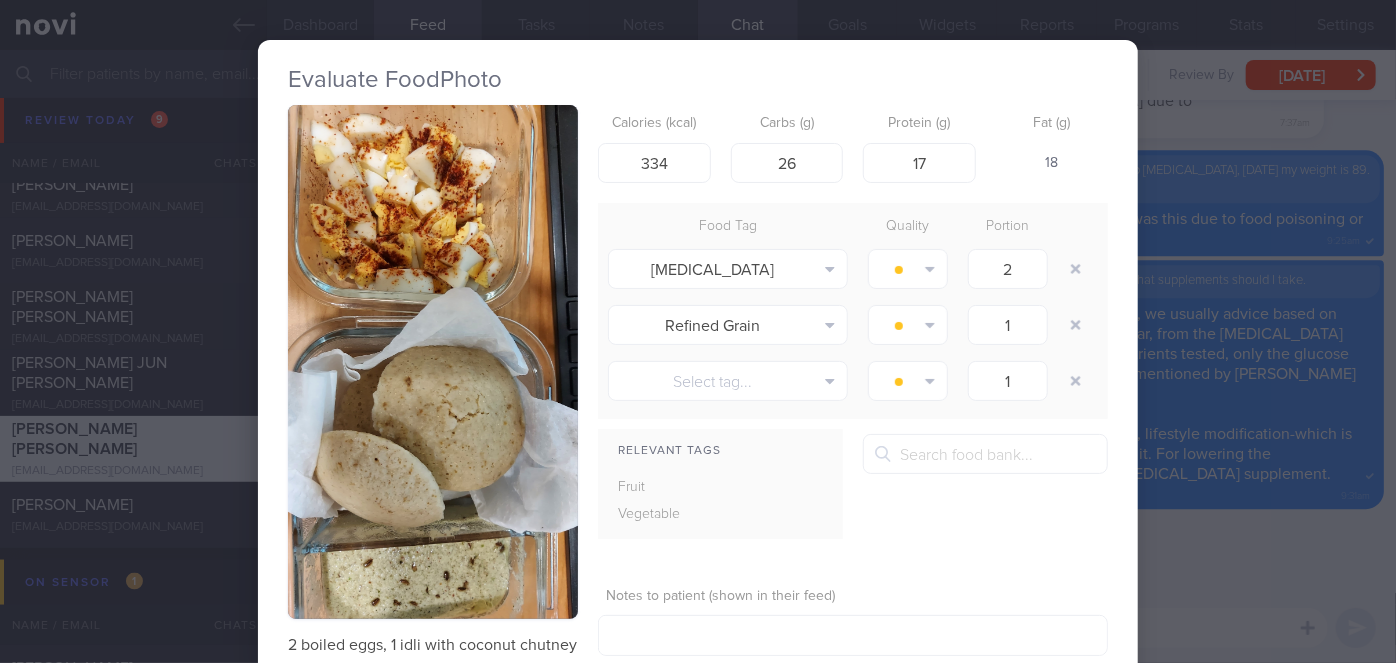 click on "Evaluate Food  Photo
2 boiled eggs, 1 idli with coconut chutney
Calories (kcal)
334
Carbs (g)
26
Protein (g)
17
Fat (g)
18
Food Tag
Quality
Portion
[MEDICAL_DATA]
Alcohol
Fried
Fruit
Healthy Fats
High Calcium
[MEDICAL_DATA]
High Fat" at bounding box center [698, 331] 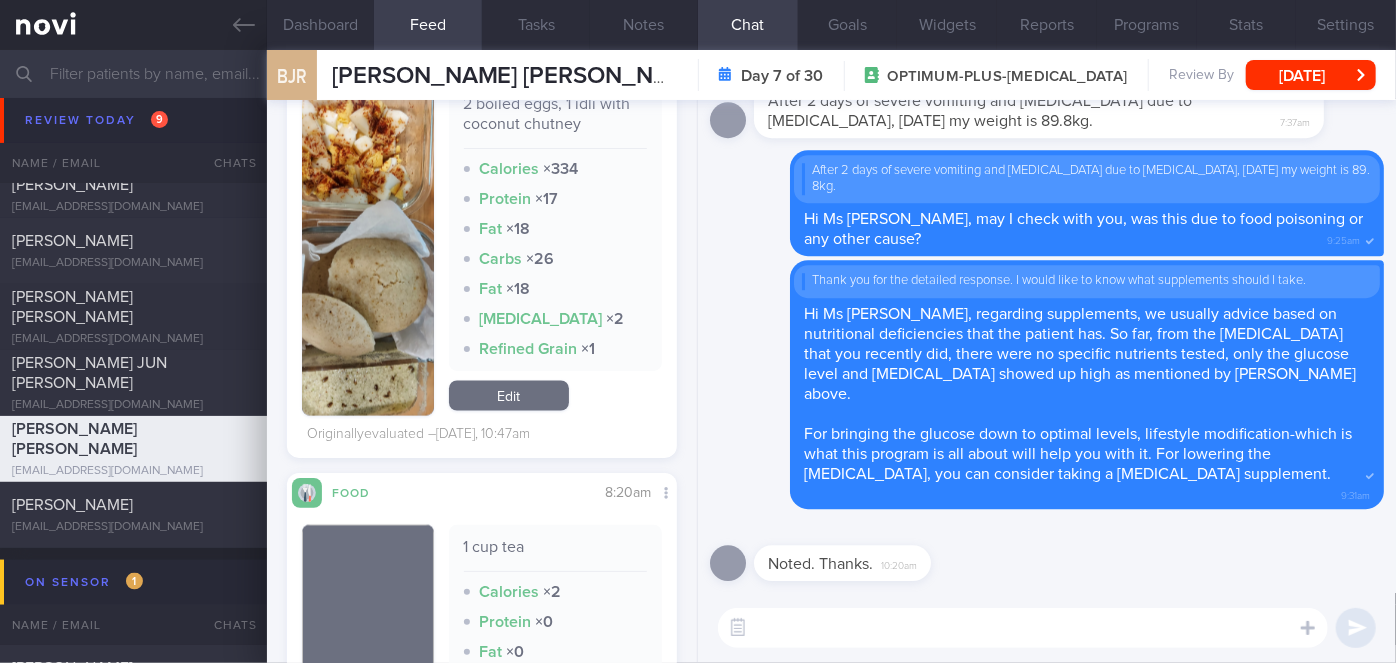 scroll, scrollTop: 1390, scrollLeft: 0, axis: vertical 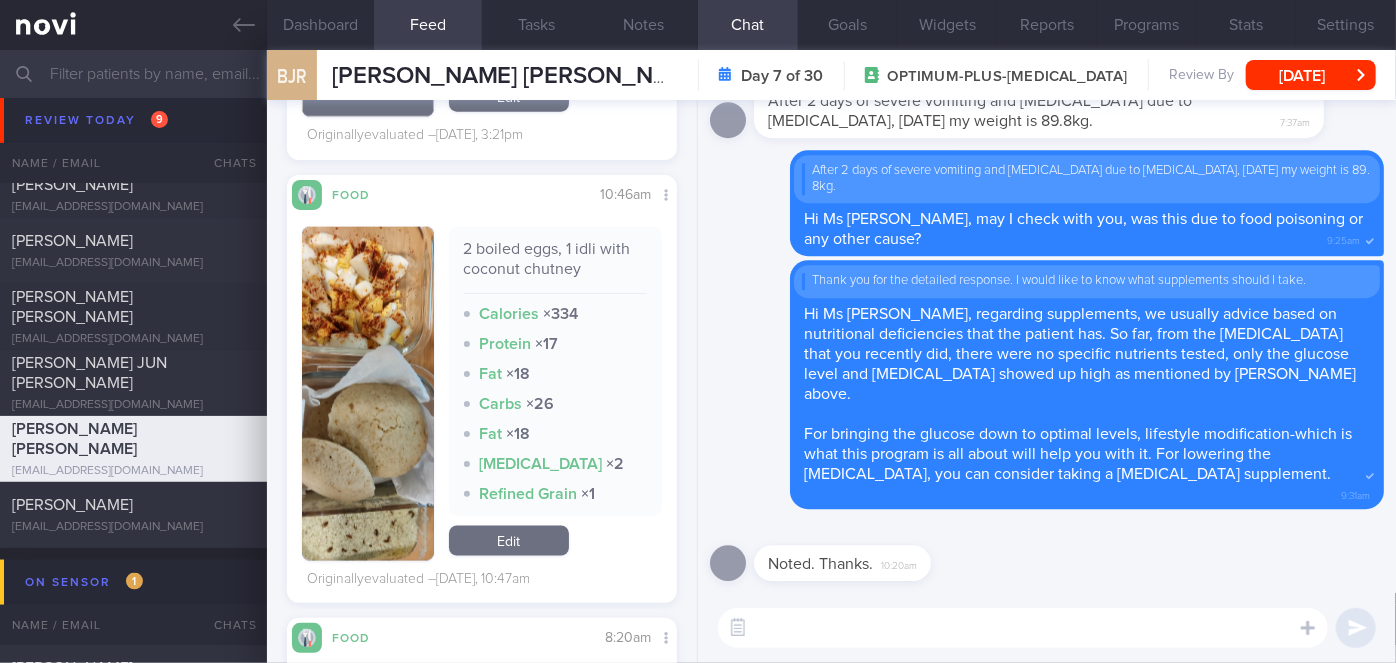 click at bounding box center (368, 394) 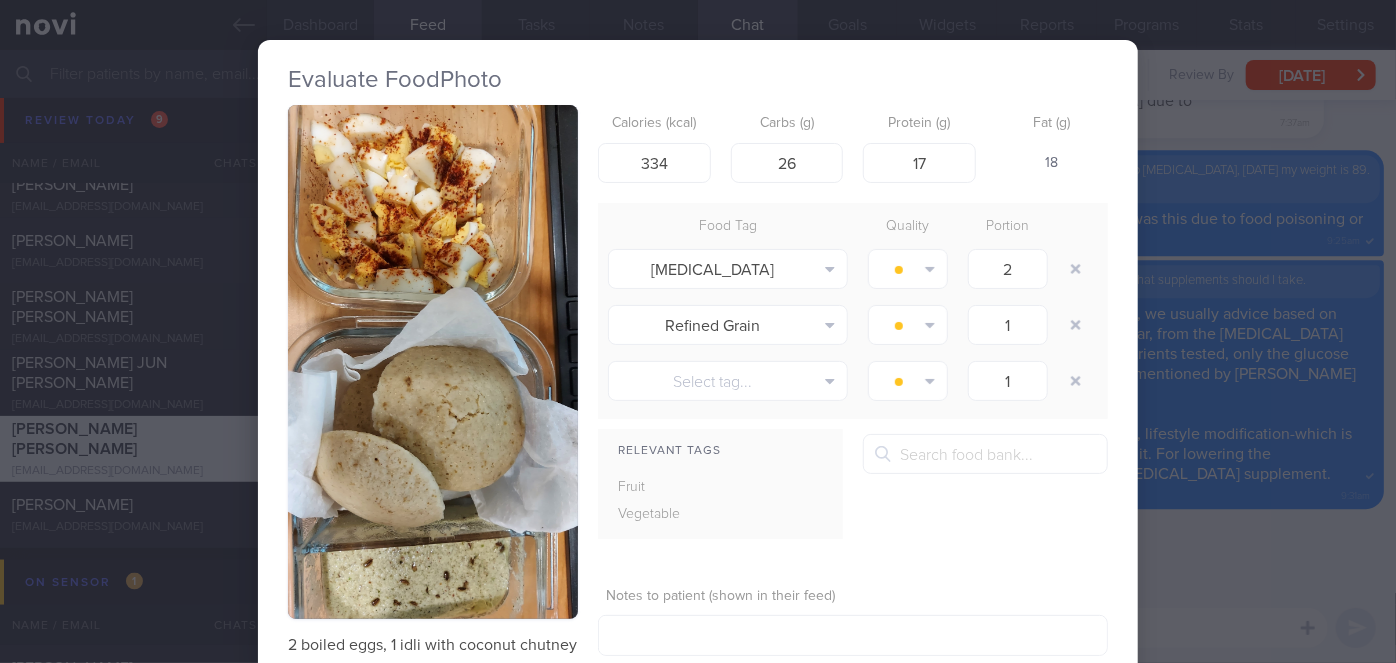 click on "Evaluate Food  Photo
2 boiled eggs, 1 idli with coconut chutney
Calories (kcal)
334
Carbs (g)
26
Protein (g)
17
Fat (g)
18
Food Tag
Quality
Portion
[MEDICAL_DATA]
Alcohol
Fried
Fruit
Healthy Fats
High Calcium
[MEDICAL_DATA]
High Fat" at bounding box center [698, 331] 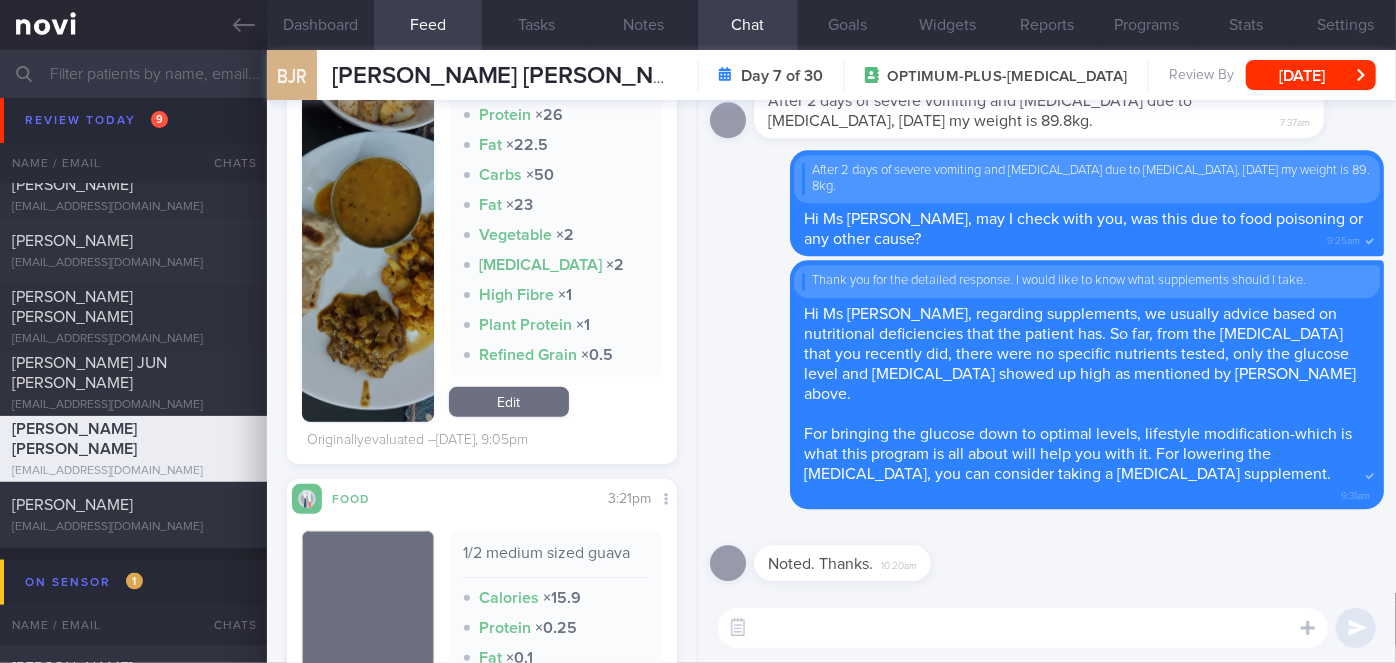 scroll, scrollTop: 663, scrollLeft: 0, axis: vertical 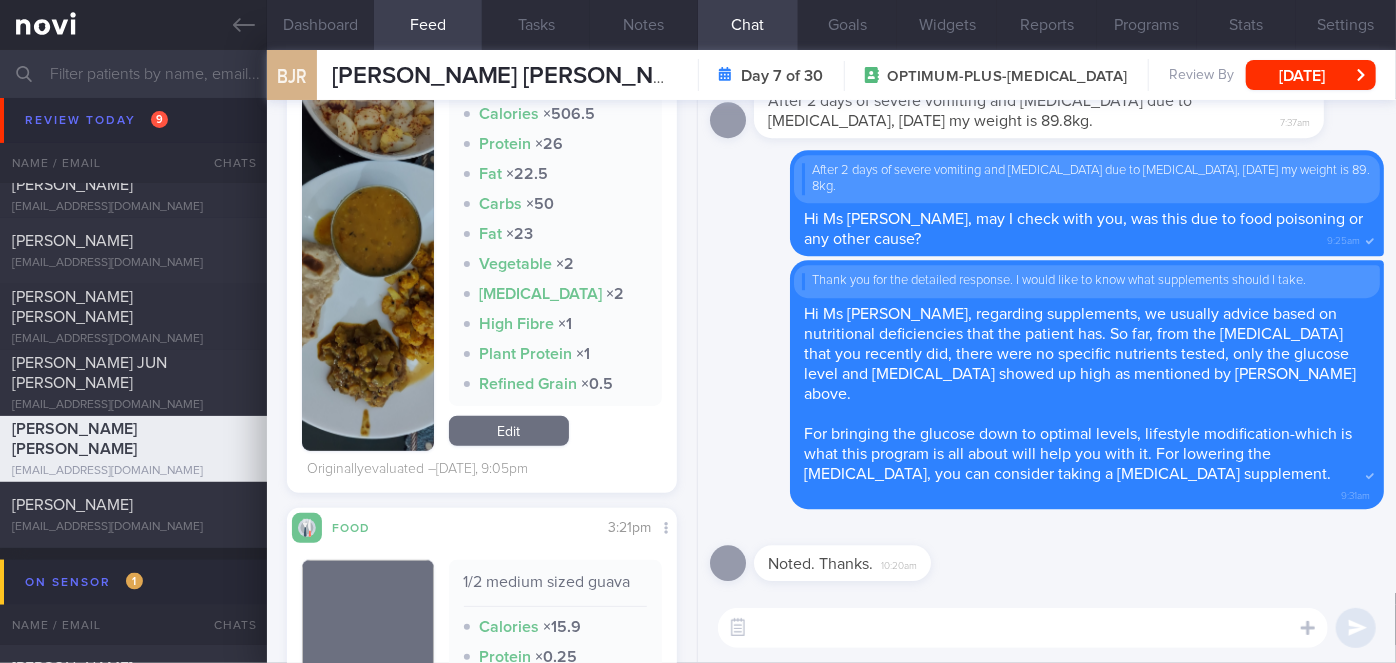 click at bounding box center [368, 239] 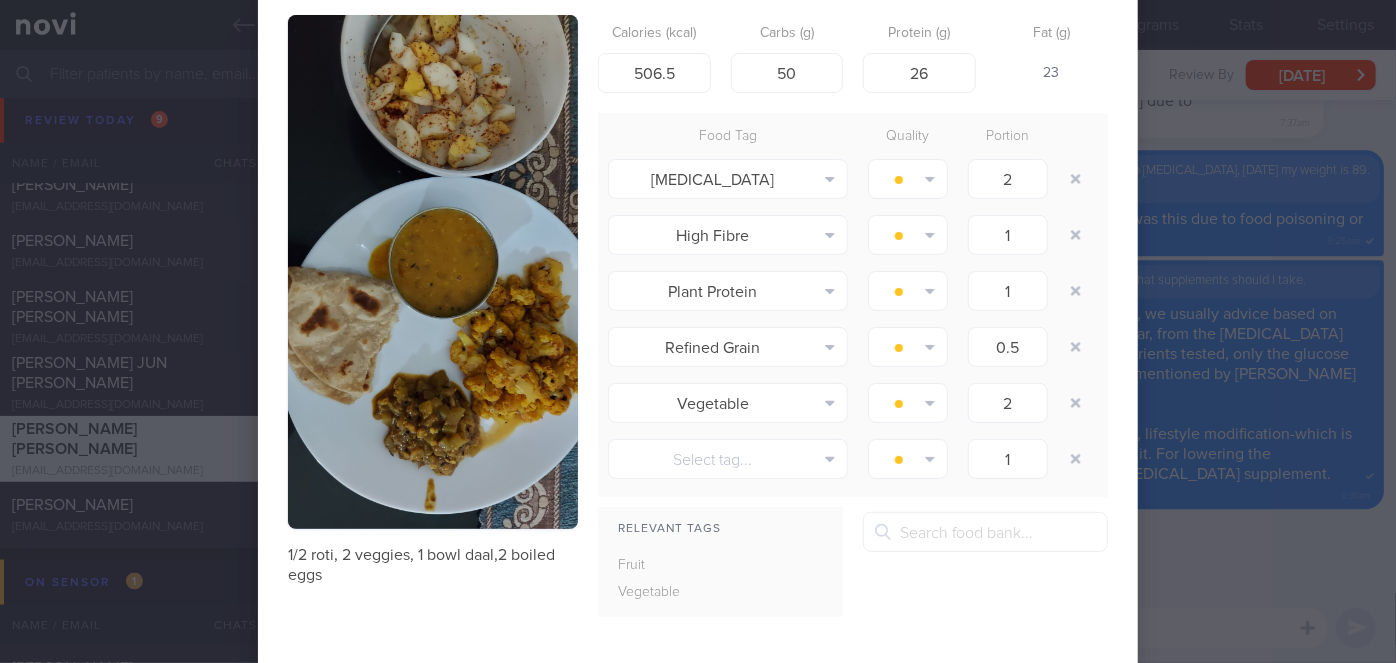 scroll, scrollTop: 0, scrollLeft: 0, axis: both 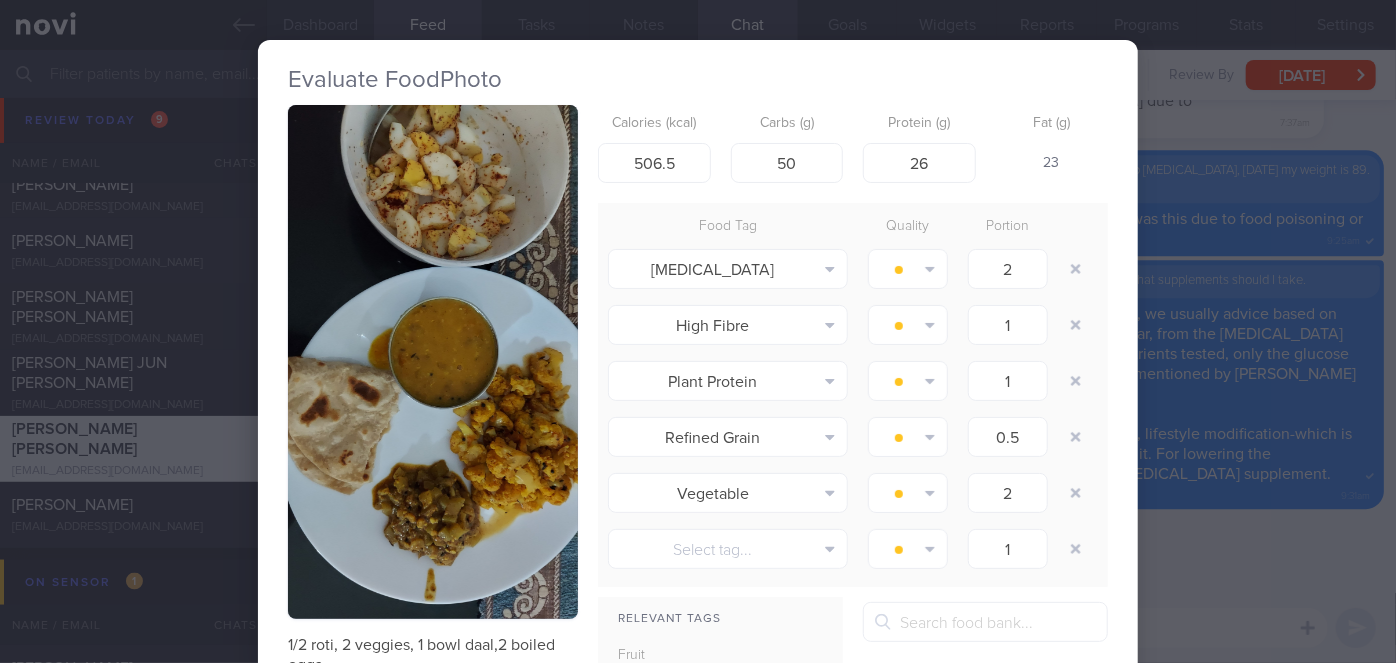 click on "Evaluate Food  Photo
1/2 roti, 2 veggies, 1 bowl daal,2 boiled eggs
Calories (kcal)
506.5
Carbs (g)
50
Protein (g)
26
Fat (g)
23
Food Tag
Quality
Portion
[MEDICAL_DATA]
Alcohol
Fried
Fruit
Healthy Fats
High Calcium
[MEDICAL_DATA]" at bounding box center [698, 331] 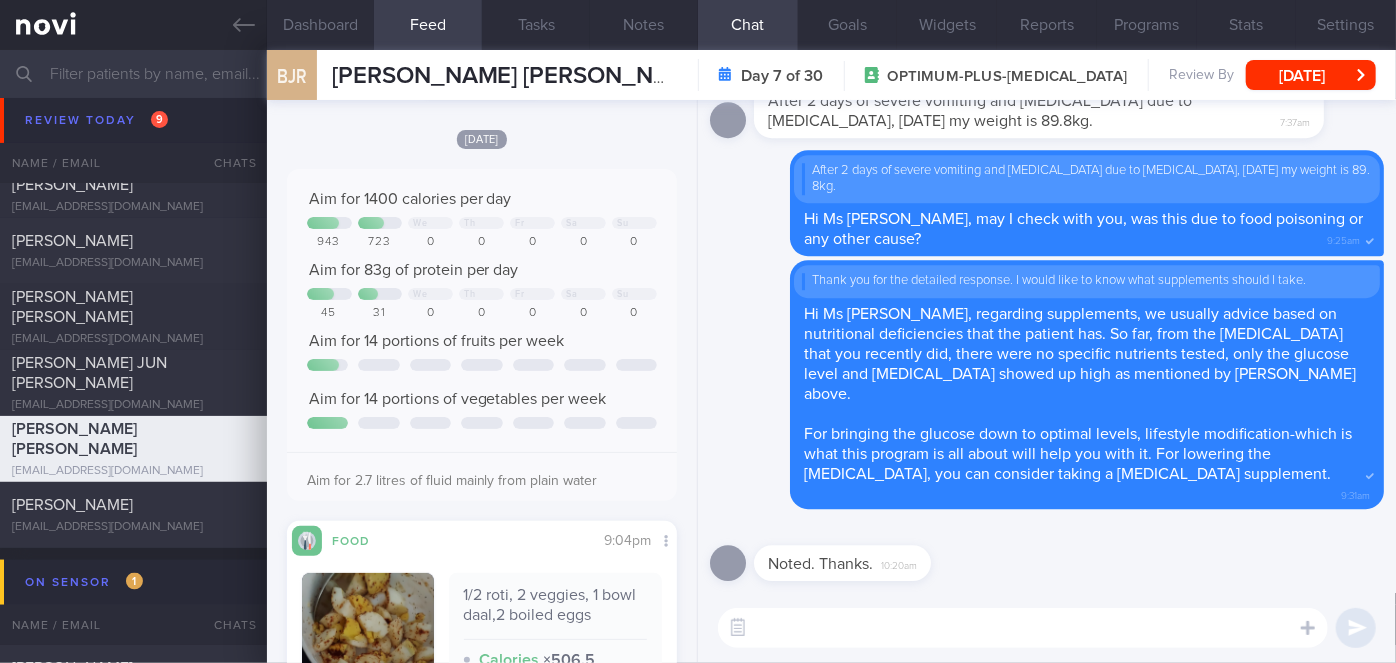 scroll, scrollTop: 0, scrollLeft: 0, axis: both 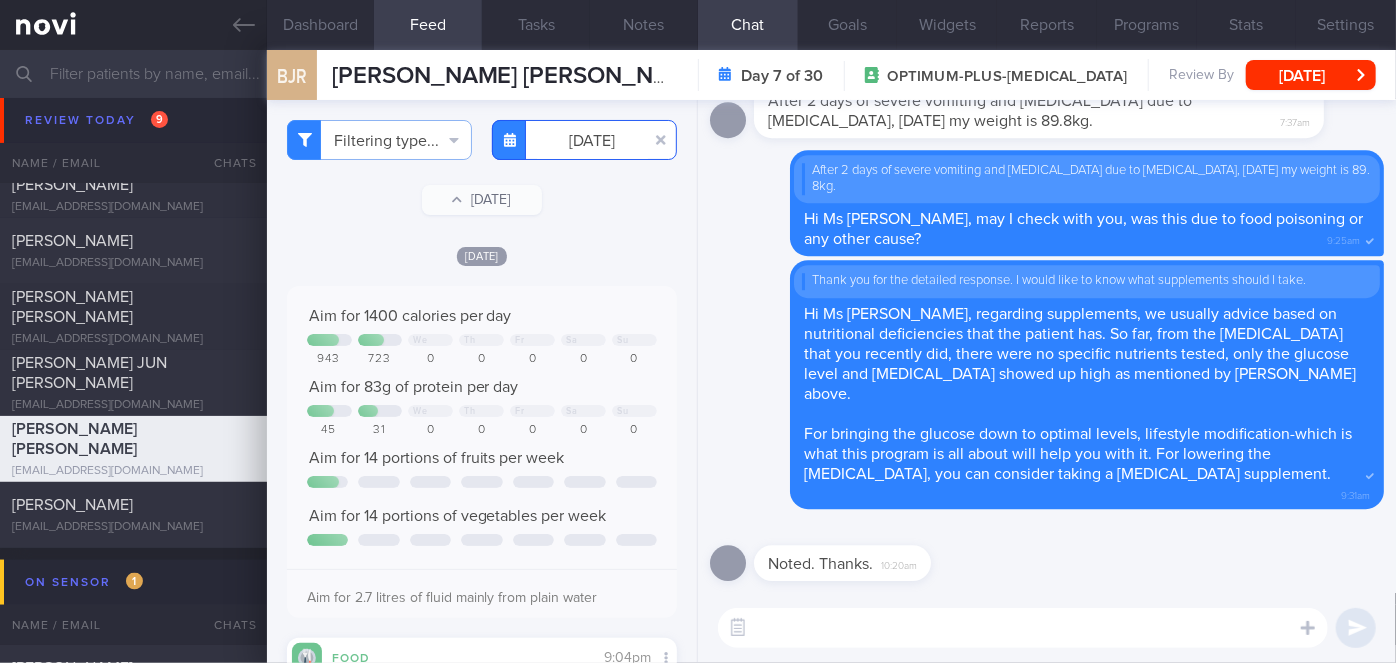click on "[DATE]" at bounding box center (584, 140) 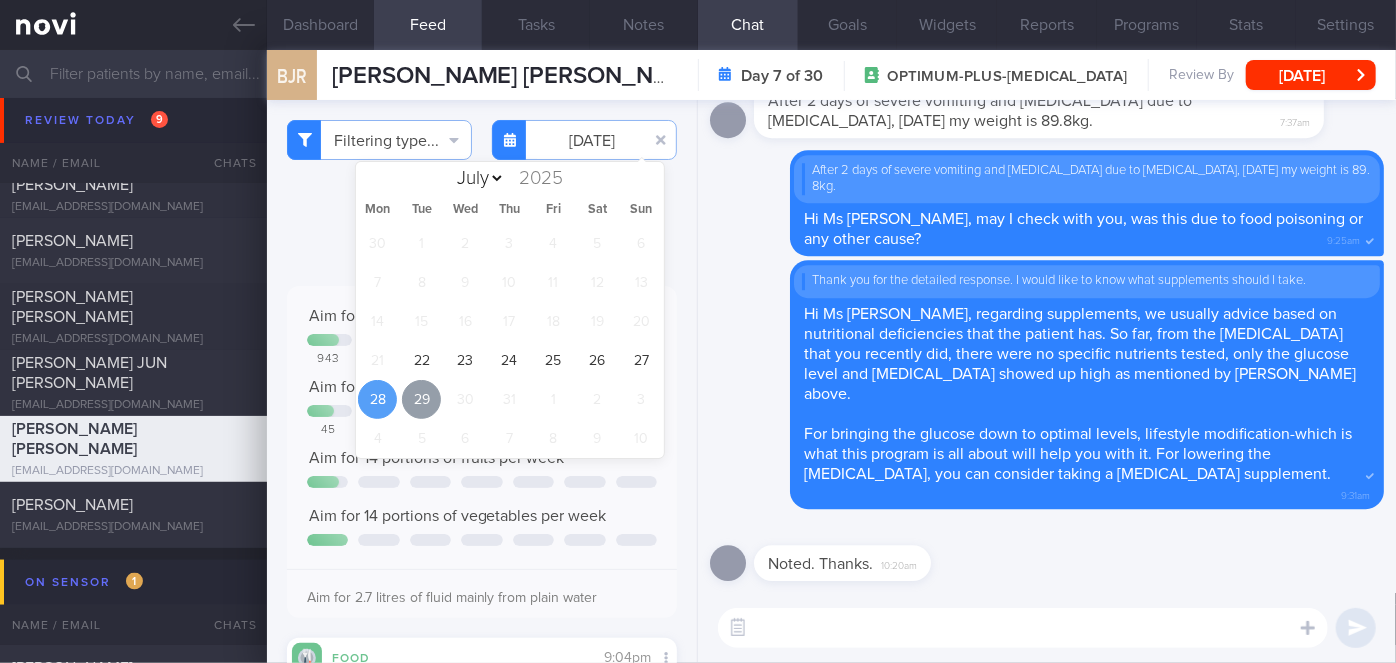click on "29" at bounding box center [421, 399] 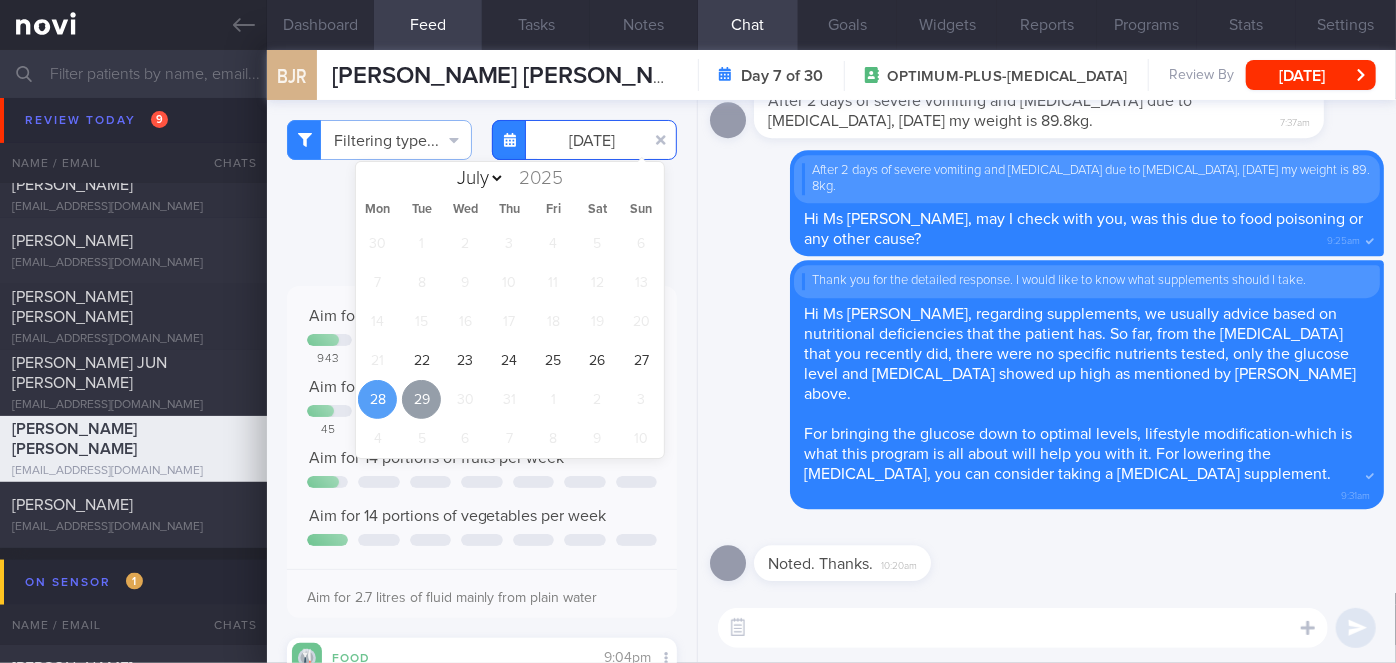 type on "[DATE]" 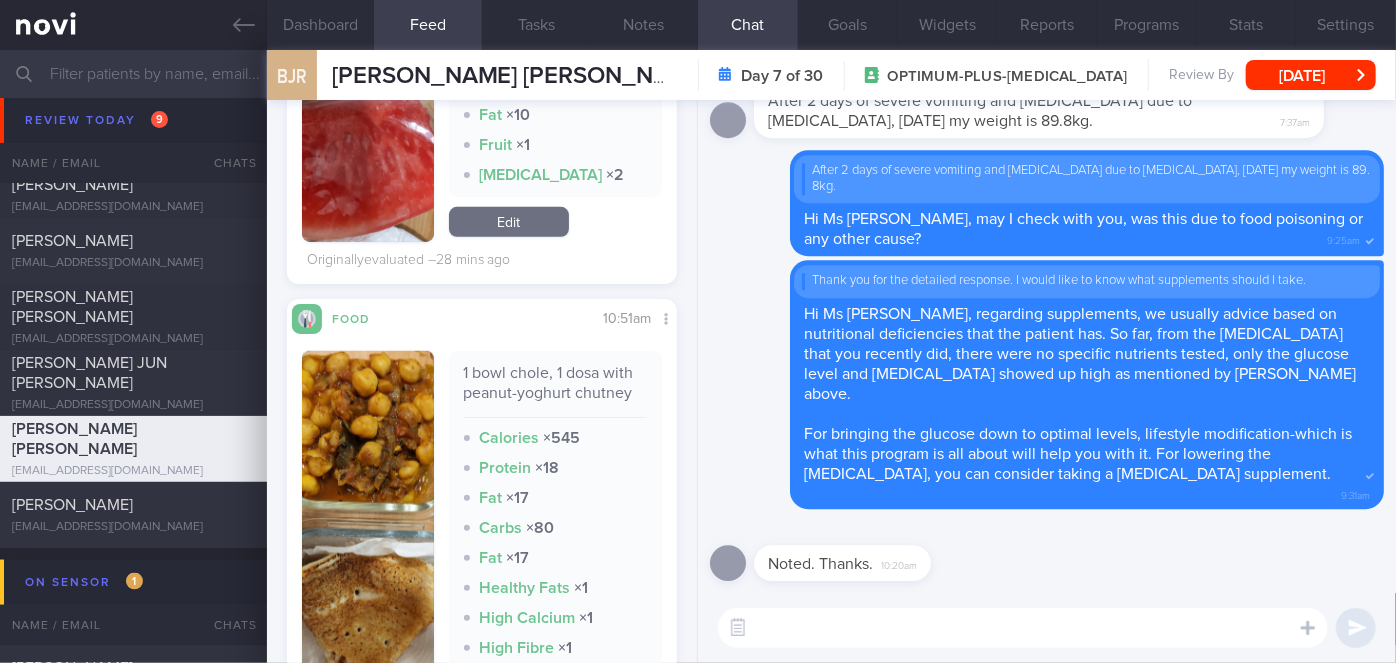 scroll, scrollTop: 971, scrollLeft: 0, axis: vertical 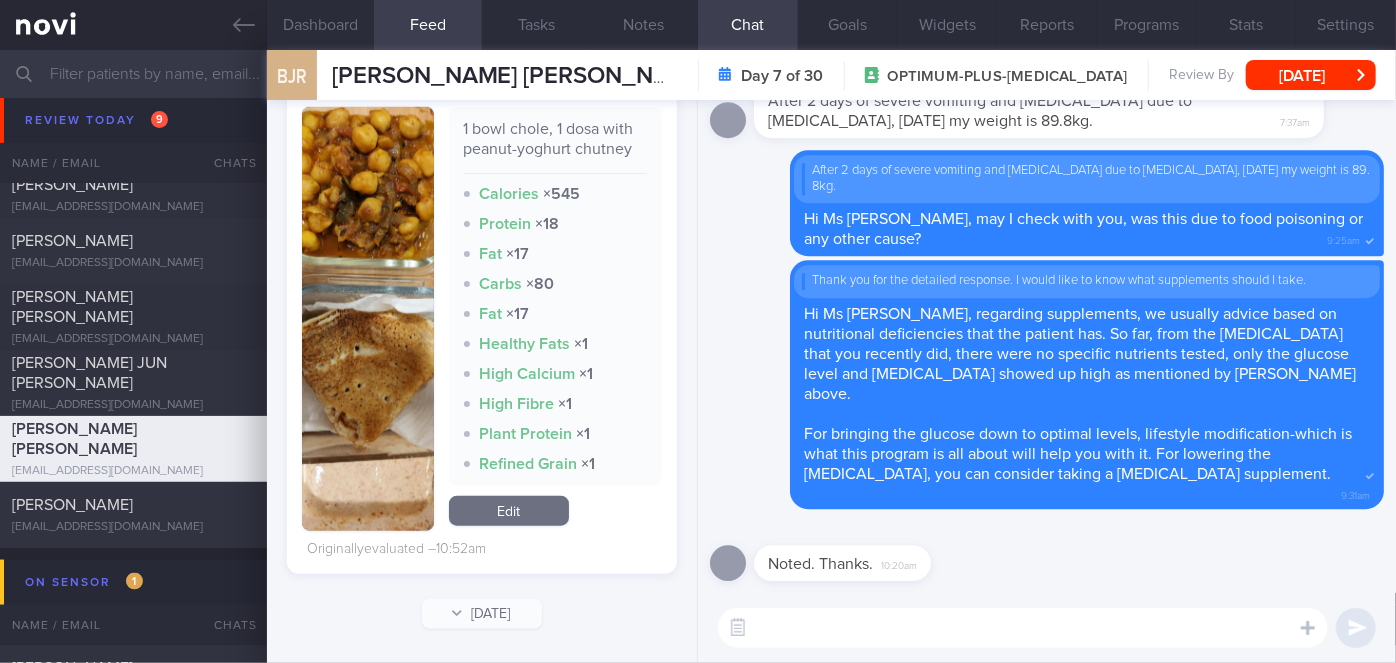 click at bounding box center (1023, 628) 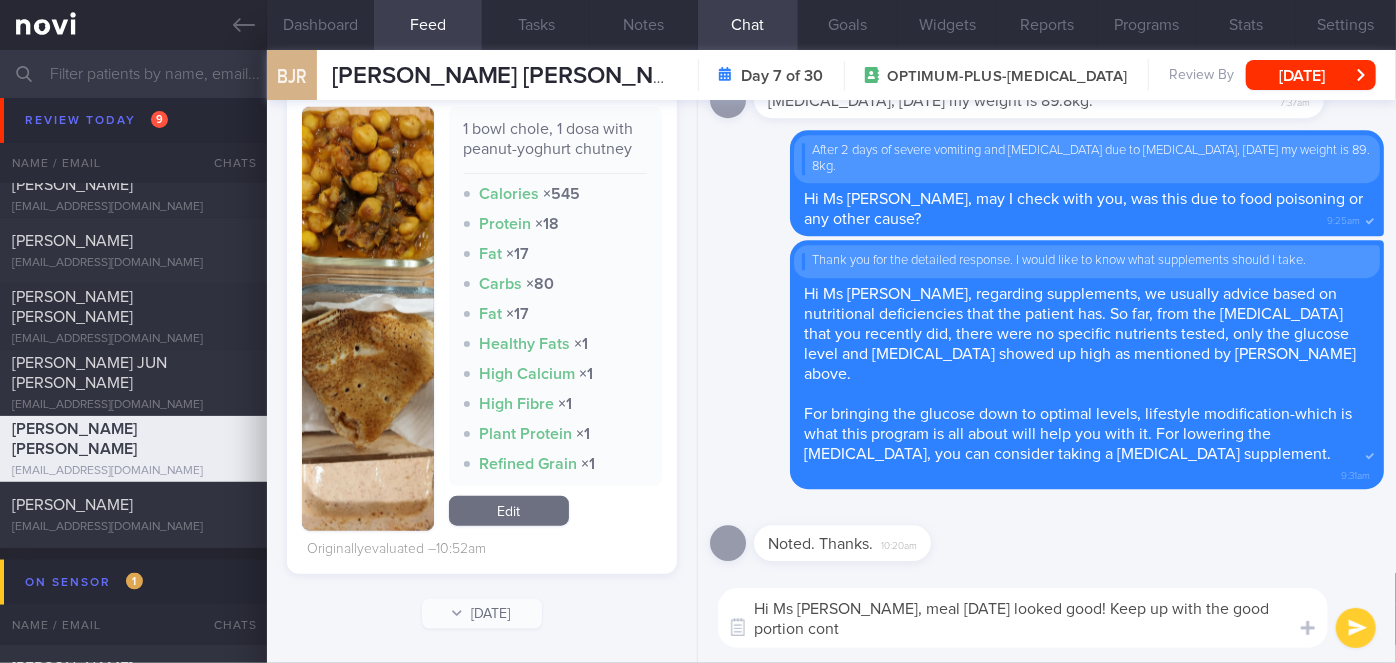 scroll, scrollTop: 0, scrollLeft: 0, axis: both 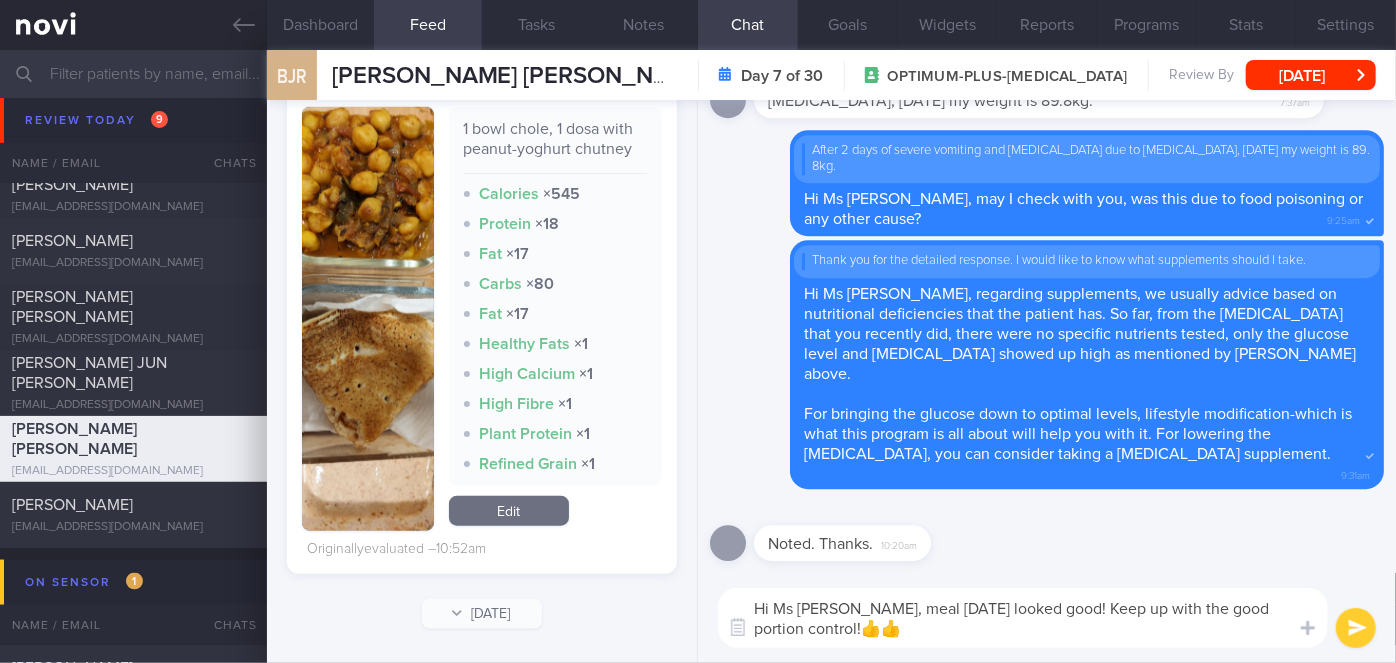 click on "Hi Ms [PERSON_NAME], meal [DATE] looked good! Keep up with the good portion control!👍👍" at bounding box center (1023, 618) 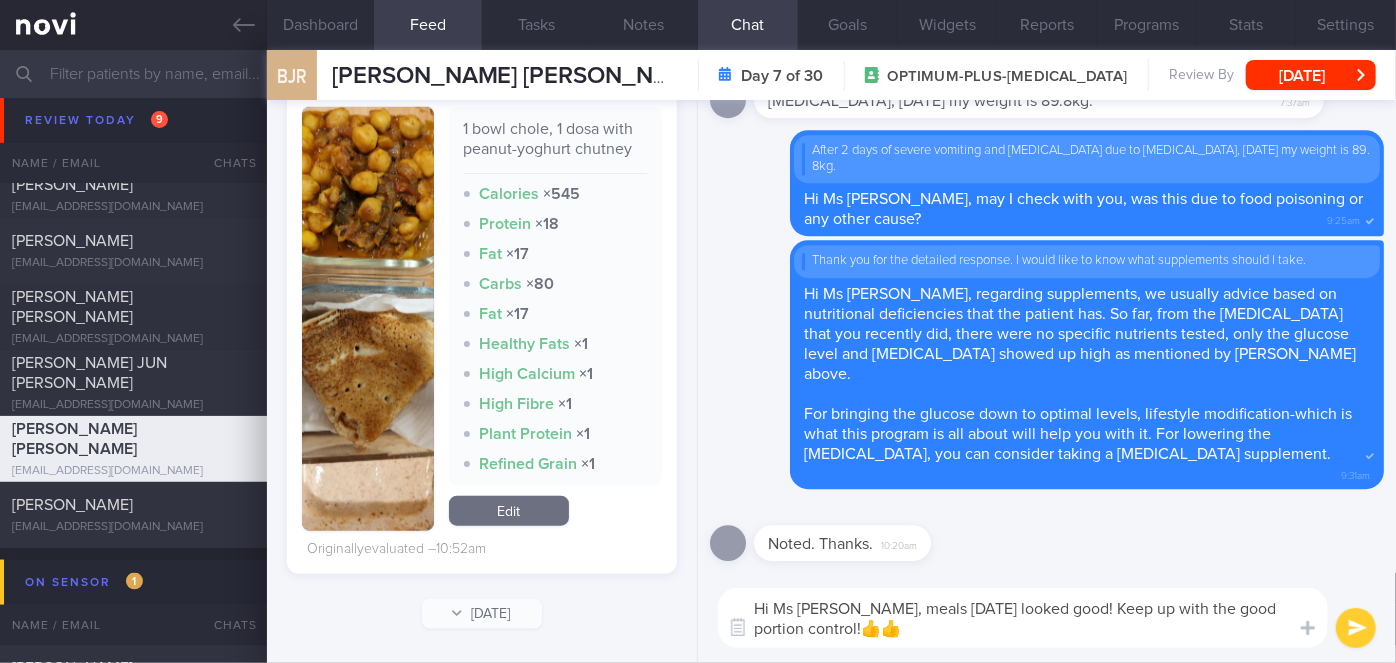 type on "Hi Ms [PERSON_NAME], meals [DATE] looked good! Keep up with the good portion control!👍👍" 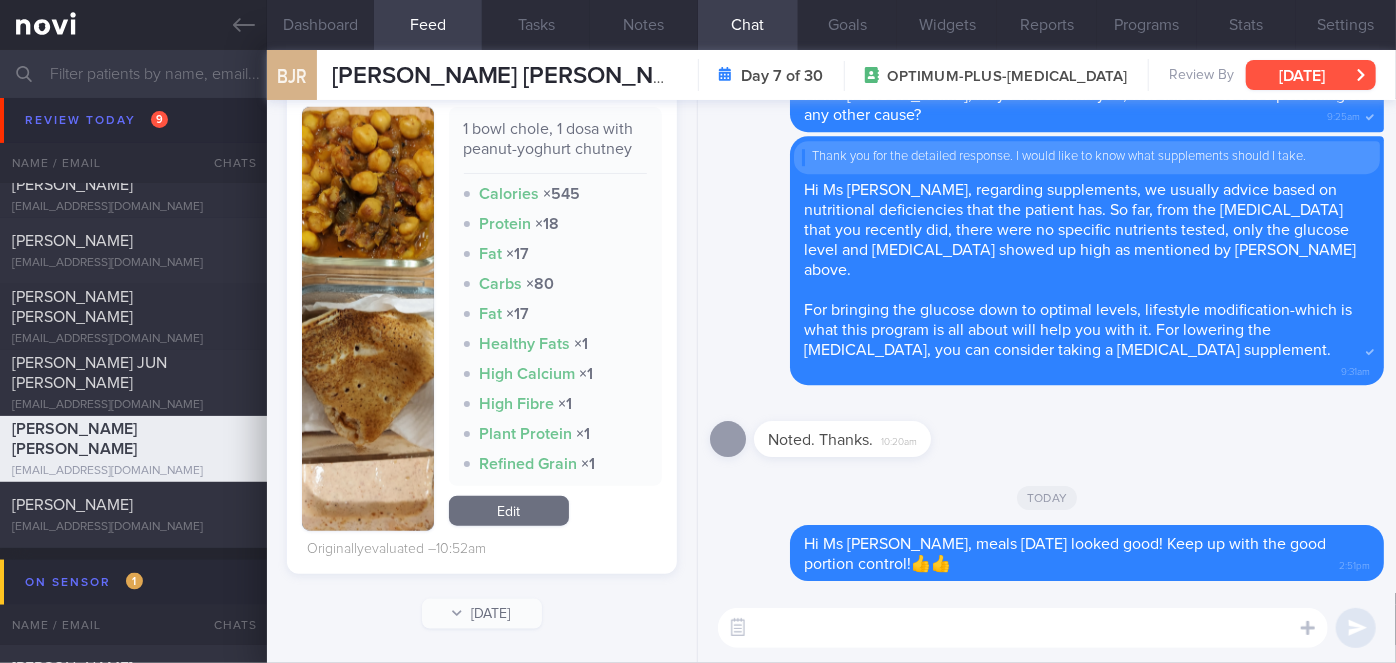 click on "[DATE]" at bounding box center (1311, 75) 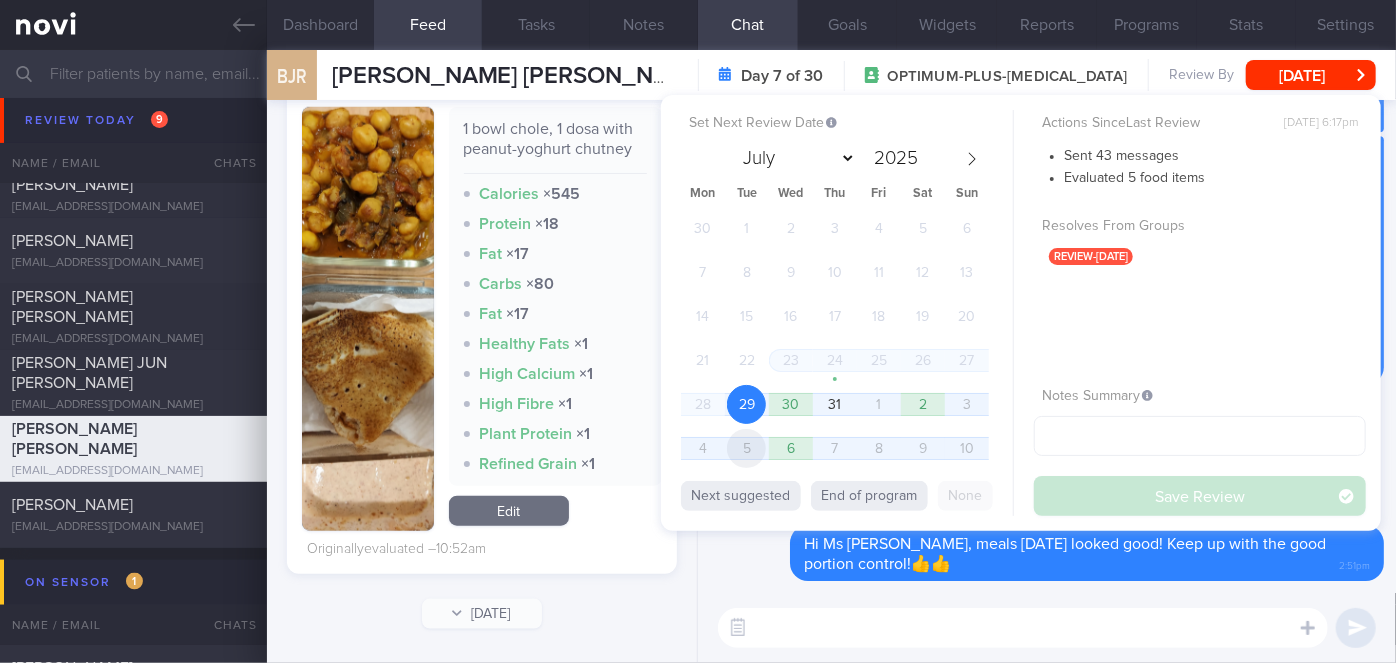 click on "5" at bounding box center [746, 448] 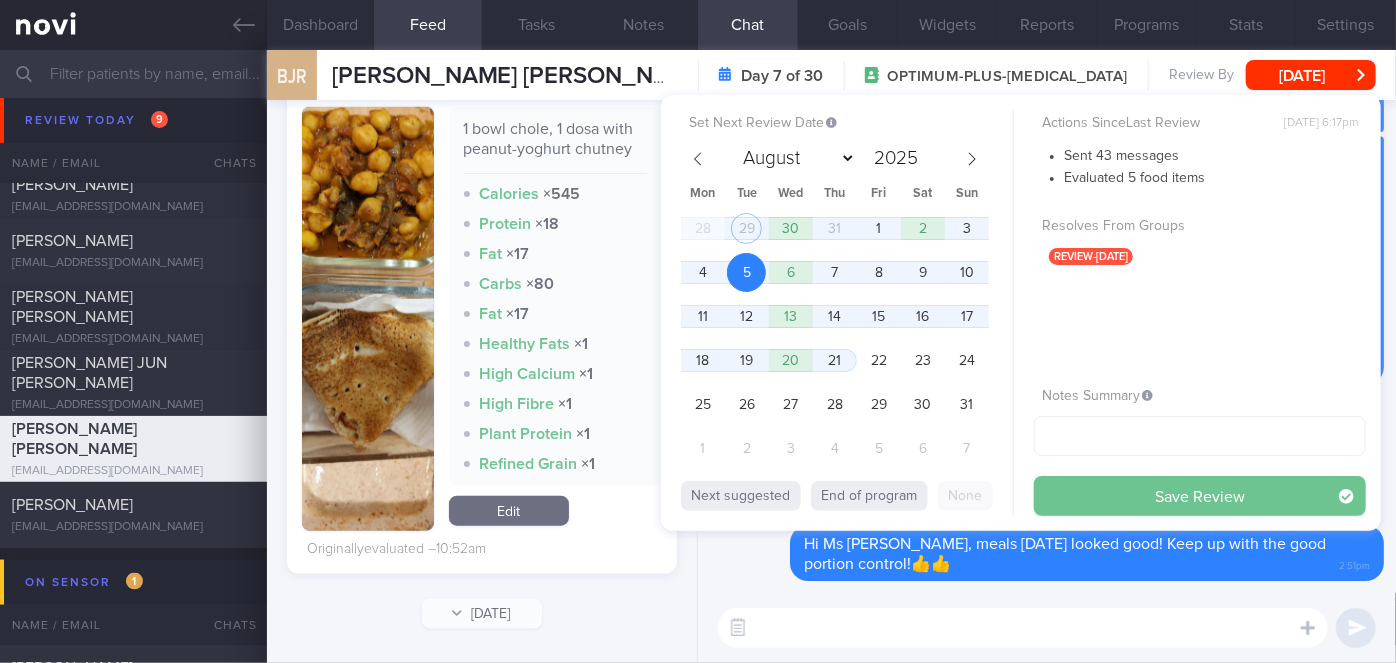 click on "Save Review" at bounding box center (1200, 496) 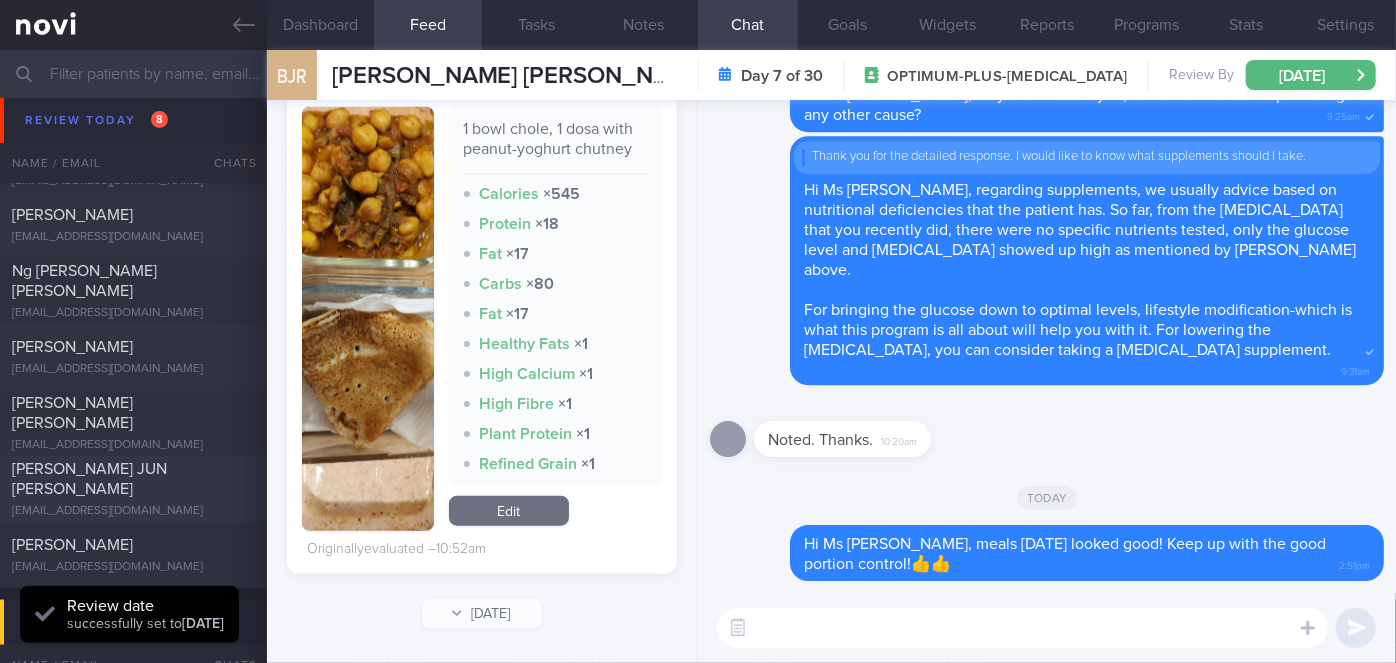 scroll, scrollTop: 5090, scrollLeft: 0, axis: vertical 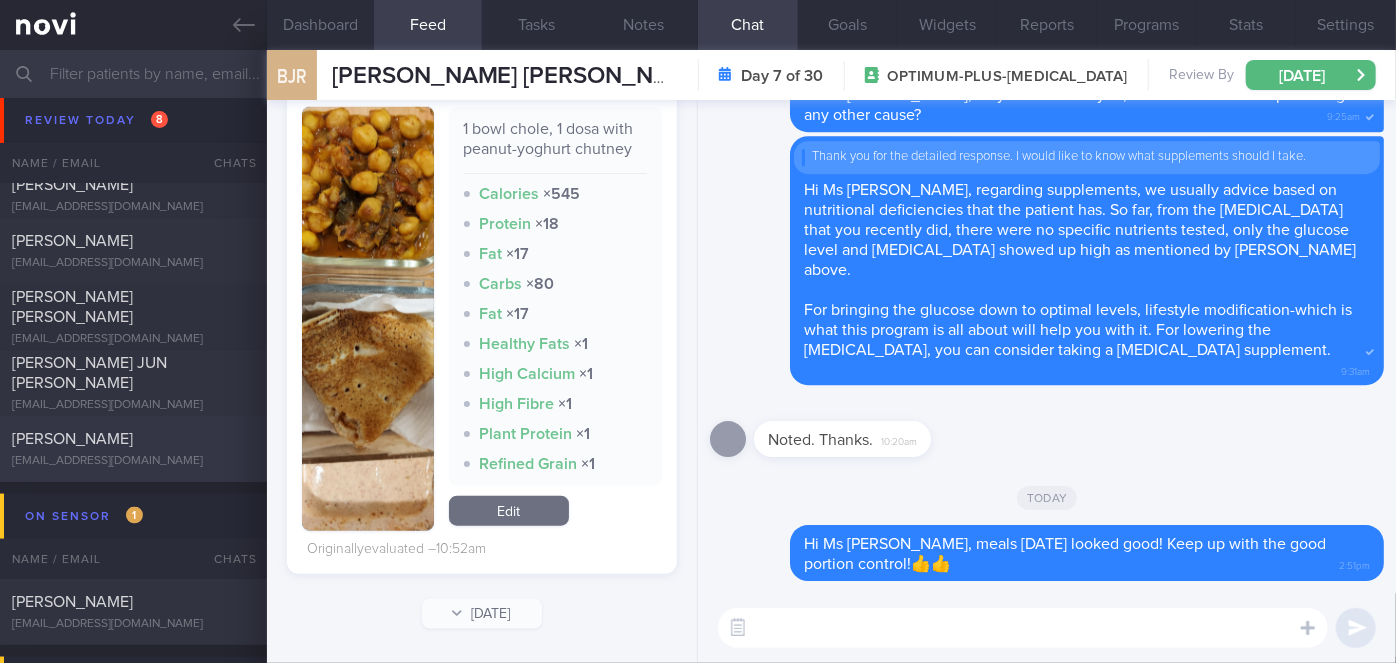click on "[PERSON_NAME]" at bounding box center [131, 439] 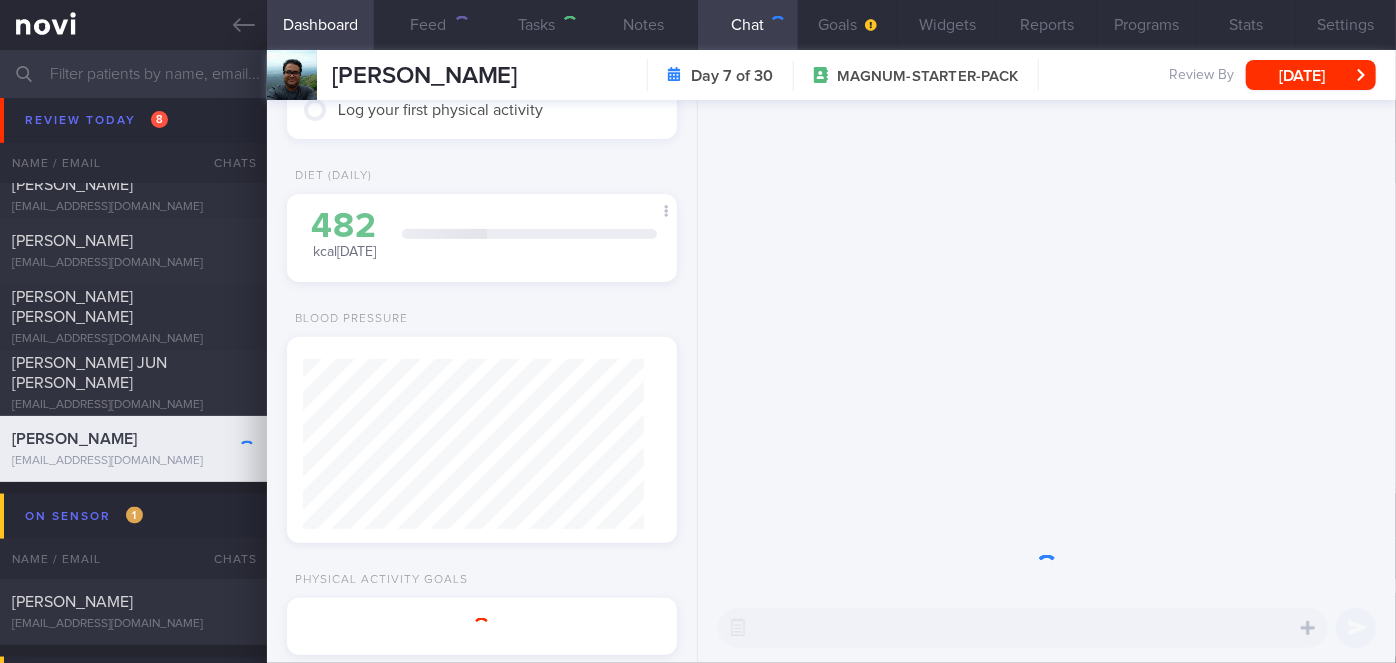 scroll, scrollTop: 999800, scrollLeft: 999658, axis: both 